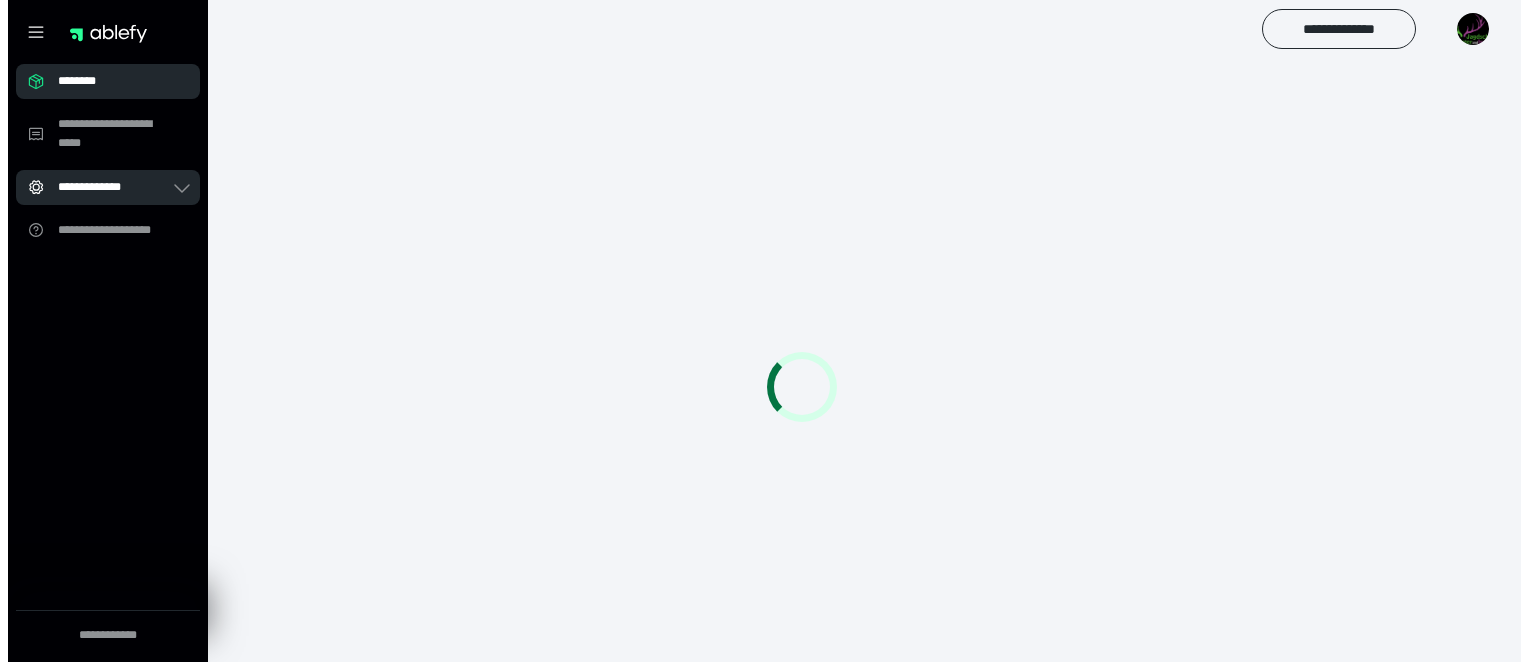 scroll, scrollTop: 0, scrollLeft: 0, axis: both 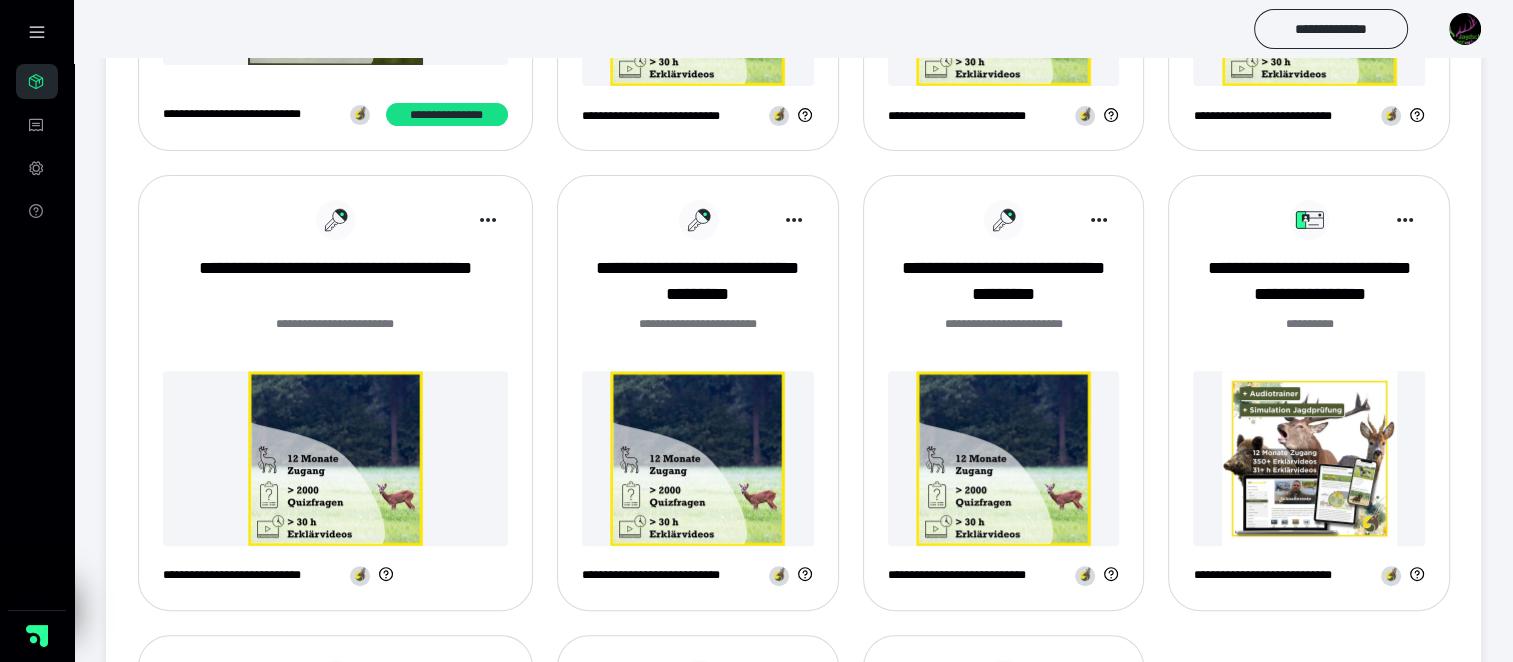 click at bounding box center [1309, 458] 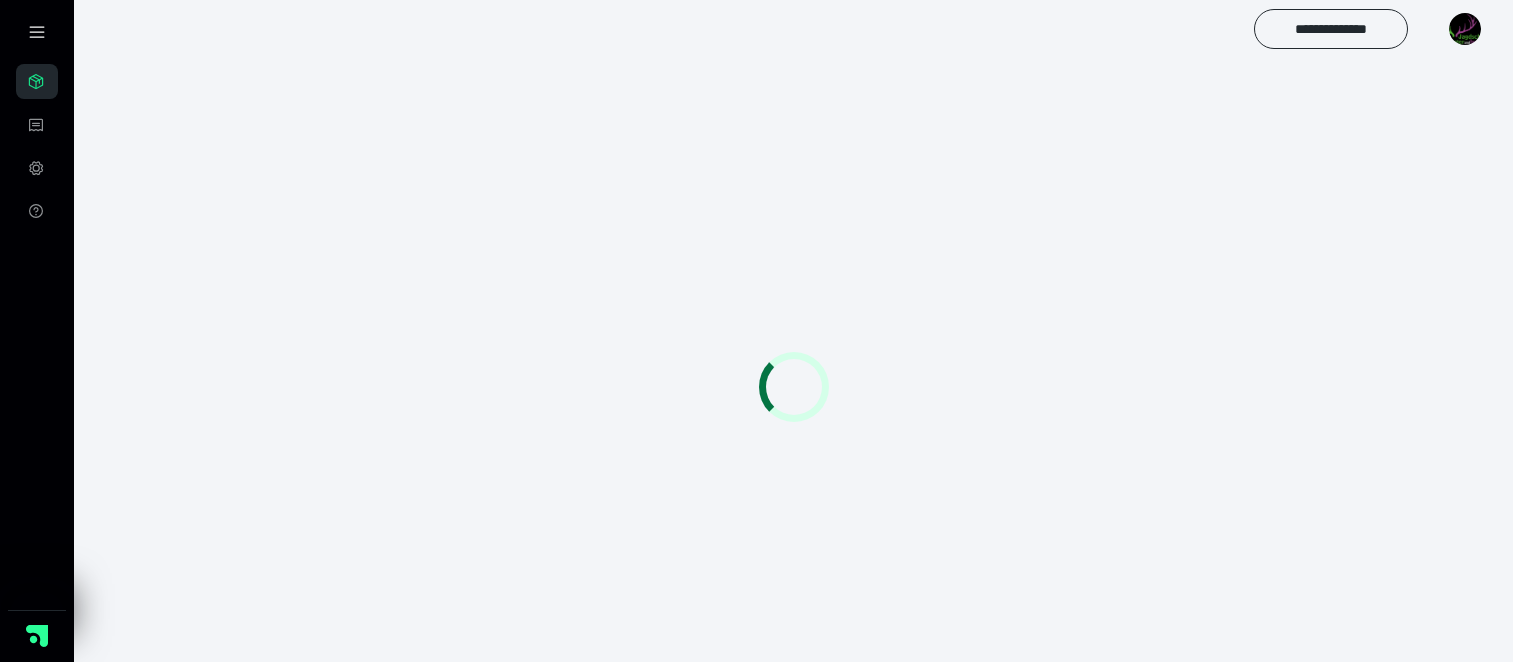 scroll, scrollTop: 0, scrollLeft: 0, axis: both 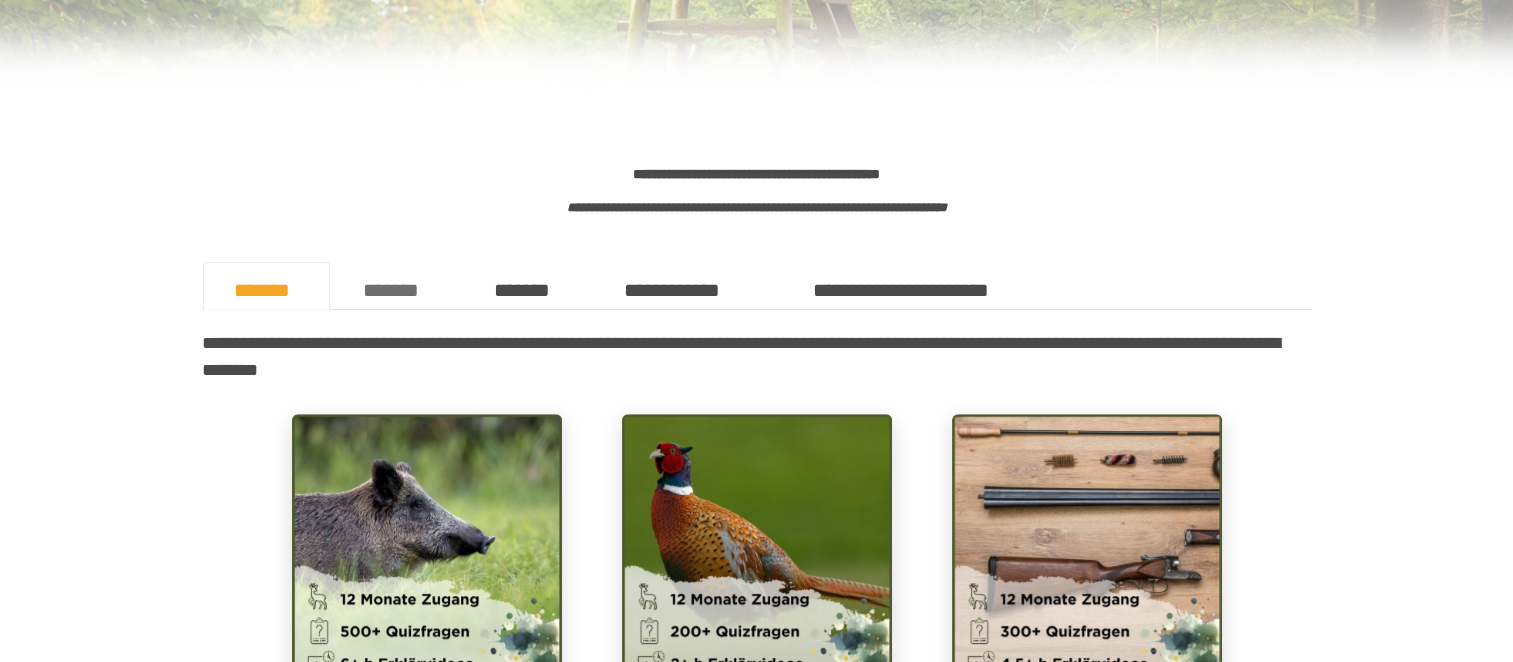 click on "*******" at bounding box center [397, 286] 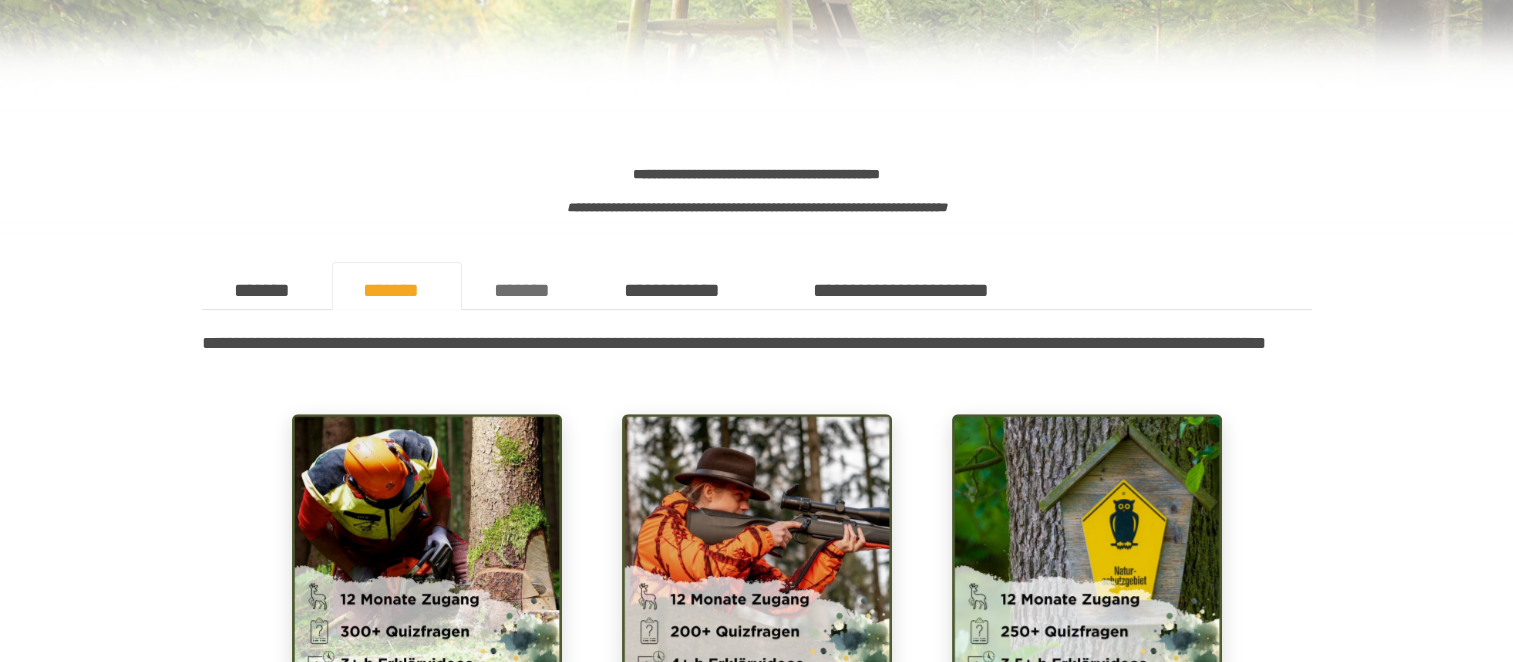 click on "*******" at bounding box center (527, 286) 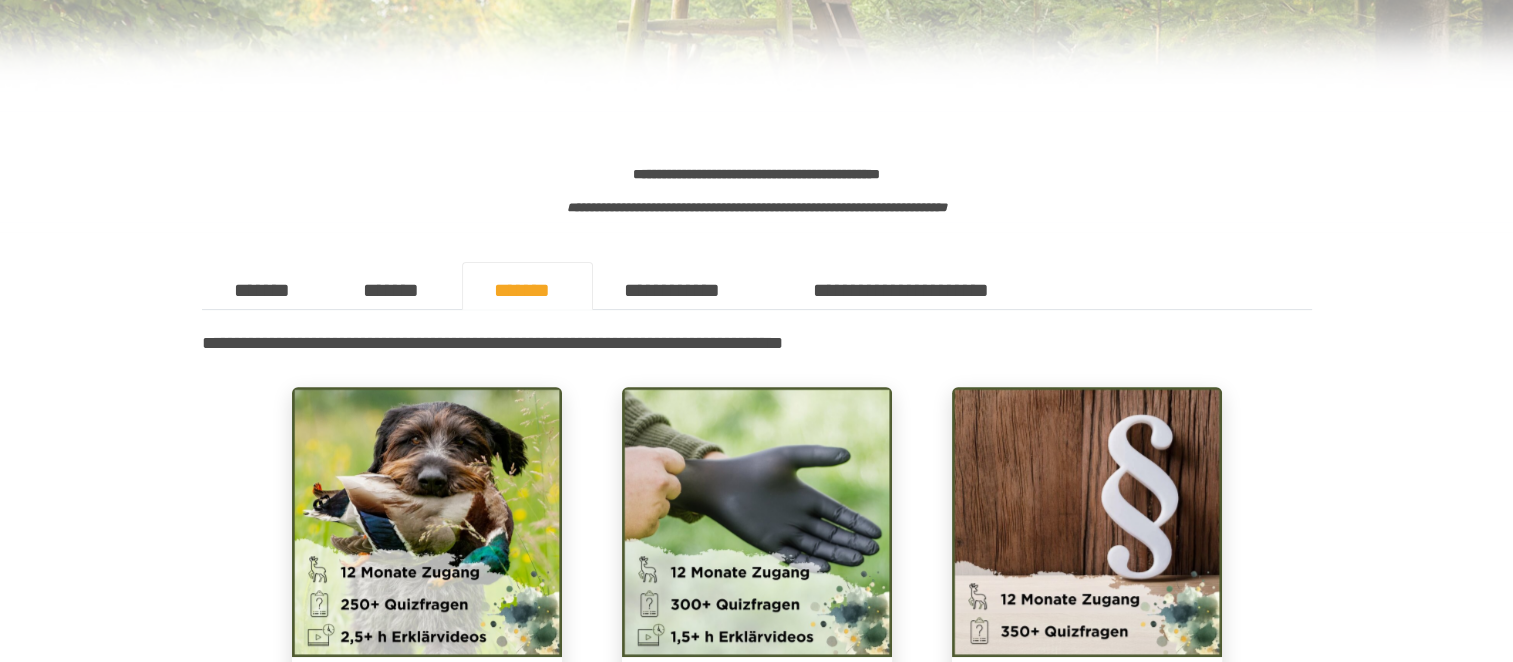 click on "**********" at bounding box center [756, 166] 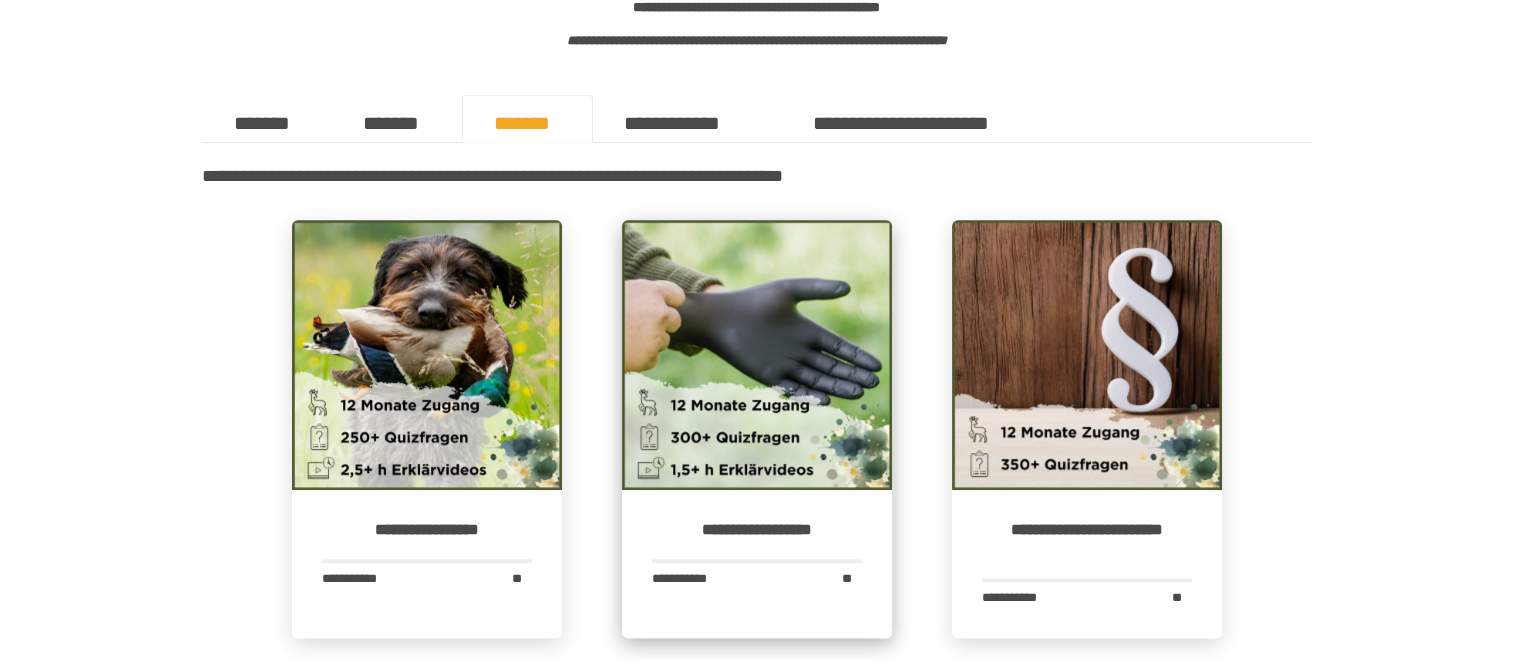 scroll, scrollTop: 800, scrollLeft: 0, axis: vertical 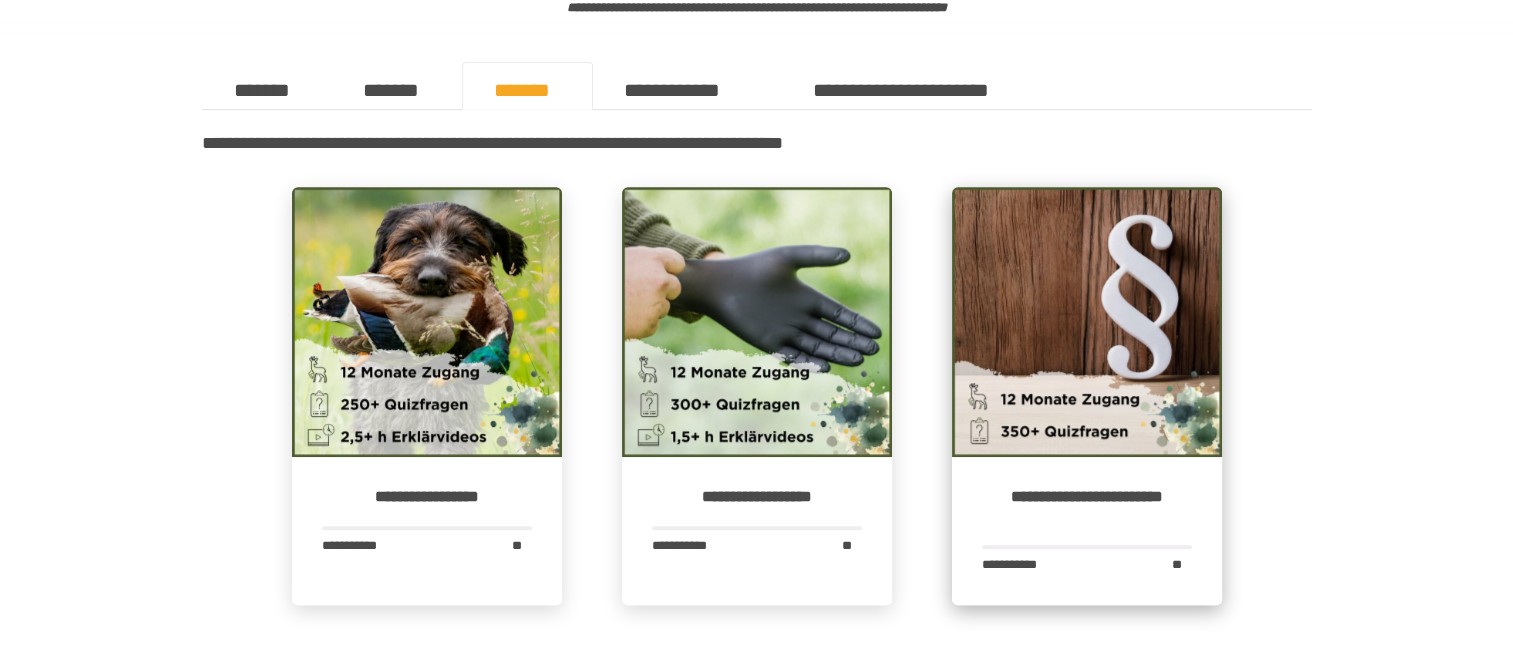 click at bounding box center [1087, 322] 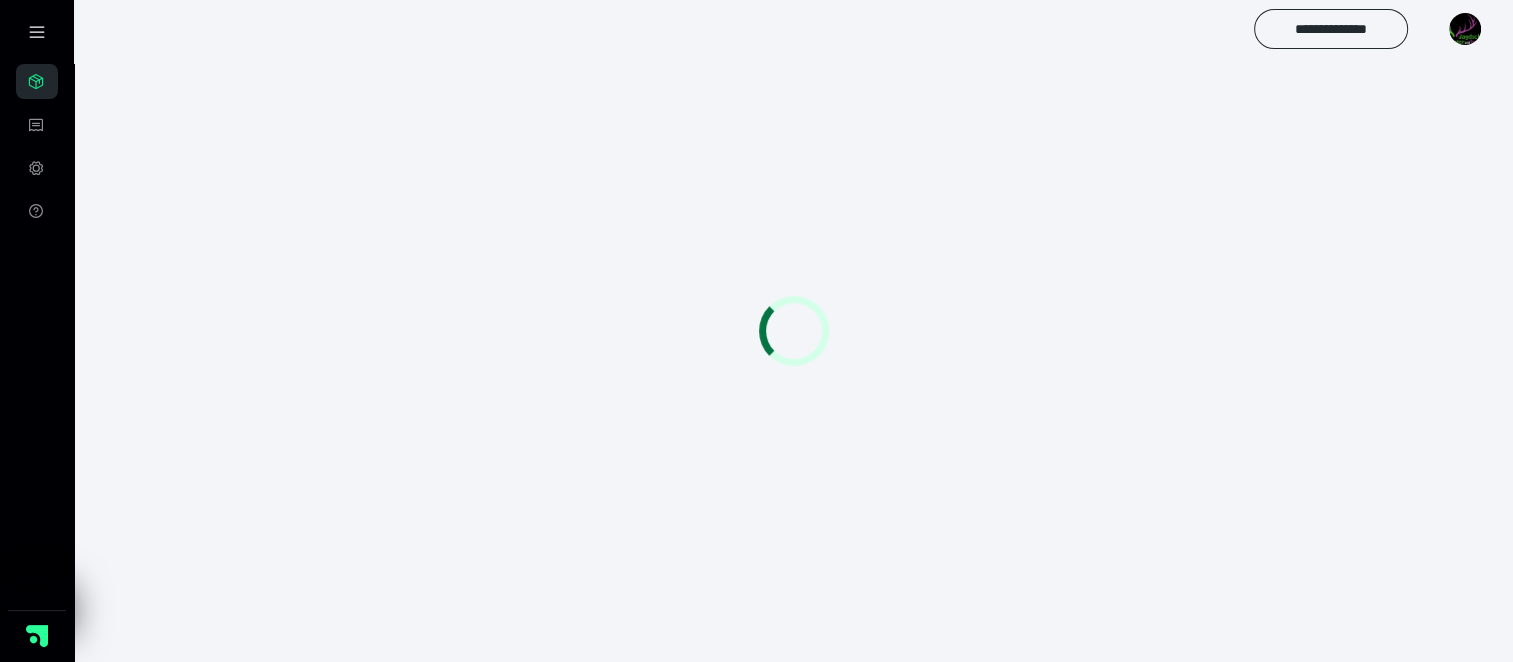 scroll, scrollTop: 0, scrollLeft: 0, axis: both 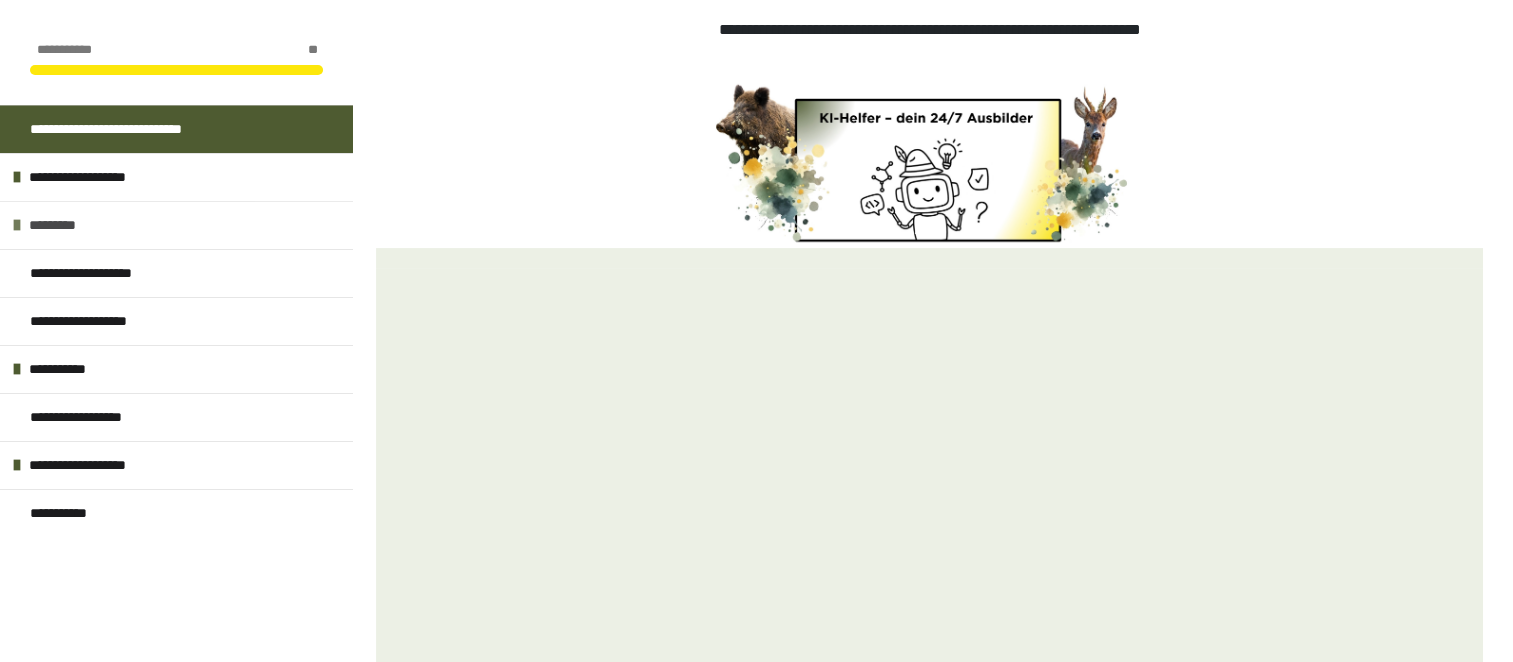 click at bounding box center [17, 225] 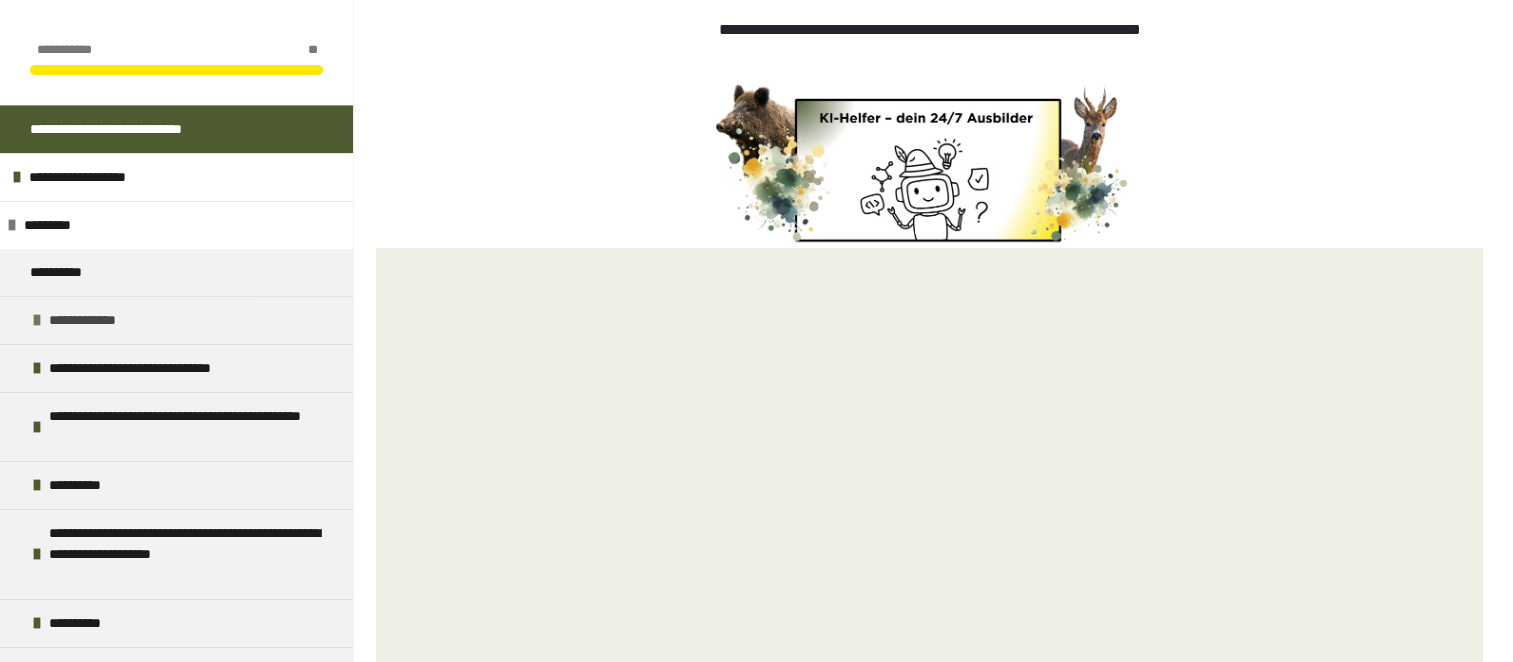 scroll, scrollTop: 100, scrollLeft: 0, axis: vertical 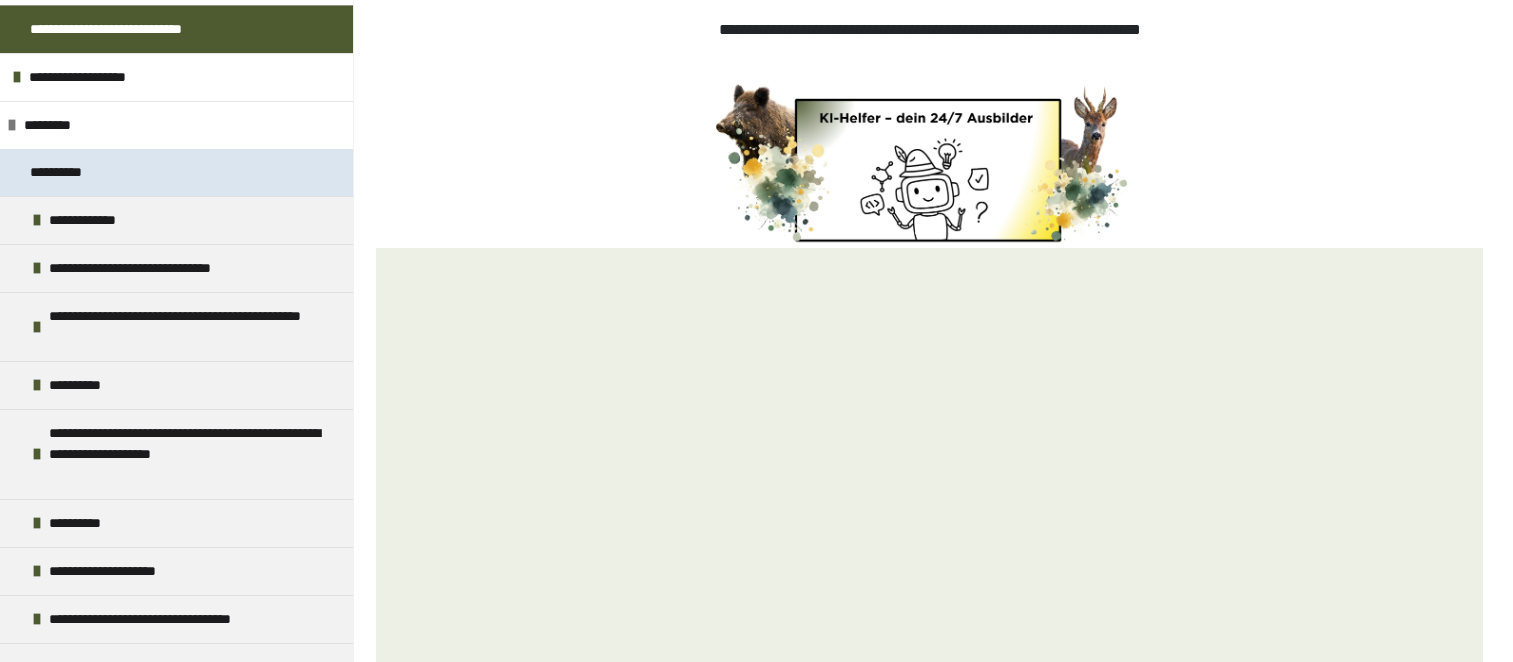 click on "**********" at bounding box center (70, 172) 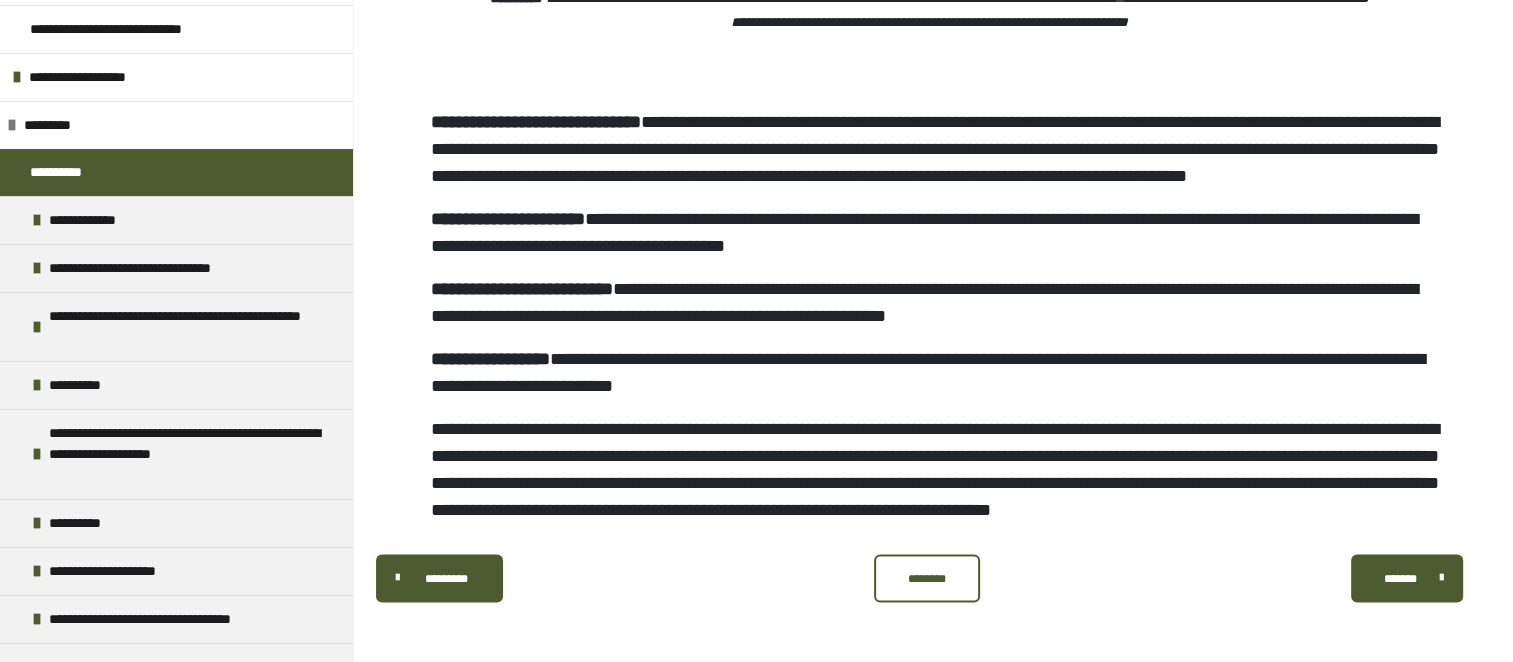 scroll, scrollTop: 2564, scrollLeft: 0, axis: vertical 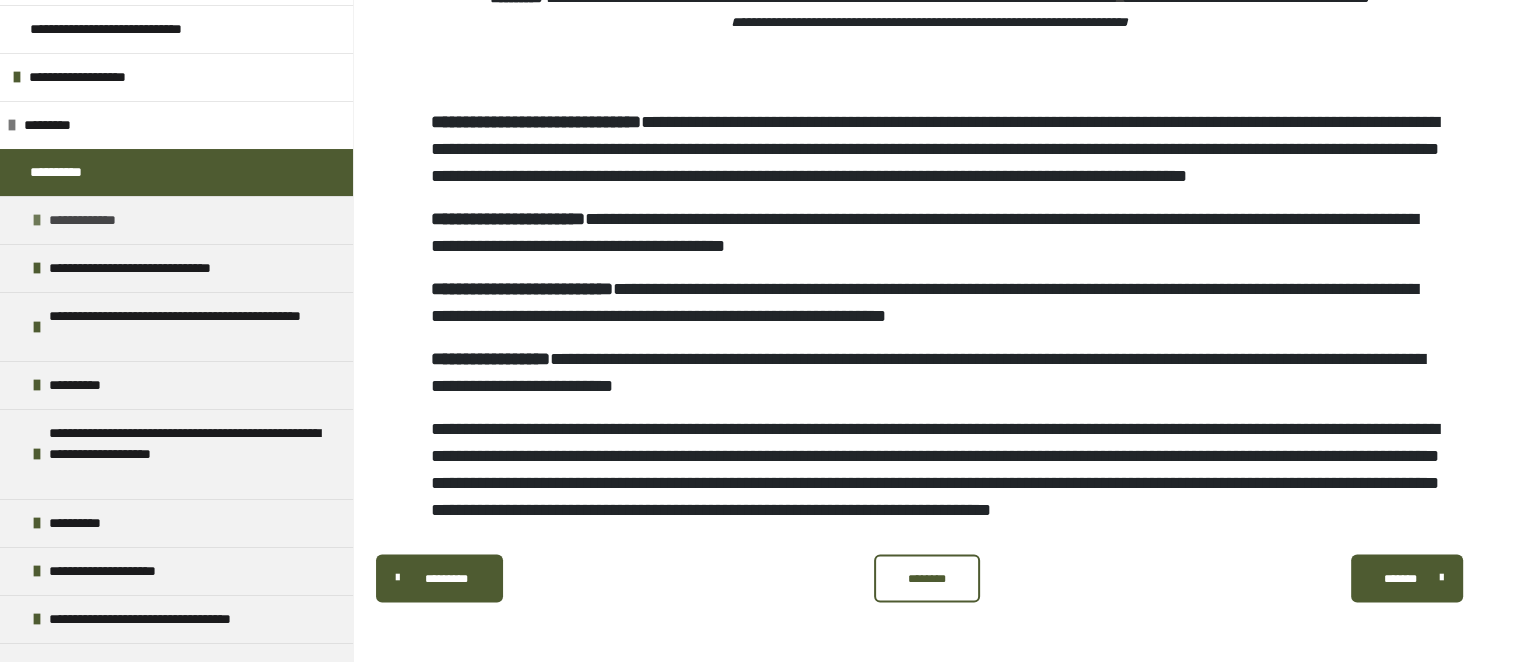 click at bounding box center (37, 220) 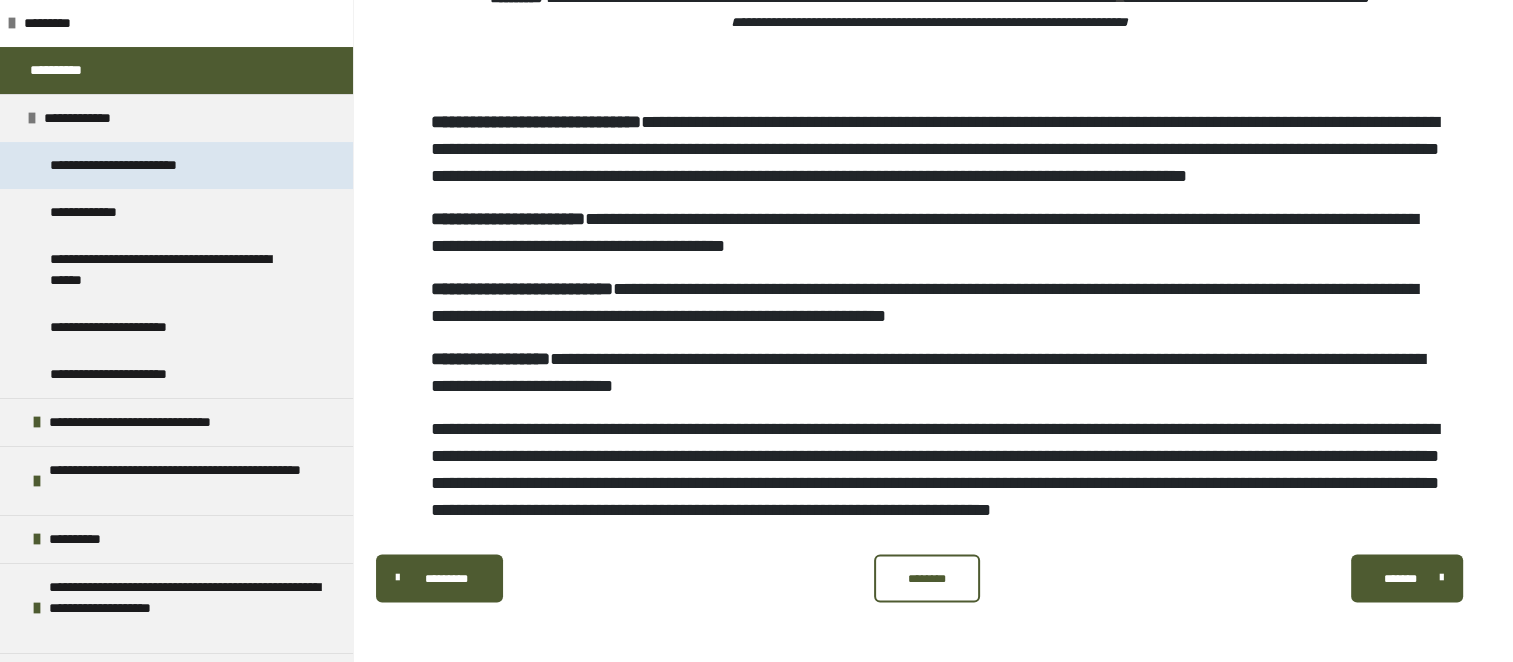 scroll, scrollTop: 200, scrollLeft: 0, axis: vertical 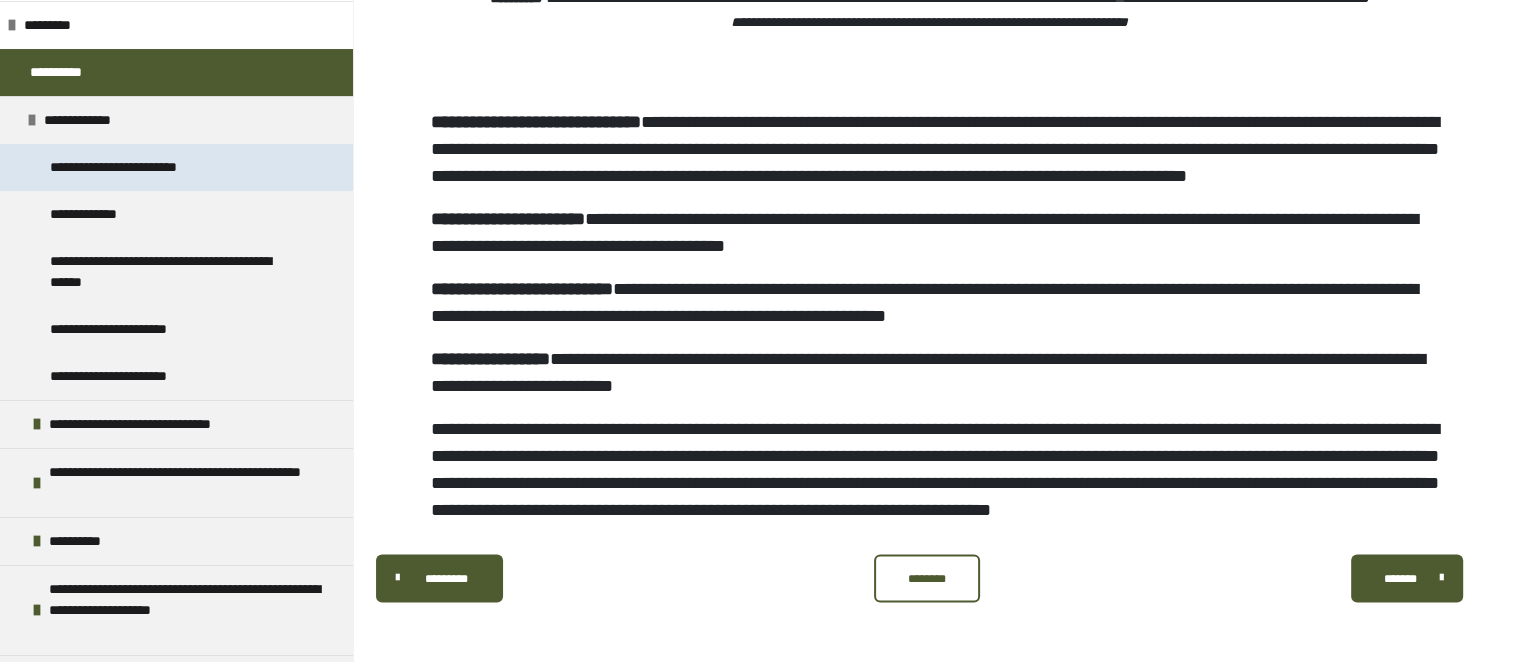 click on "**********" at bounding box center [135, 167] 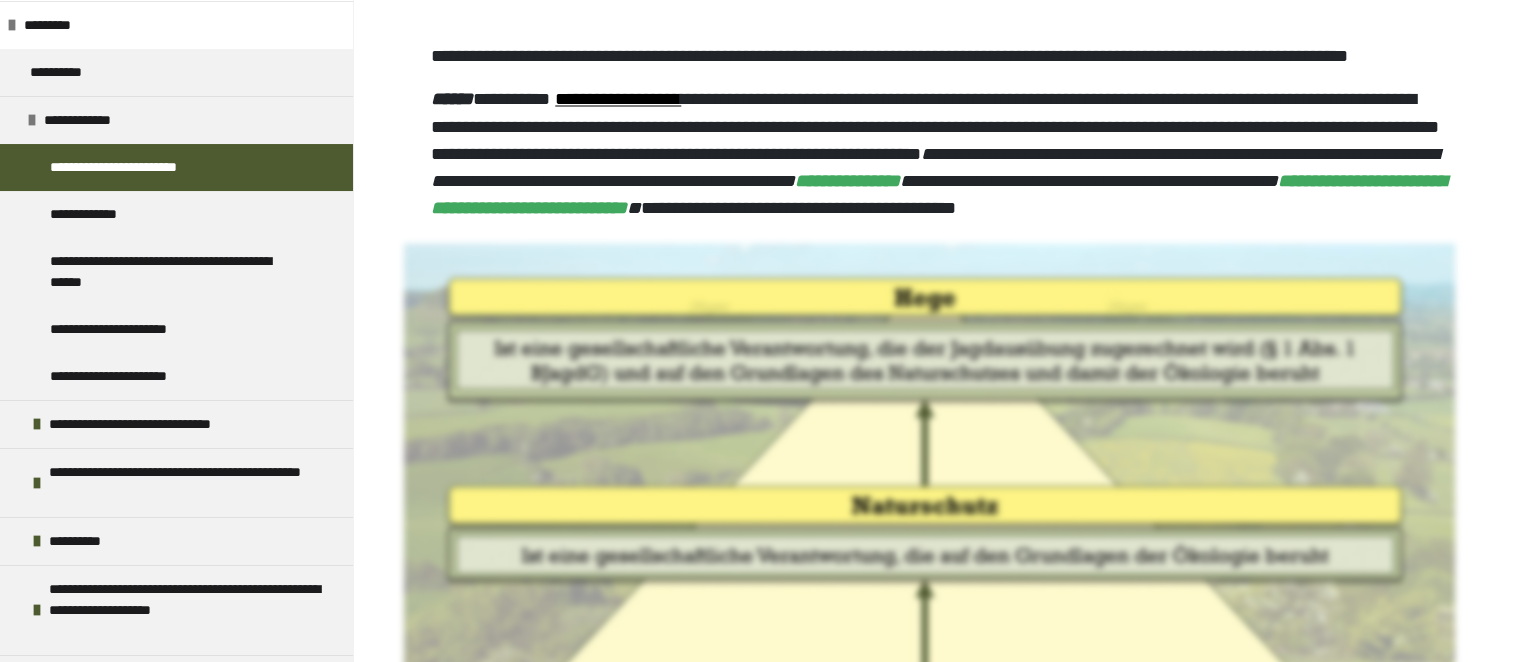 scroll, scrollTop: 3679, scrollLeft: 0, axis: vertical 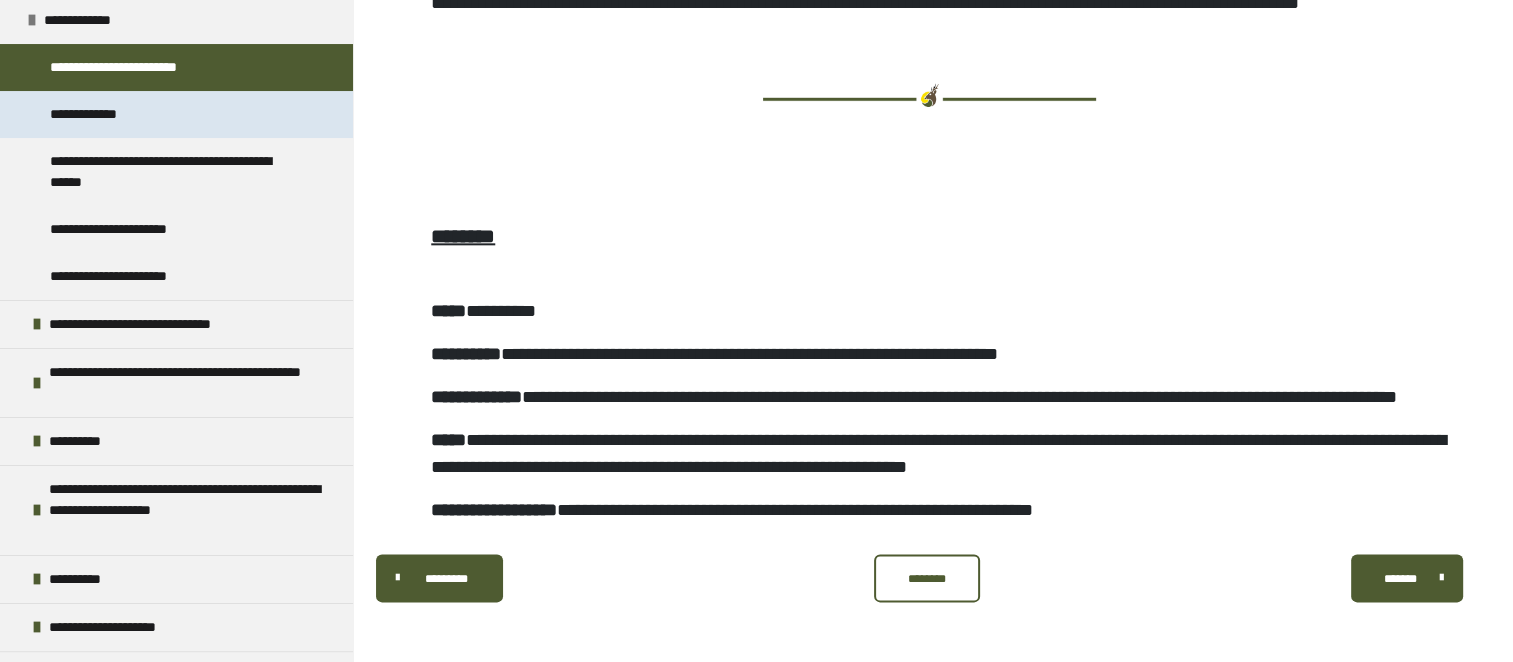 click on "**********" at bounding box center [92, 114] 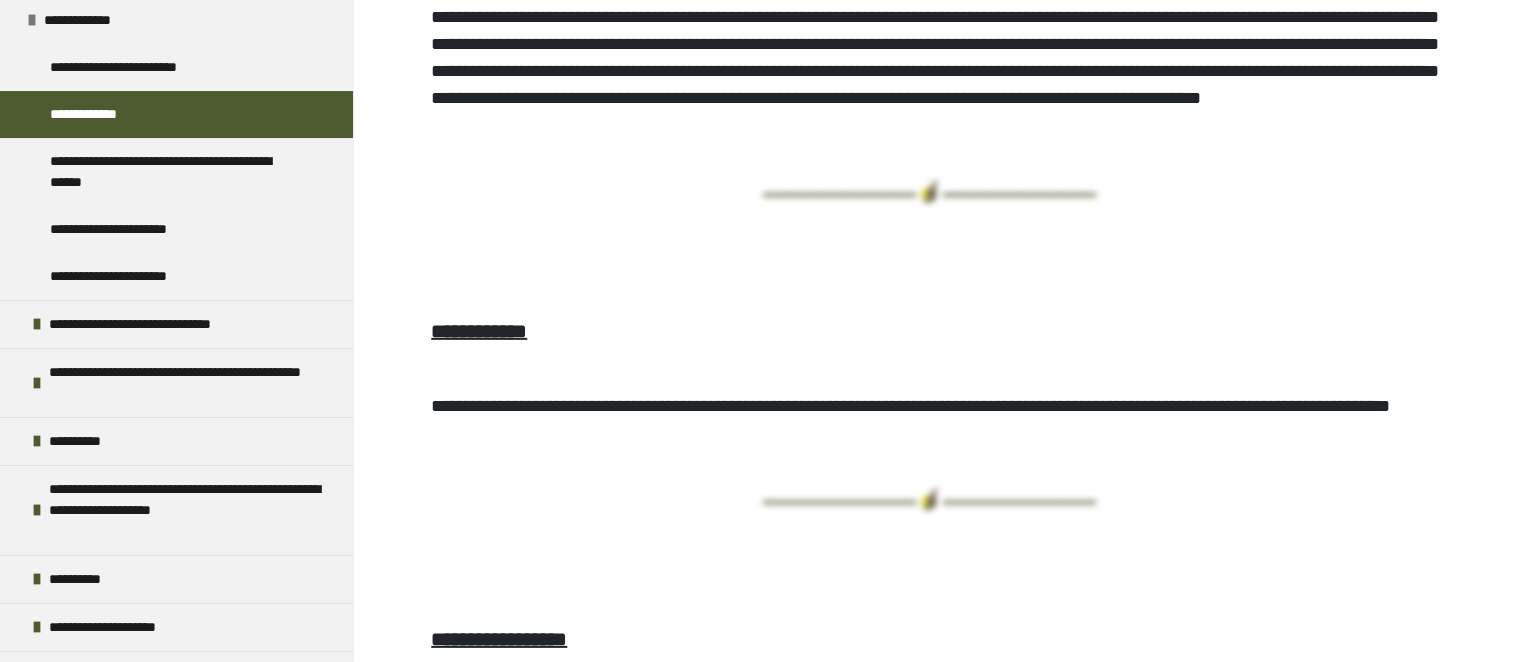 scroll, scrollTop: 6079, scrollLeft: 0, axis: vertical 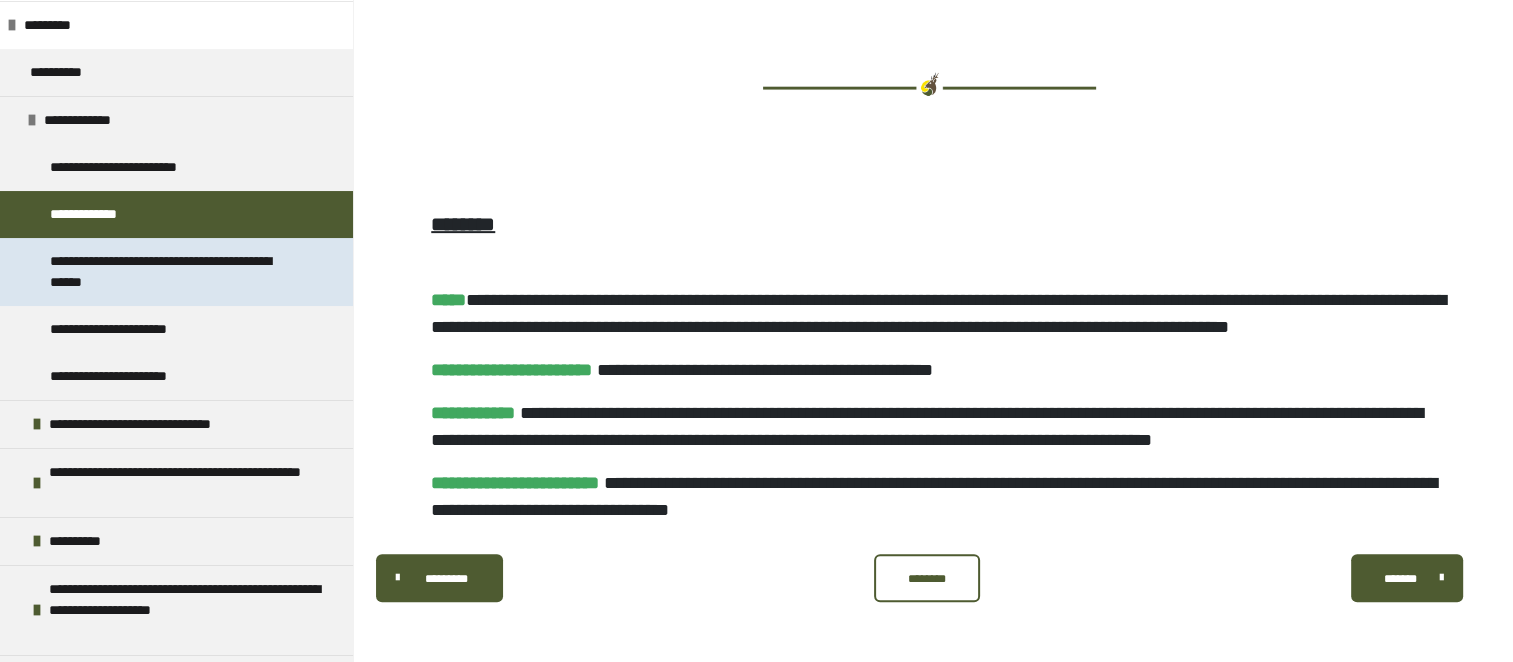 click on "**********" at bounding box center [171, 272] 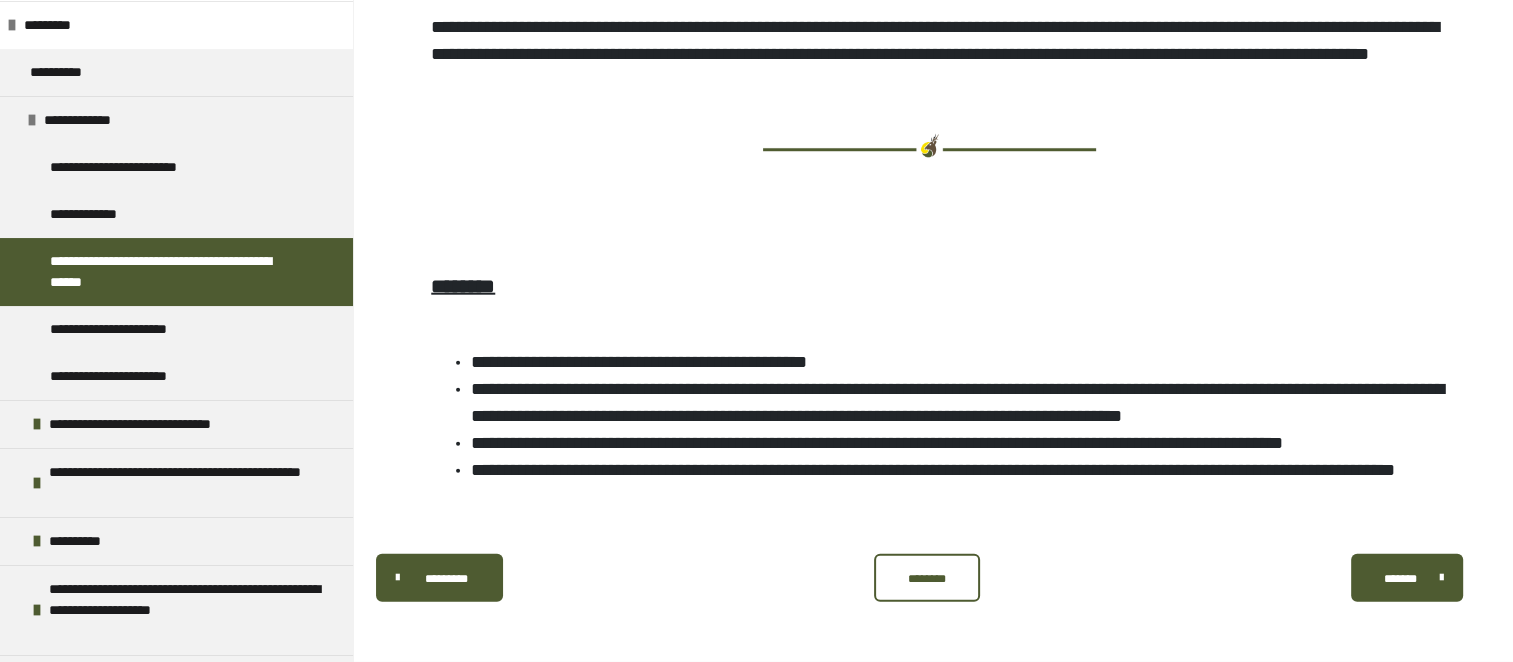 scroll, scrollTop: 5382, scrollLeft: 0, axis: vertical 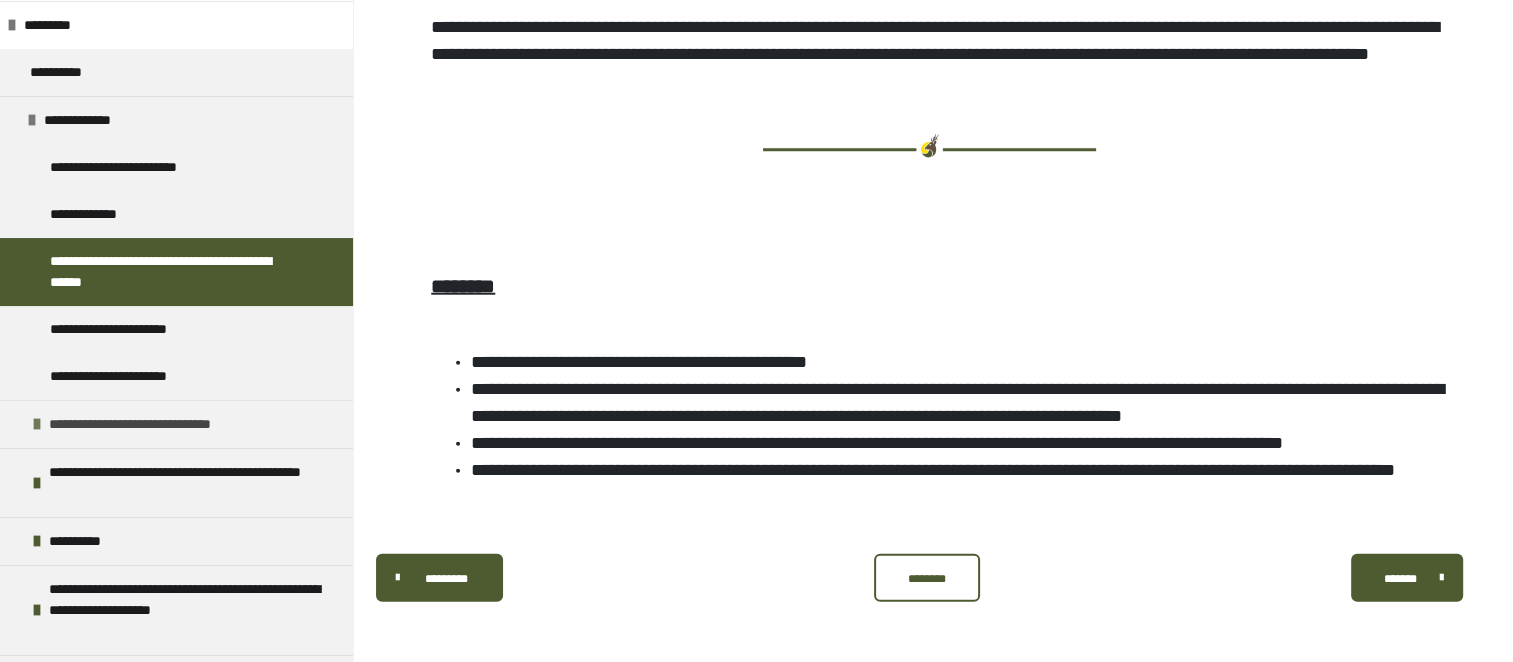 click on "**********" at bounding box center (176, 424) 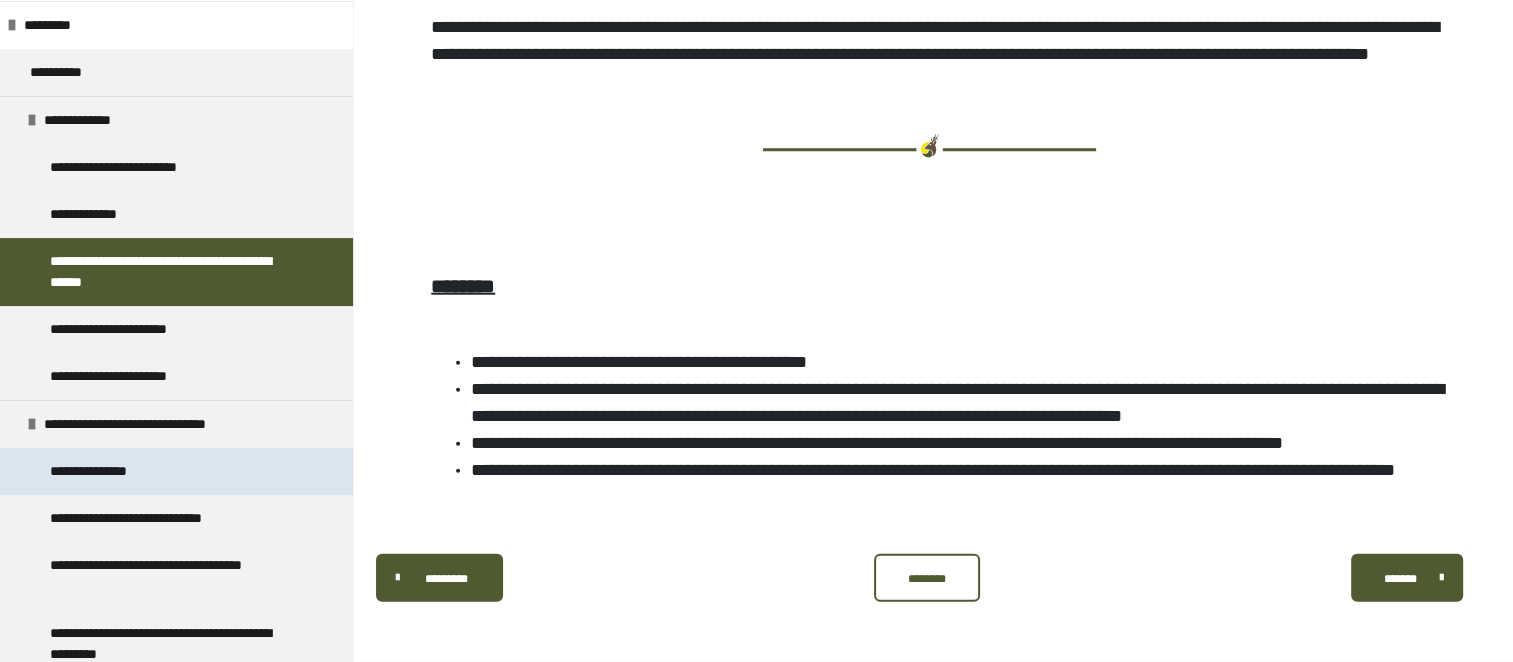 click on "**********" at bounding box center (104, 471) 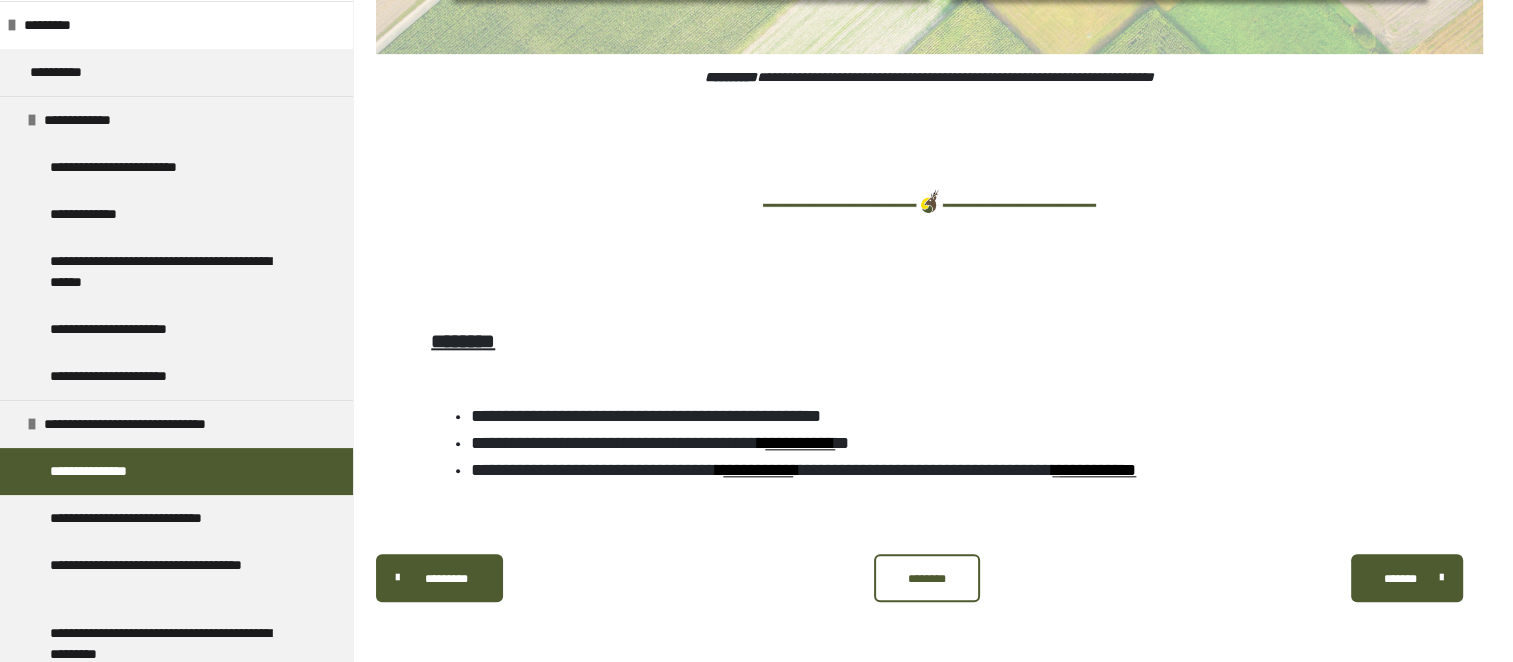scroll, scrollTop: 2154, scrollLeft: 0, axis: vertical 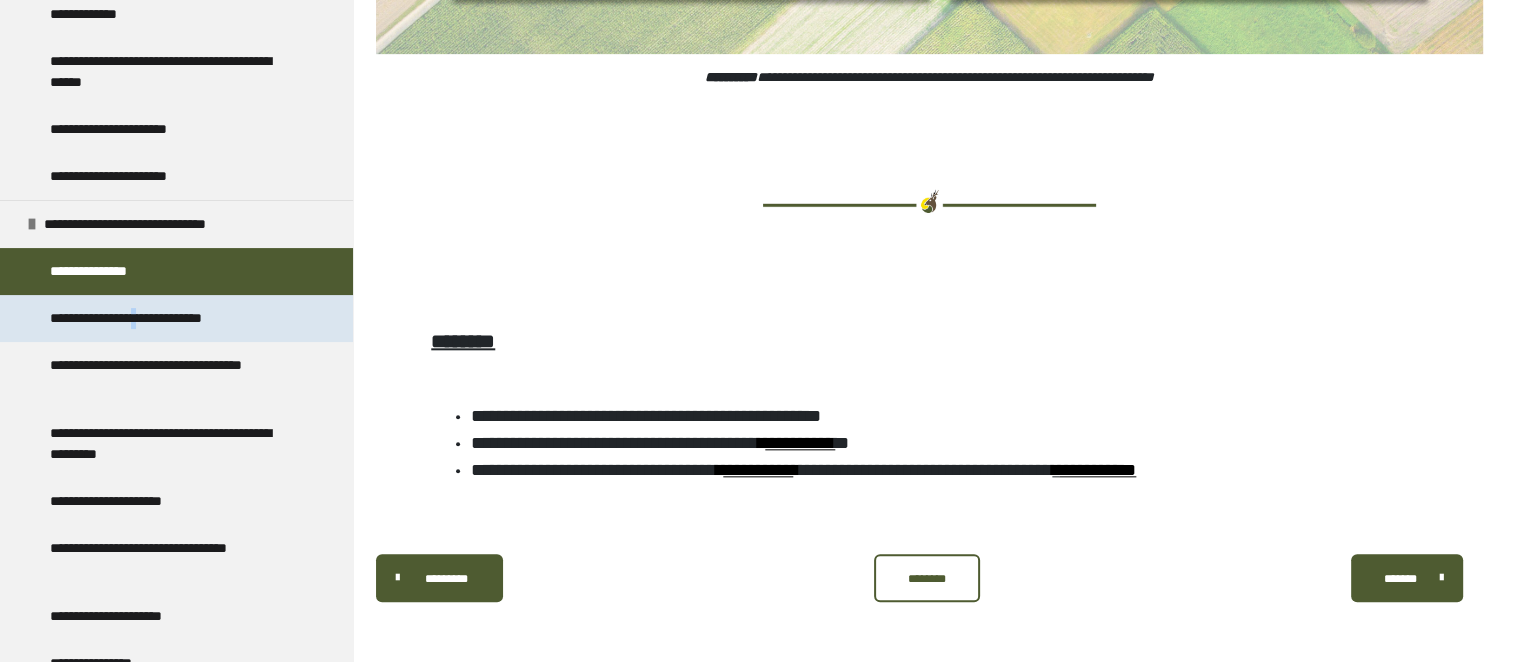 click on "**********" at bounding box center [158, 318] 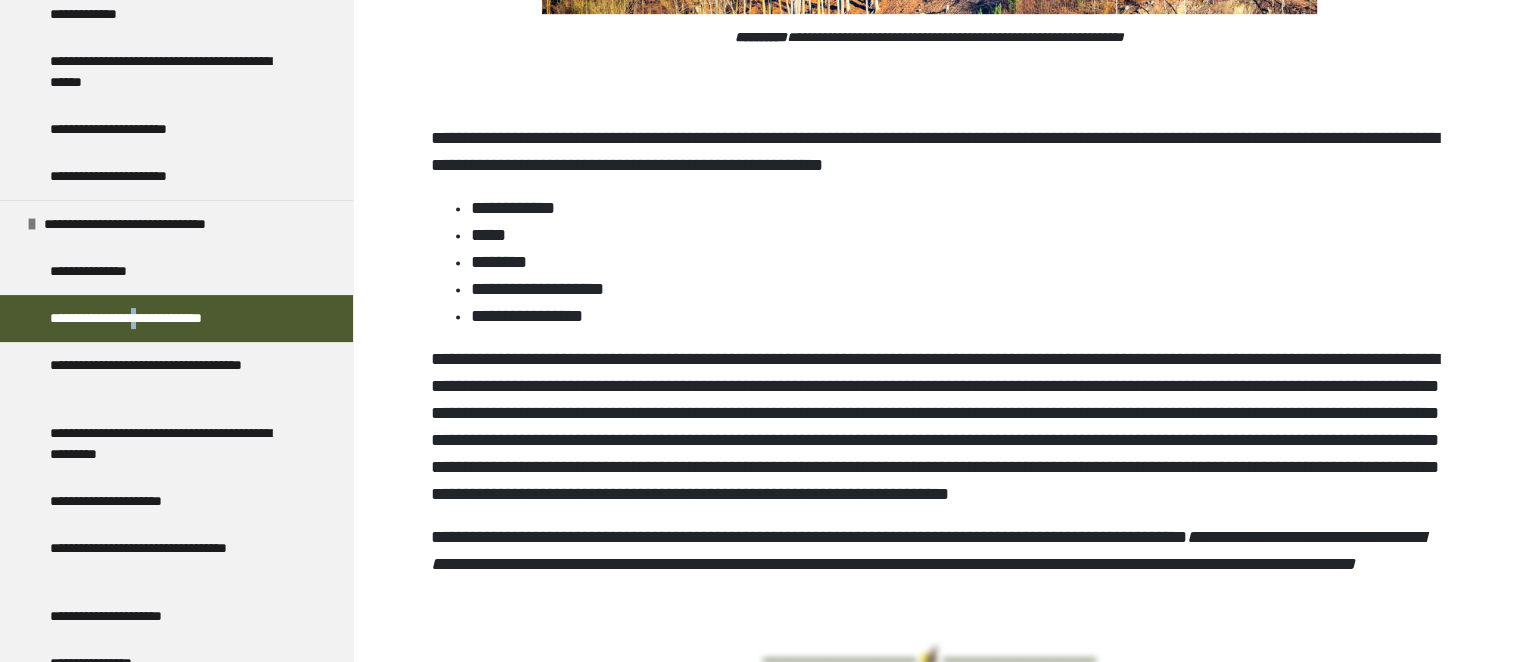 scroll, scrollTop: 2679, scrollLeft: 0, axis: vertical 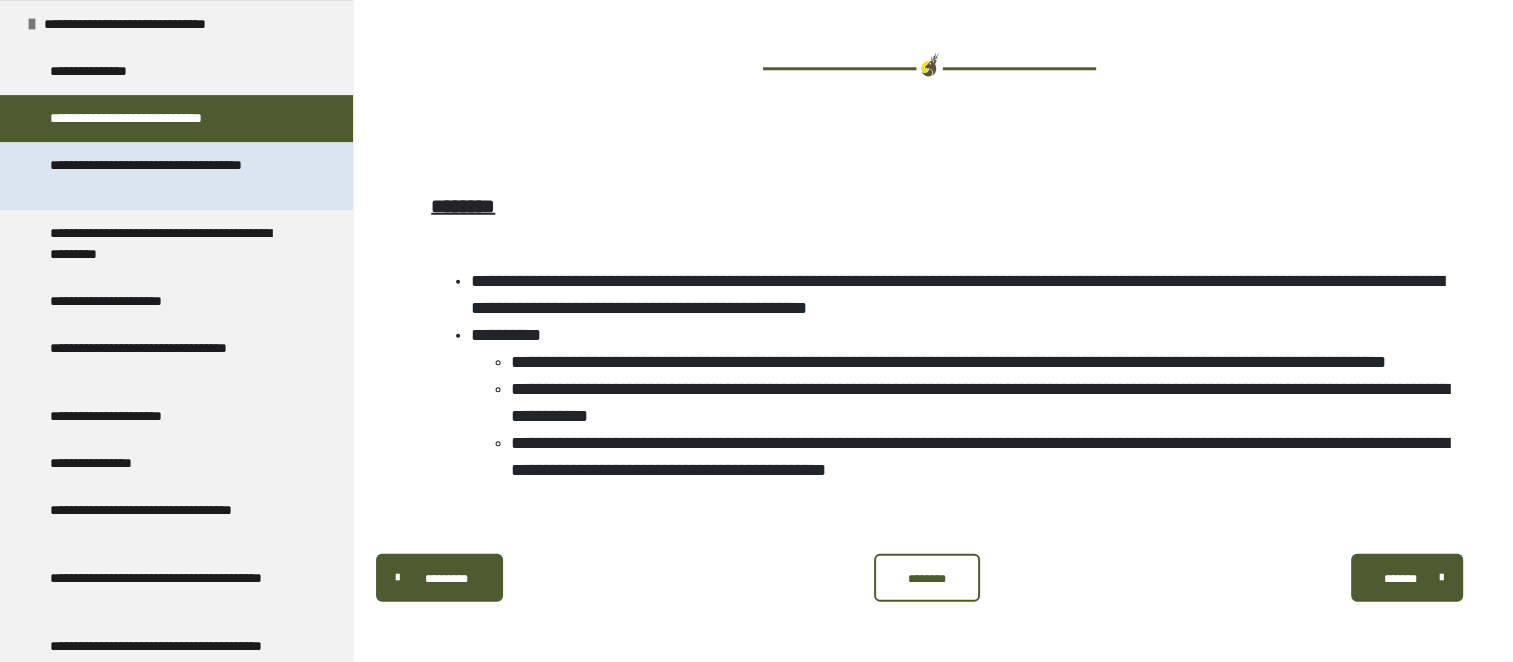 click on "**********" at bounding box center (171, 176) 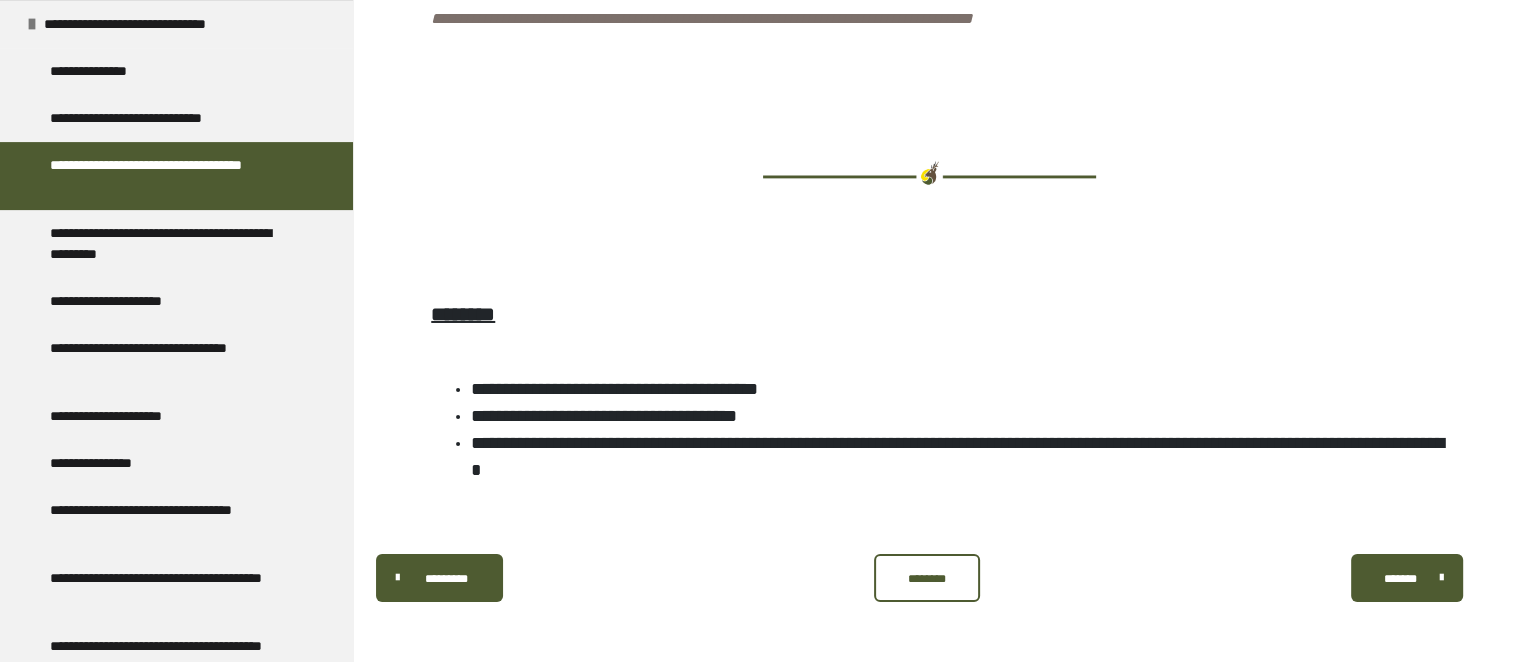 scroll, scrollTop: 7279, scrollLeft: 0, axis: vertical 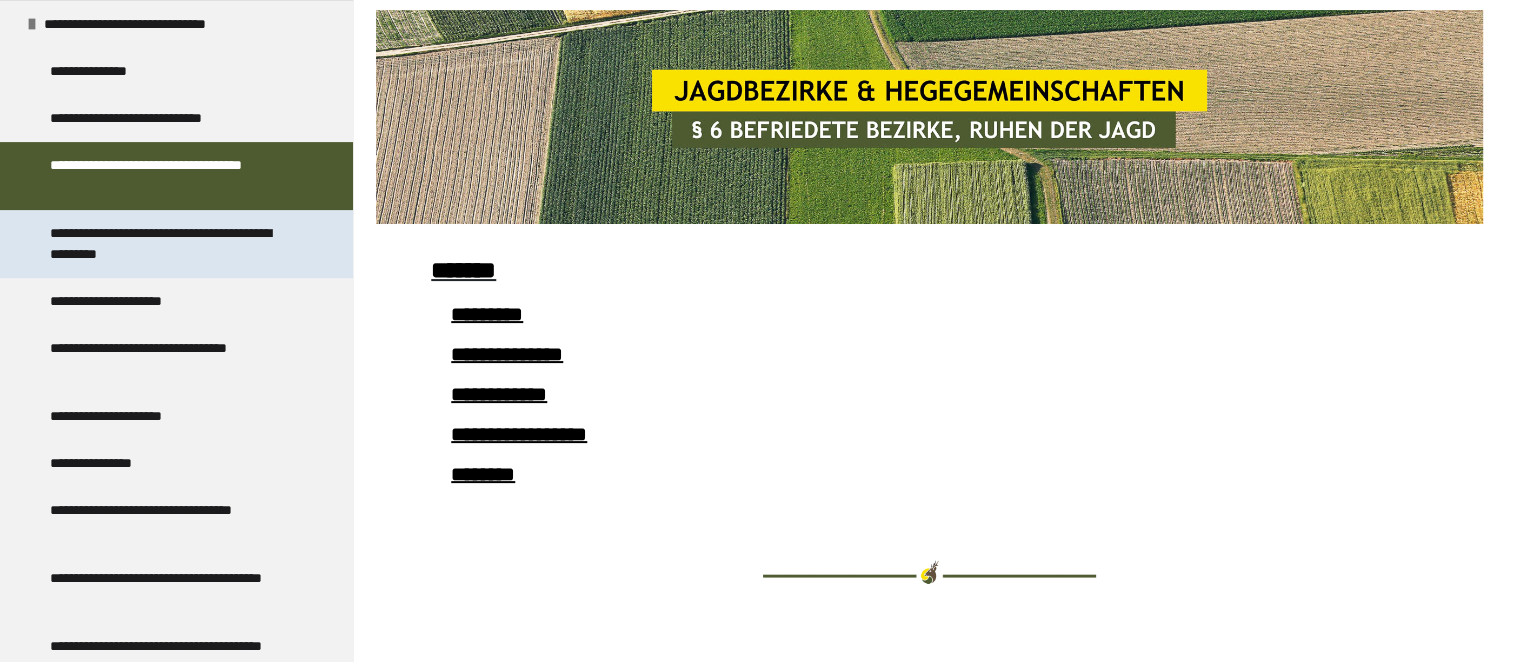 click on "**********" at bounding box center [171, 244] 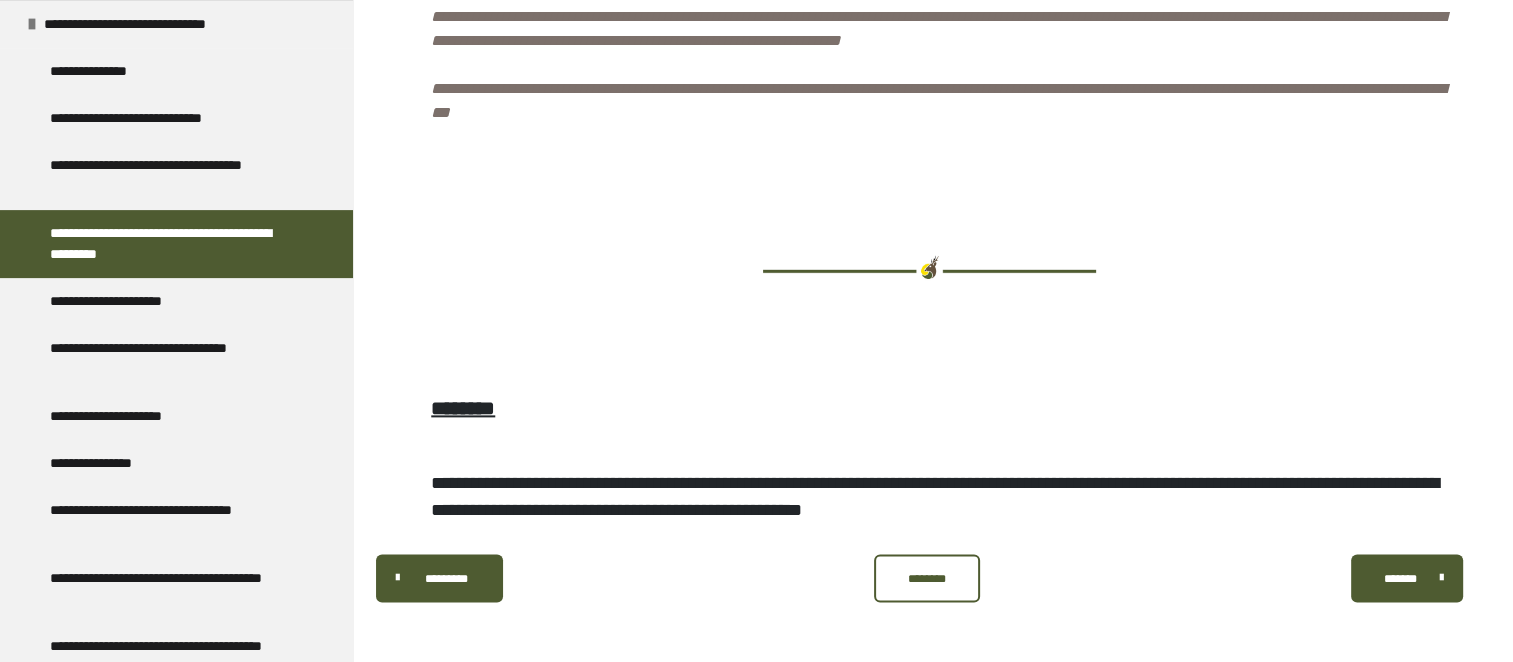 scroll, scrollTop: 2775, scrollLeft: 0, axis: vertical 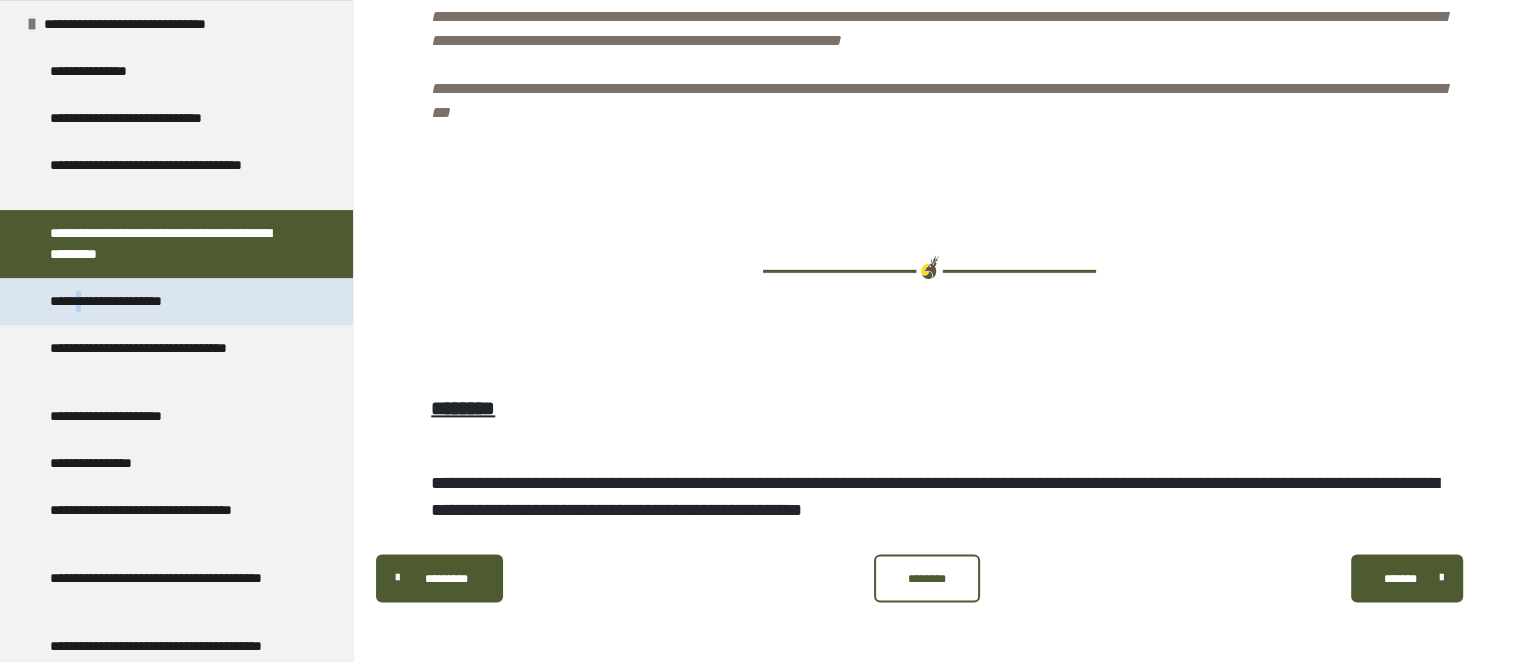 click on "**********" at bounding box center [128, 301] 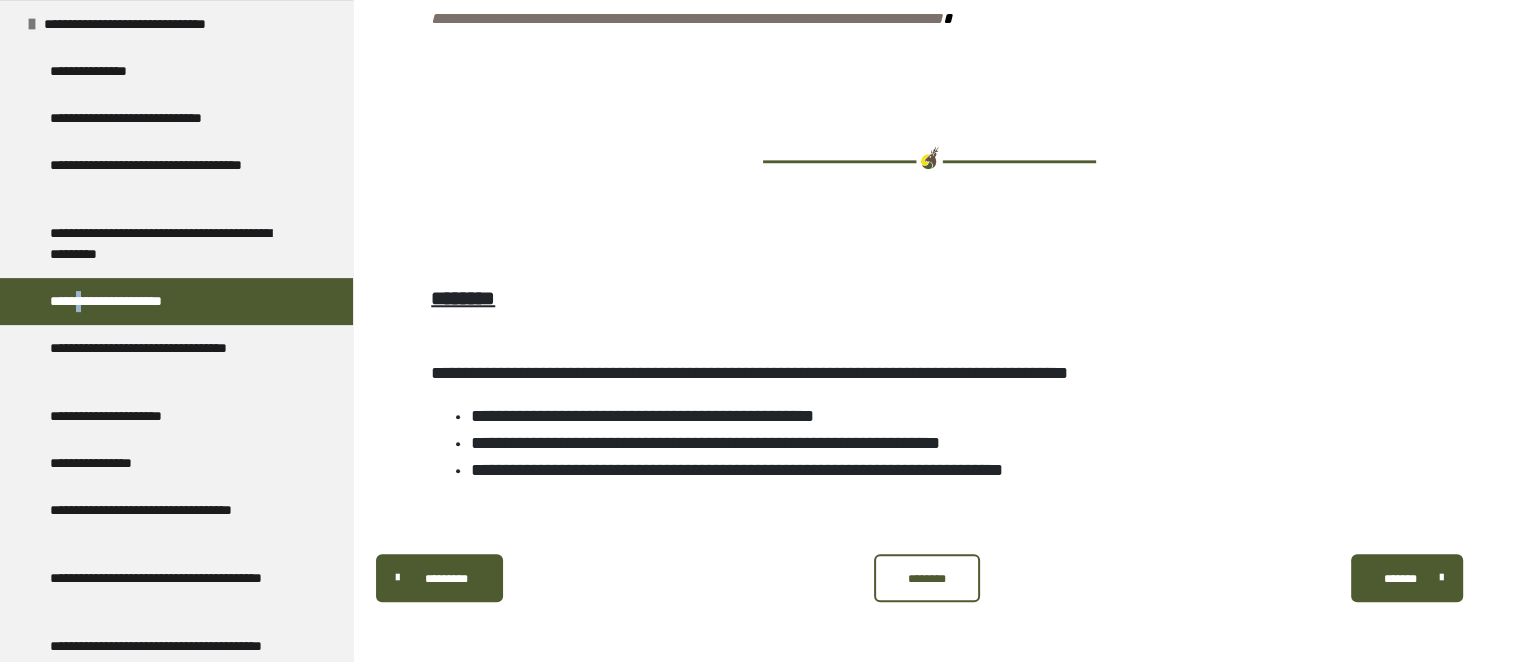 scroll, scrollTop: 9884, scrollLeft: 0, axis: vertical 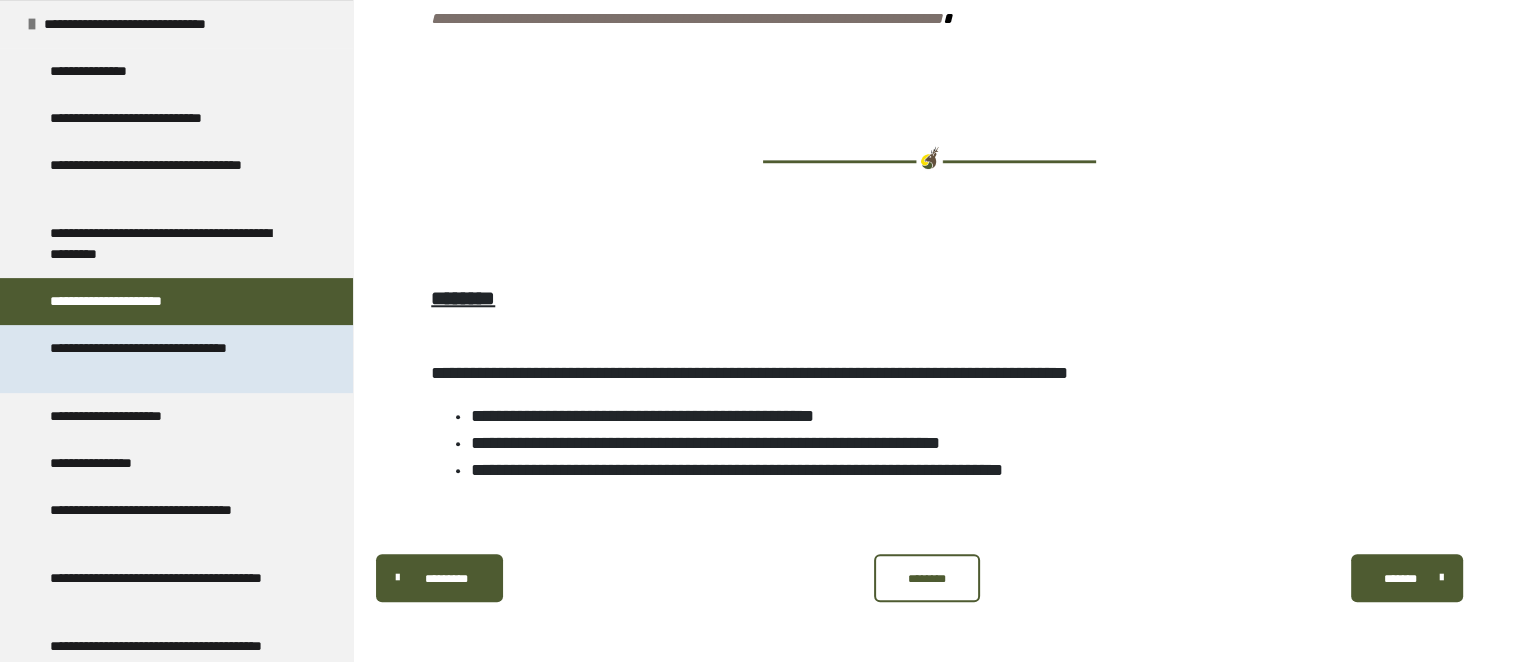 click on "**********" at bounding box center (171, 359) 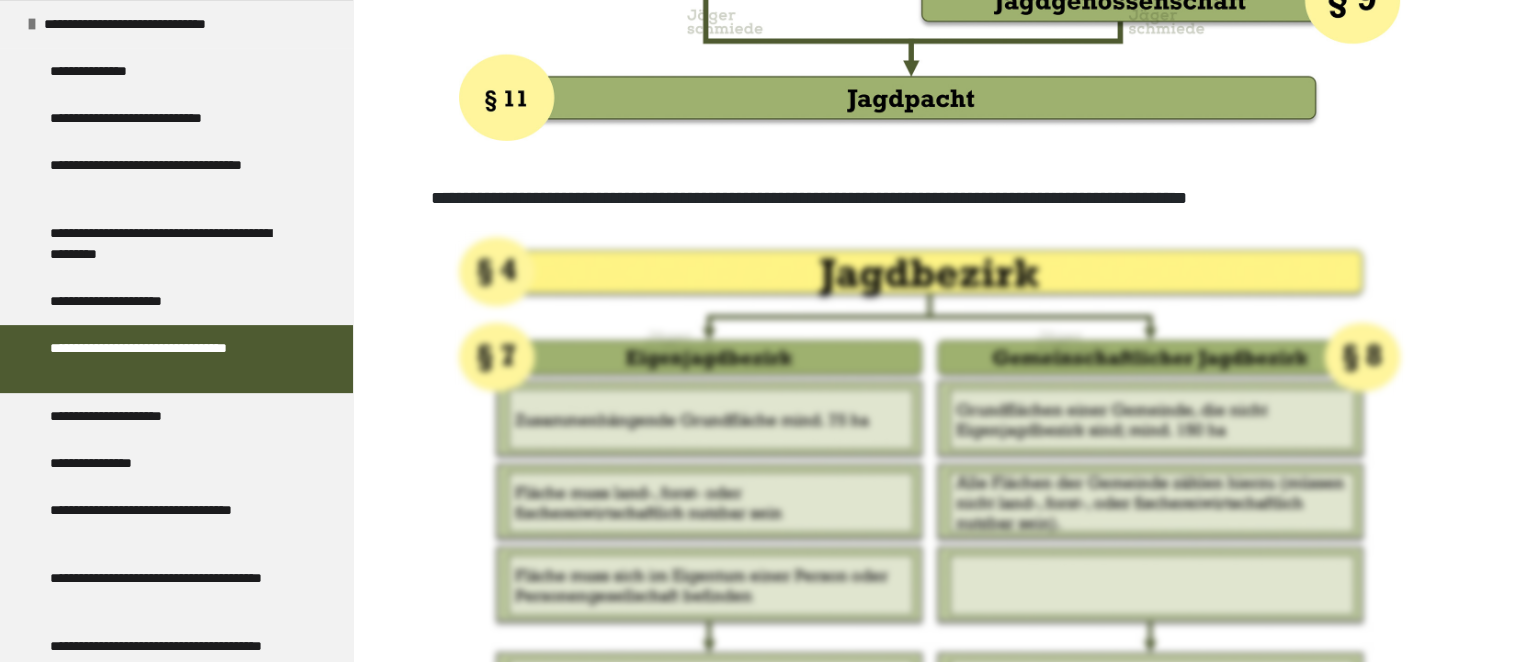 scroll, scrollTop: 6479, scrollLeft: 0, axis: vertical 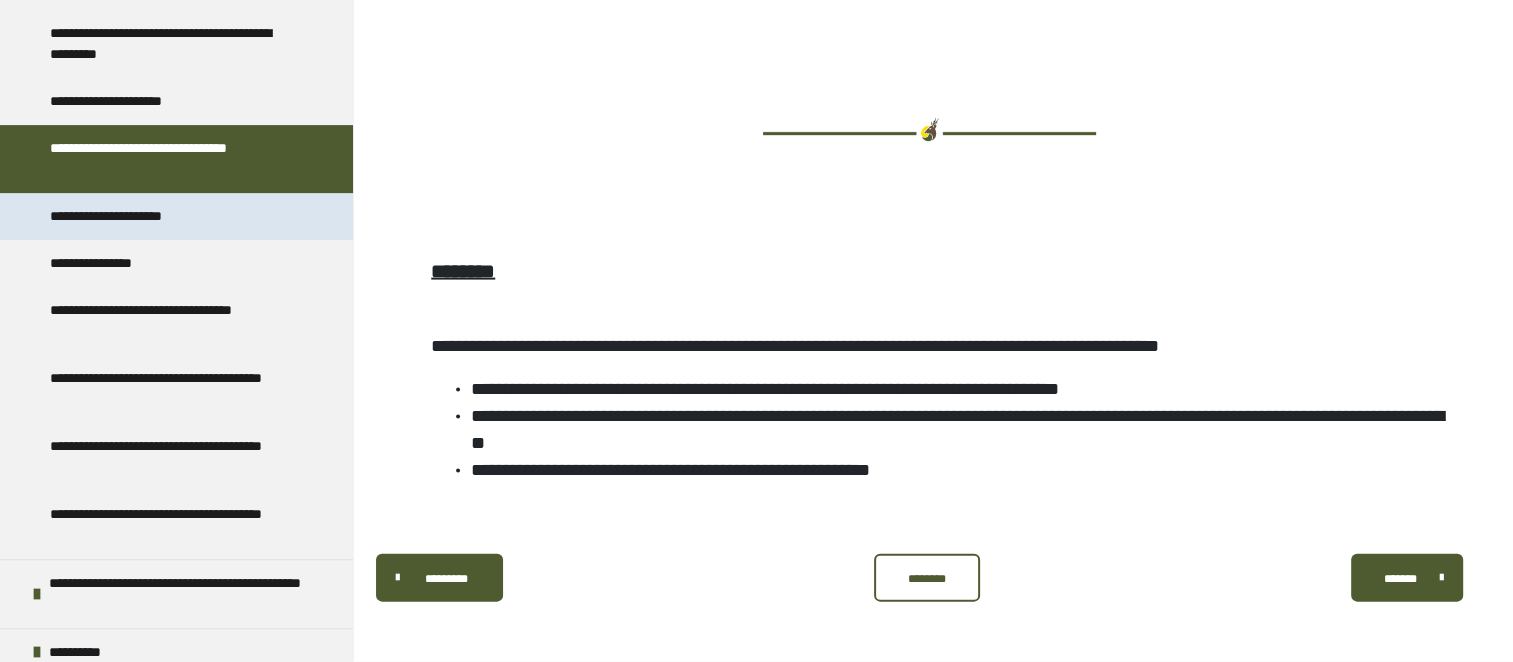 click on "**********" at bounding box center (134, 216) 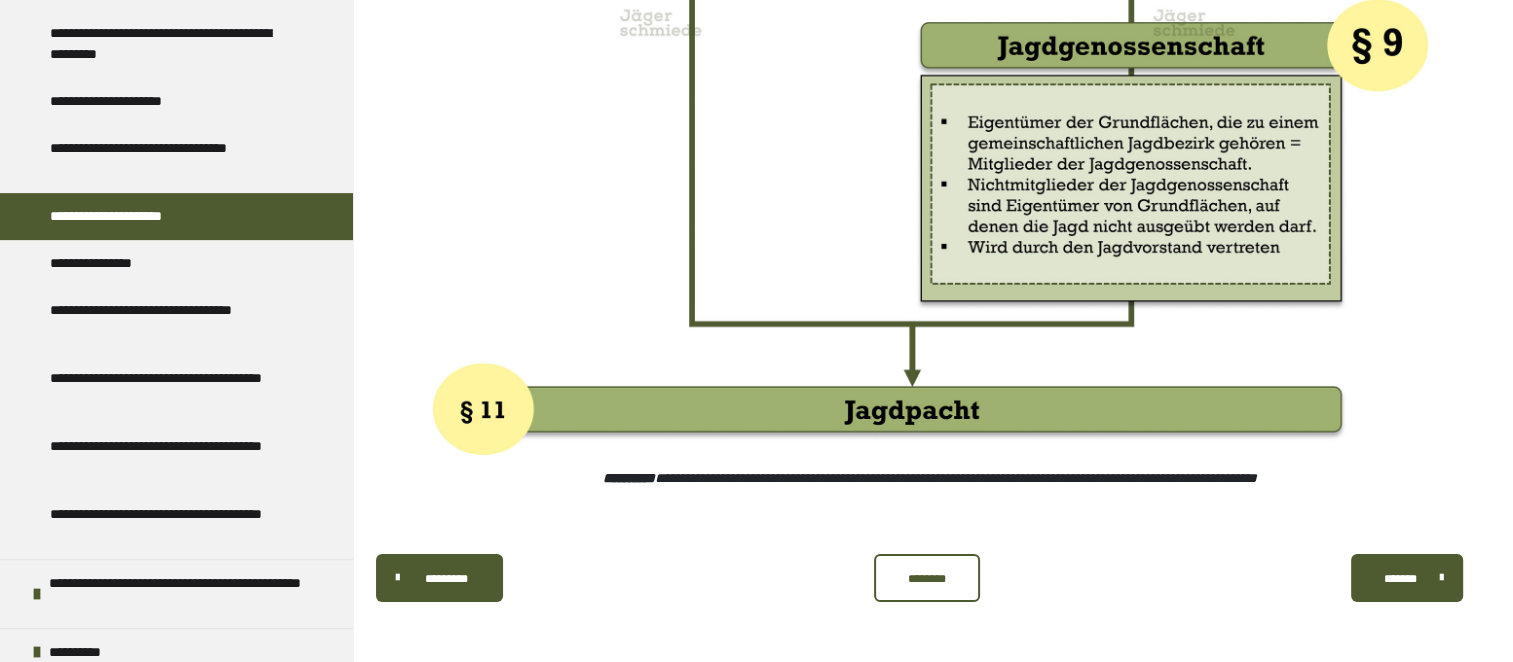 scroll, scrollTop: 6779, scrollLeft: 0, axis: vertical 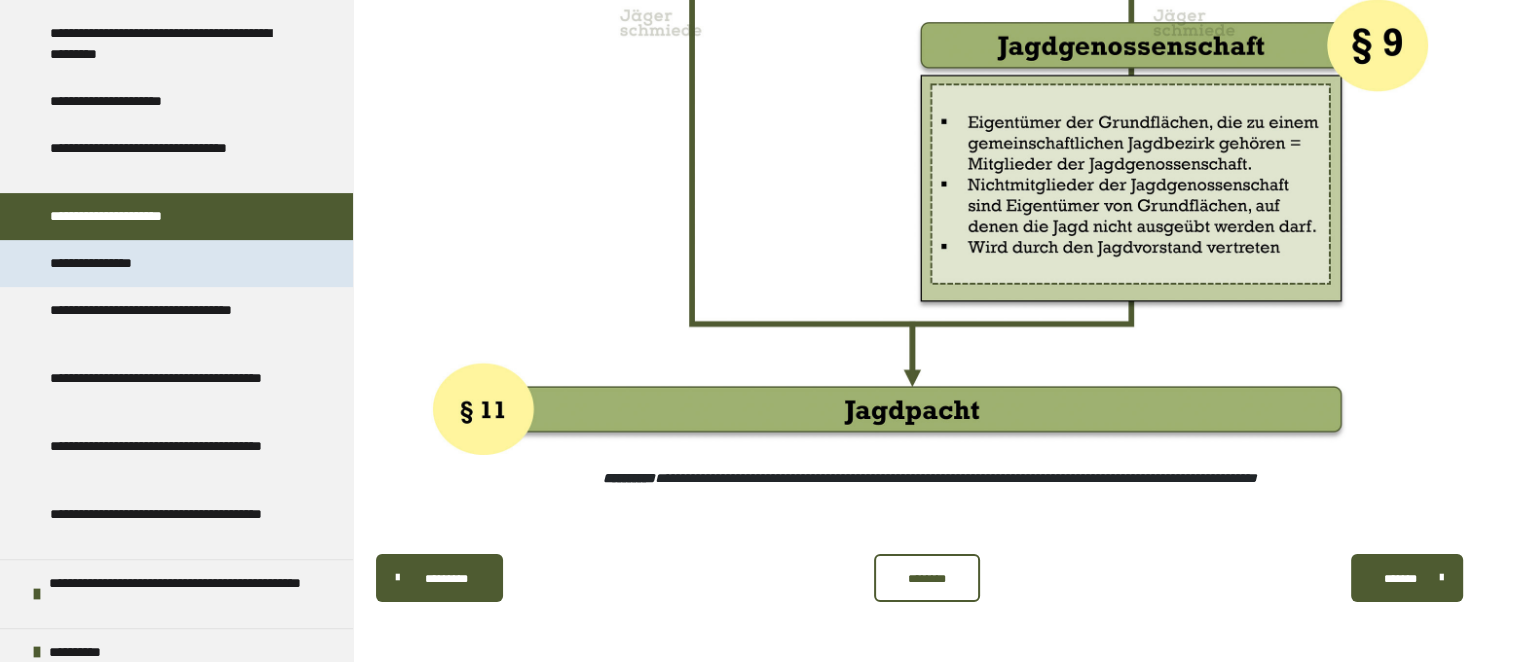 click on "**********" at bounding box center [111, 263] 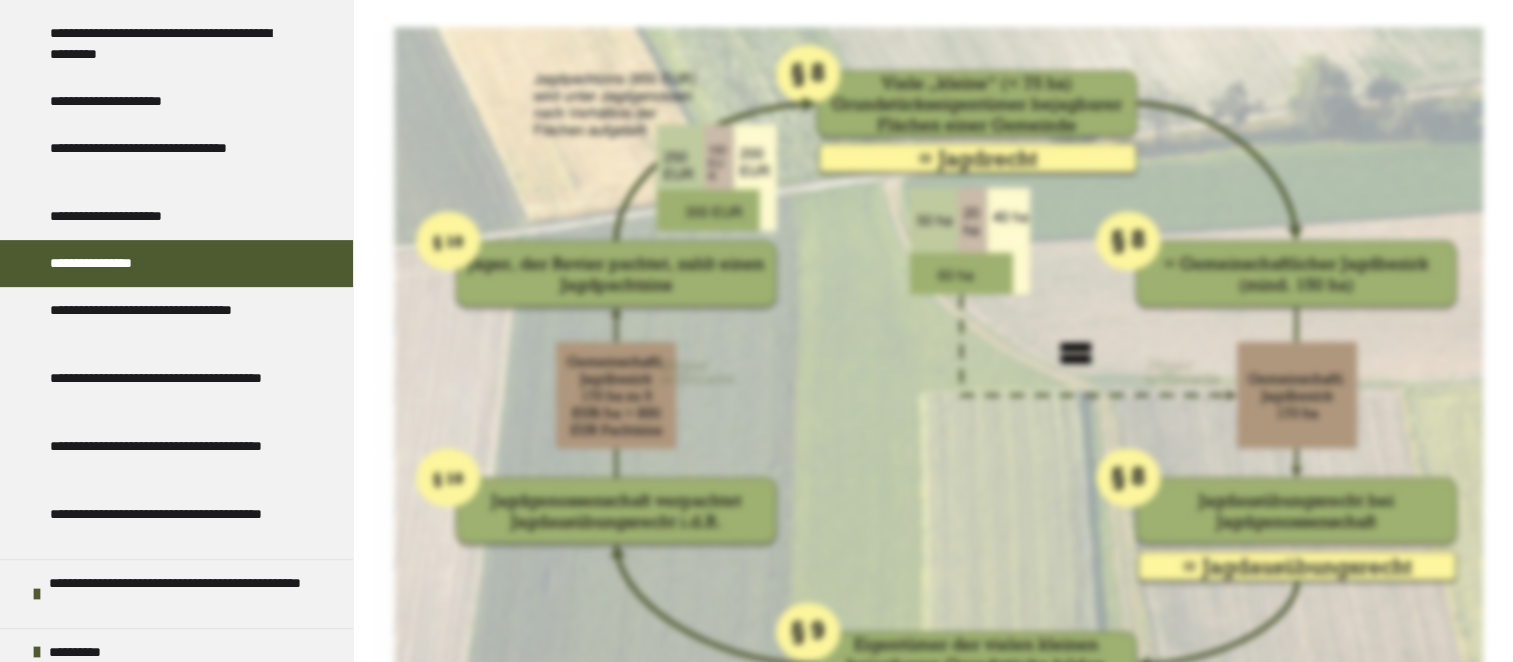 scroll, scrollTop: 5379, scrollLeft: 0, axis: vertical 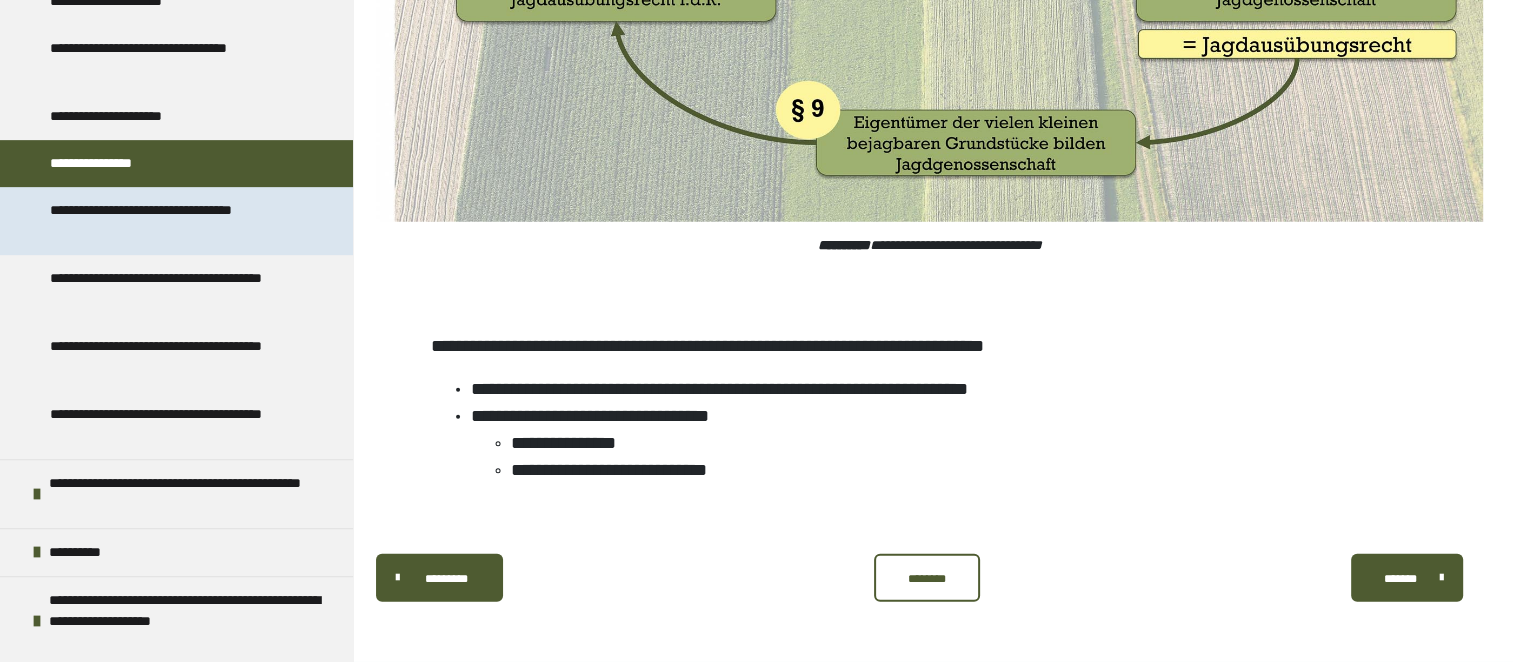 click on "**********" at bounding box center (171, 221) 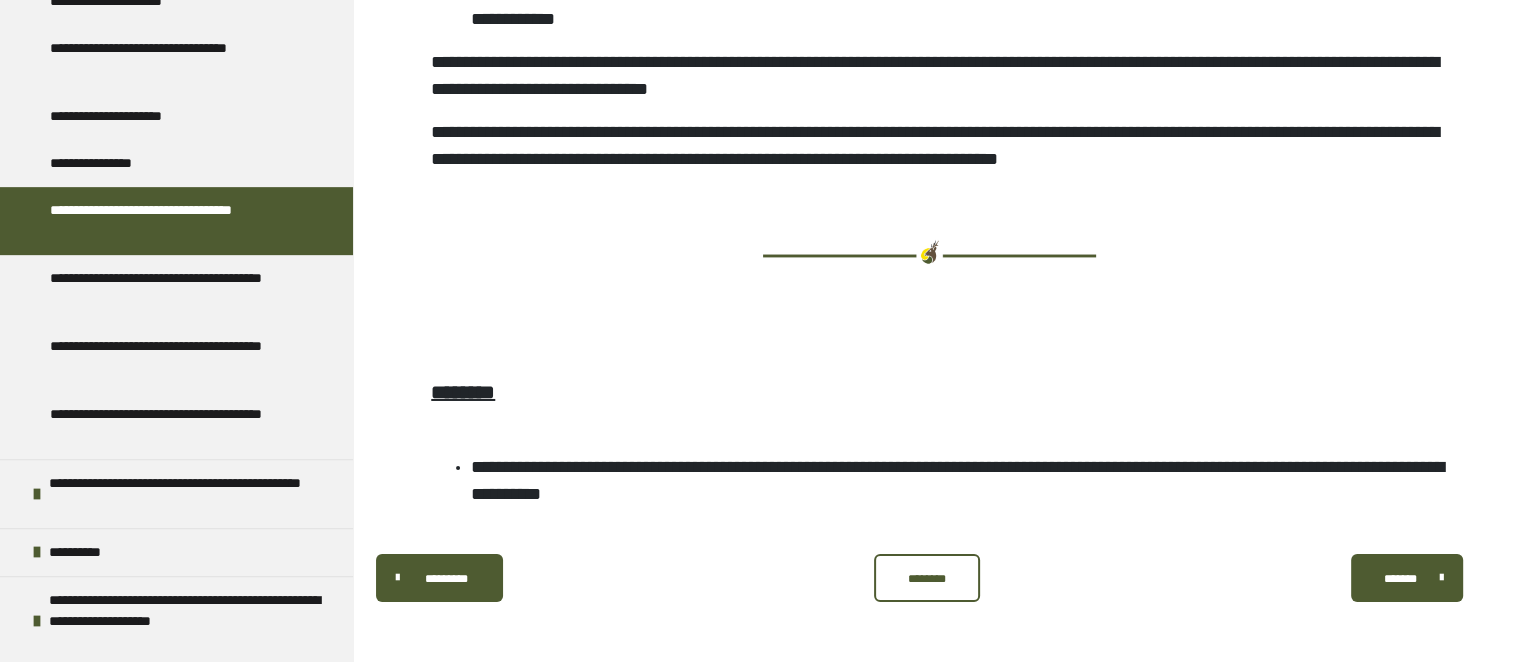 scroll, scrollTop: 7567, scrollLeft: 0, axis: vertical 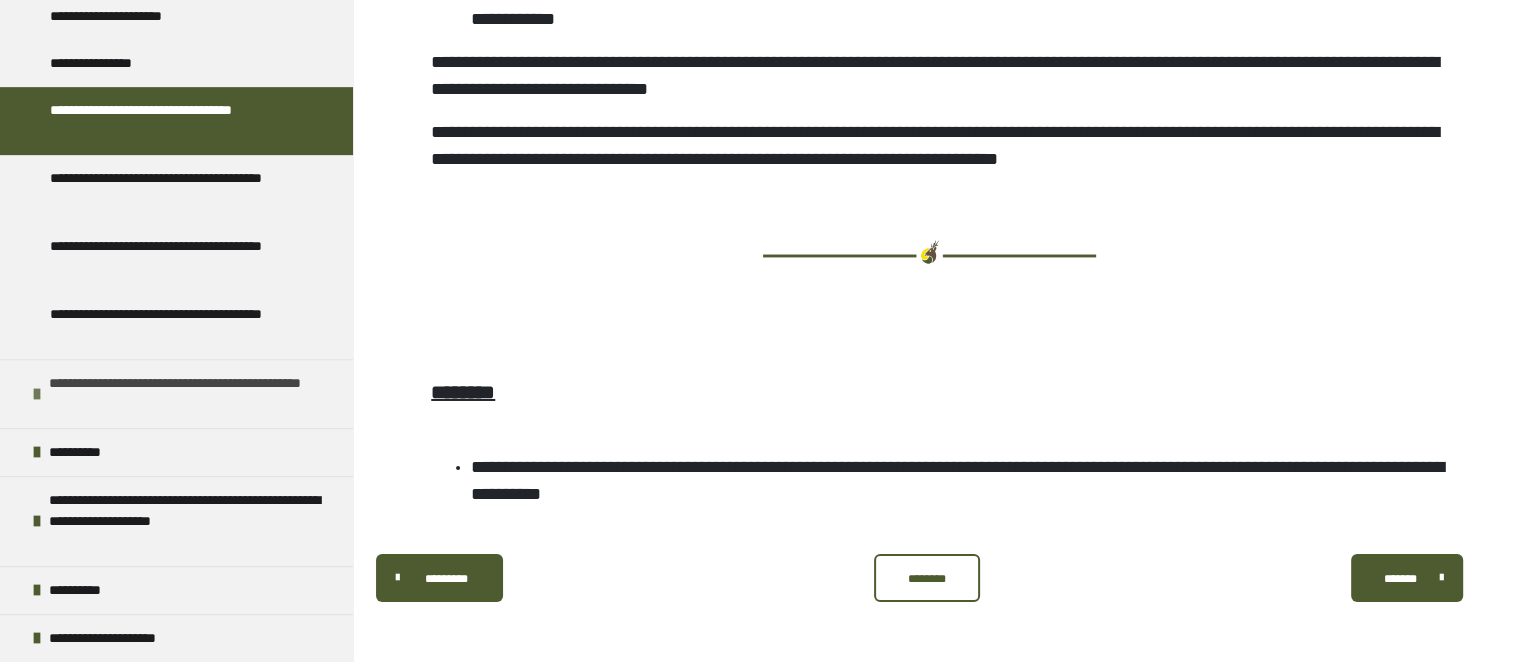 click at bounding box center (37, 394) 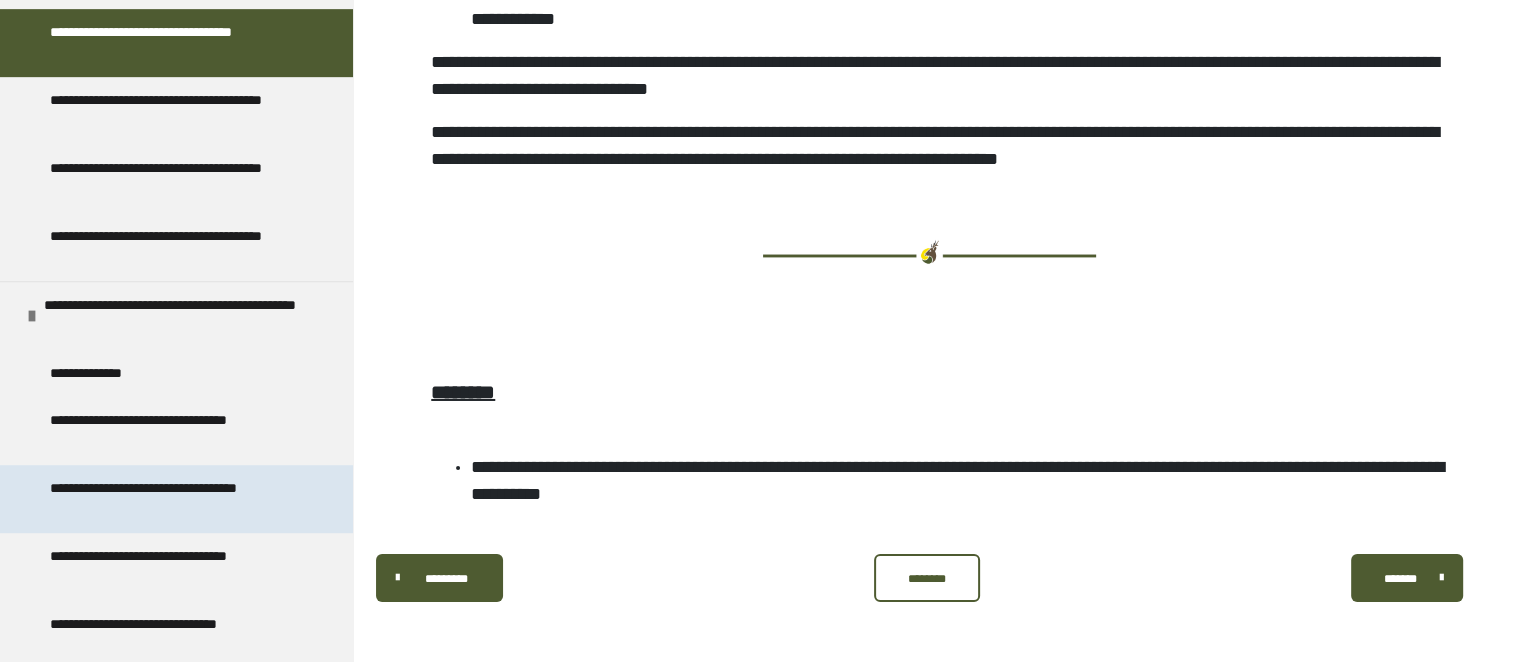 scroll, scrollTop: 1200, scrollLeft: 0, axis: vertical 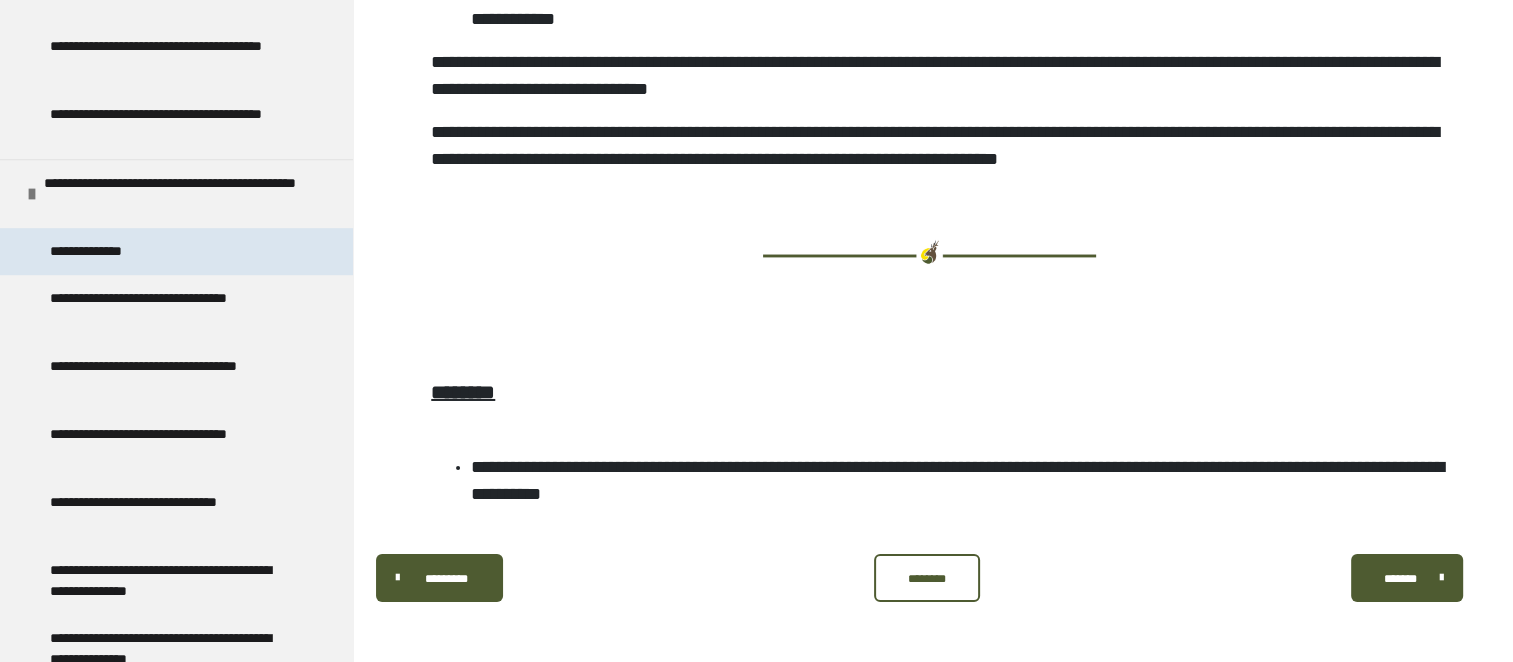 click on "**********" at bounding box center (99, 251) 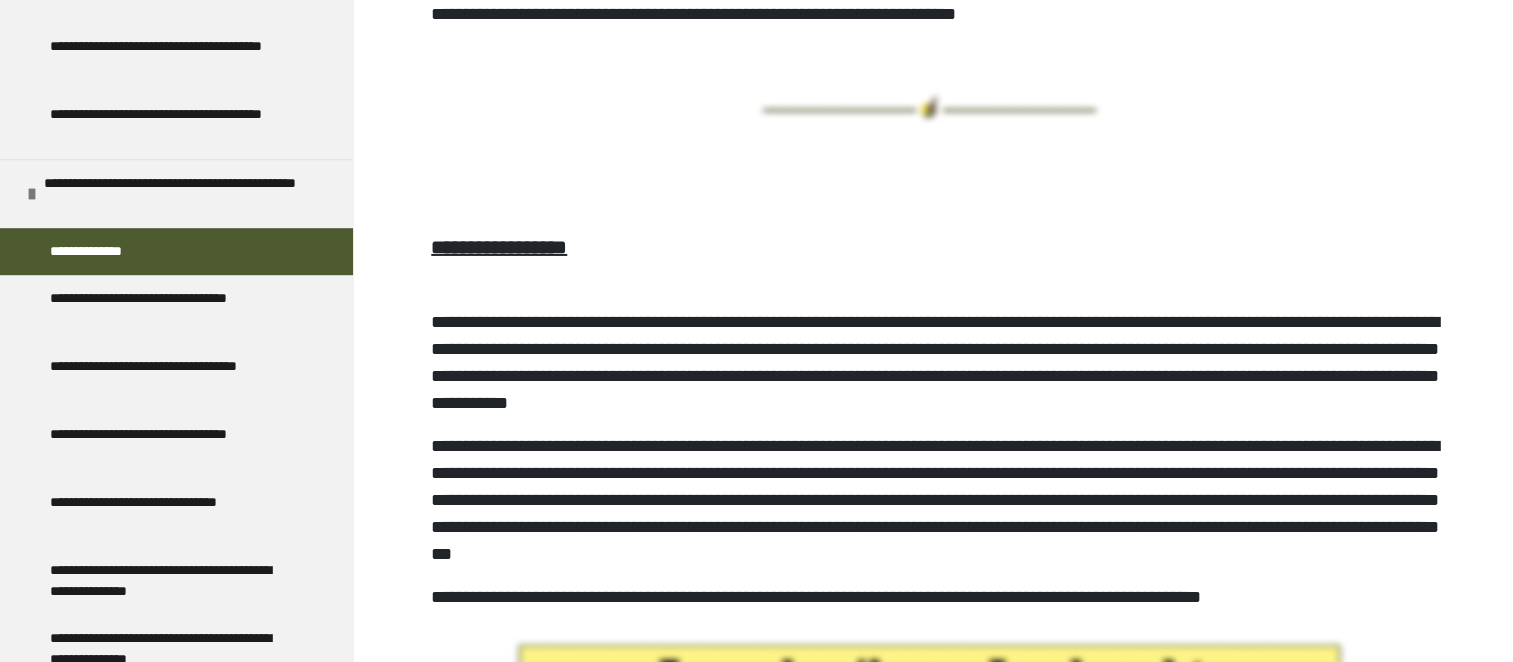 scroll, scrollTop: 14379, scrollLeft: 0, axis: vertical 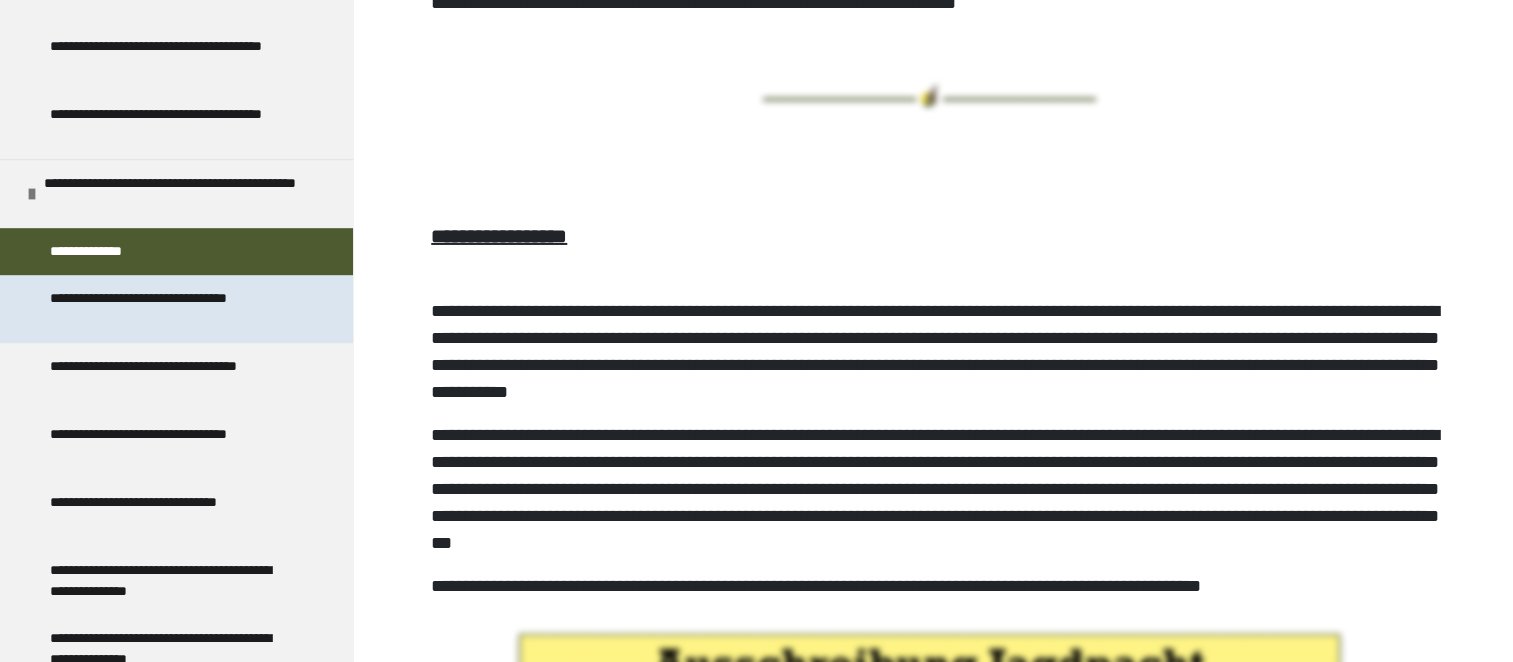 click on "**********" at bounding box center [171, 309] 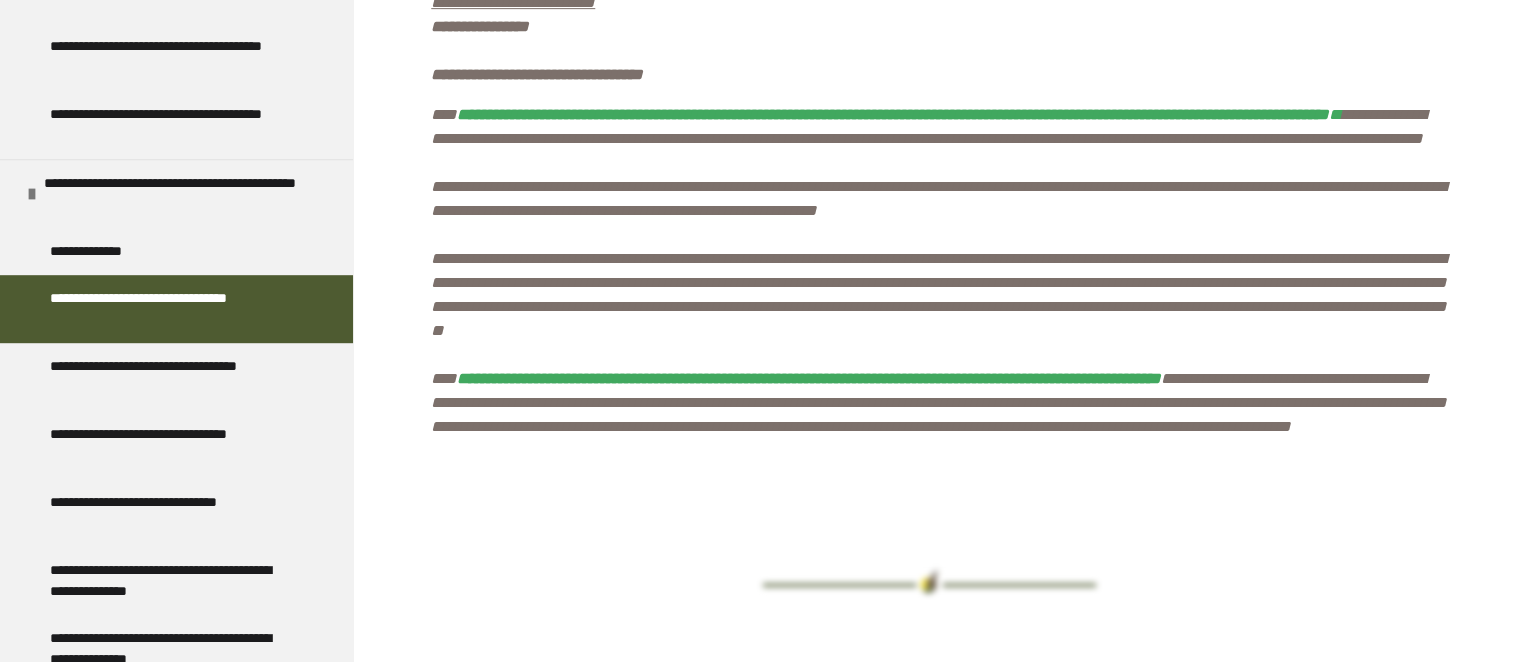 scroll, scrollTop: 1079, scrollLeft: 0, axis: vertical 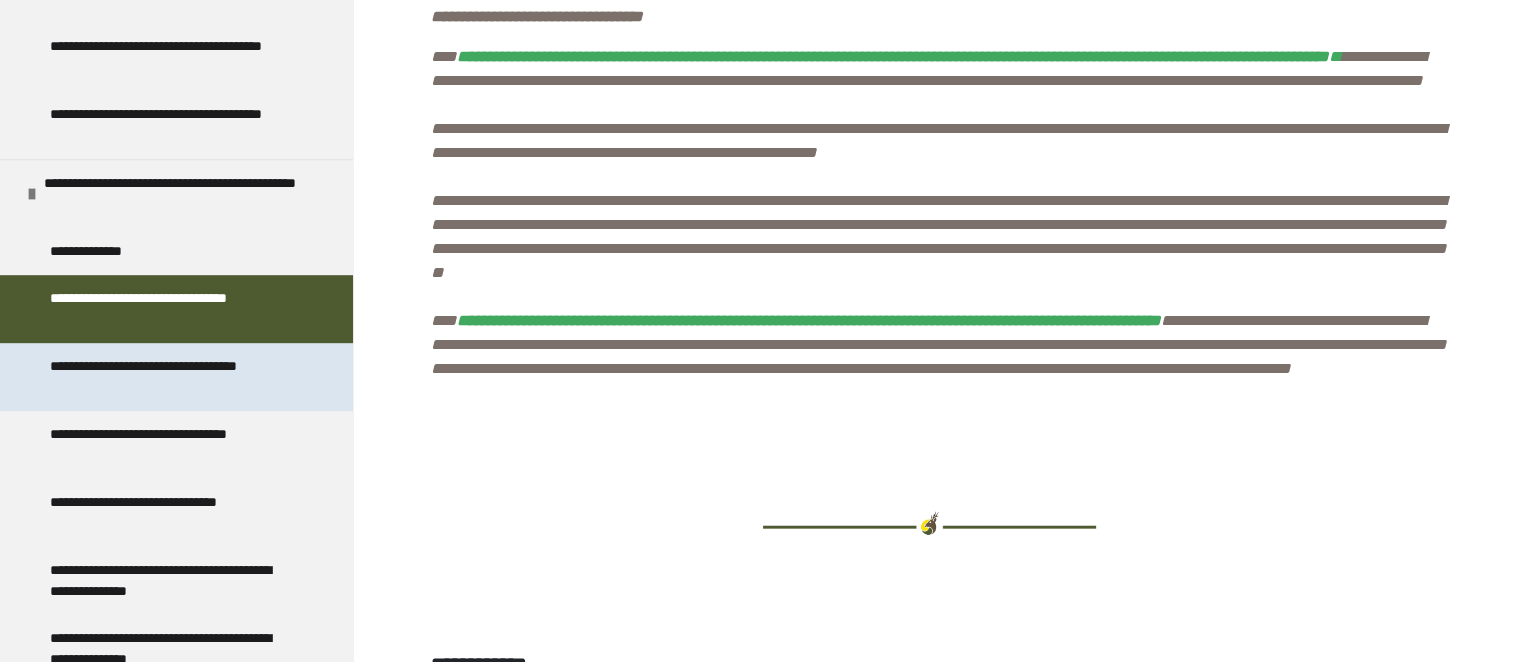 click on "**********" at bounding box center (171, 377) 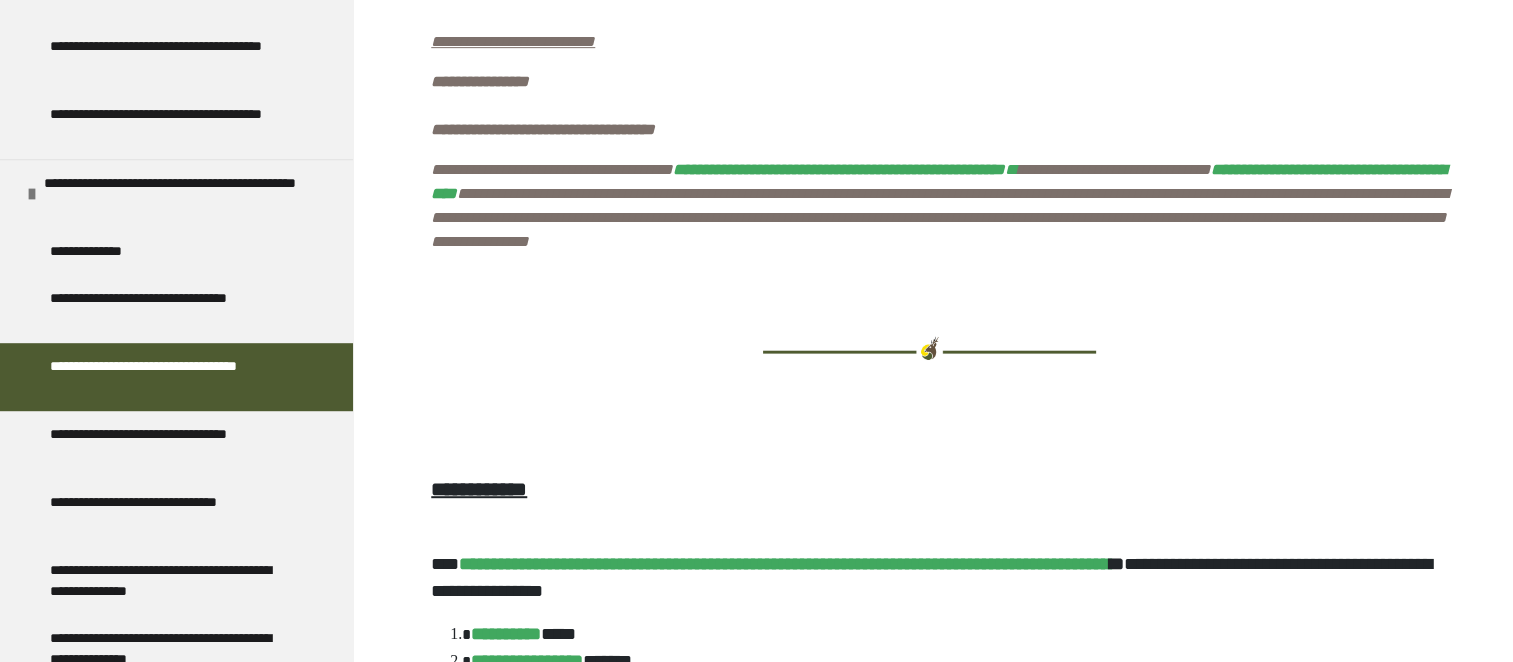 scroll, scrollTop: 1220, scrollLeft: 0, axis: vertical 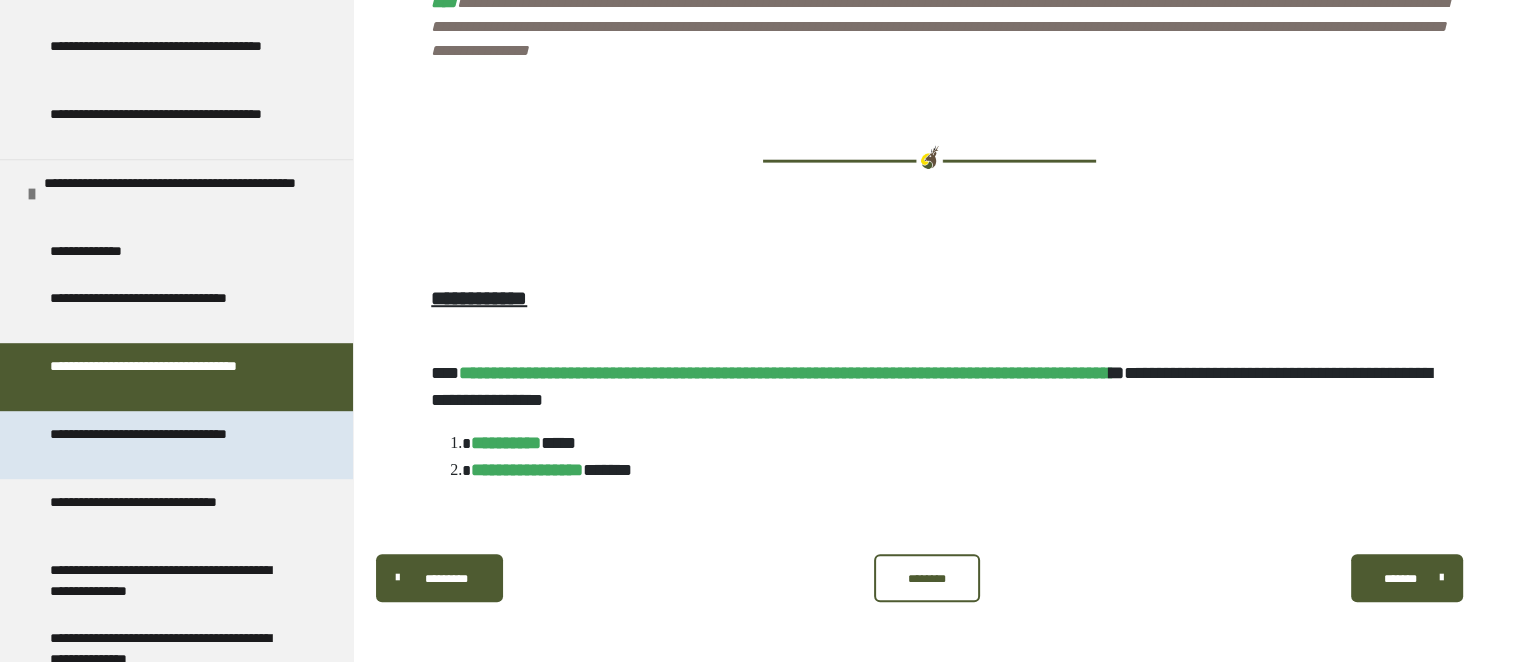 click on "**********" at bounding box center [171, 445] 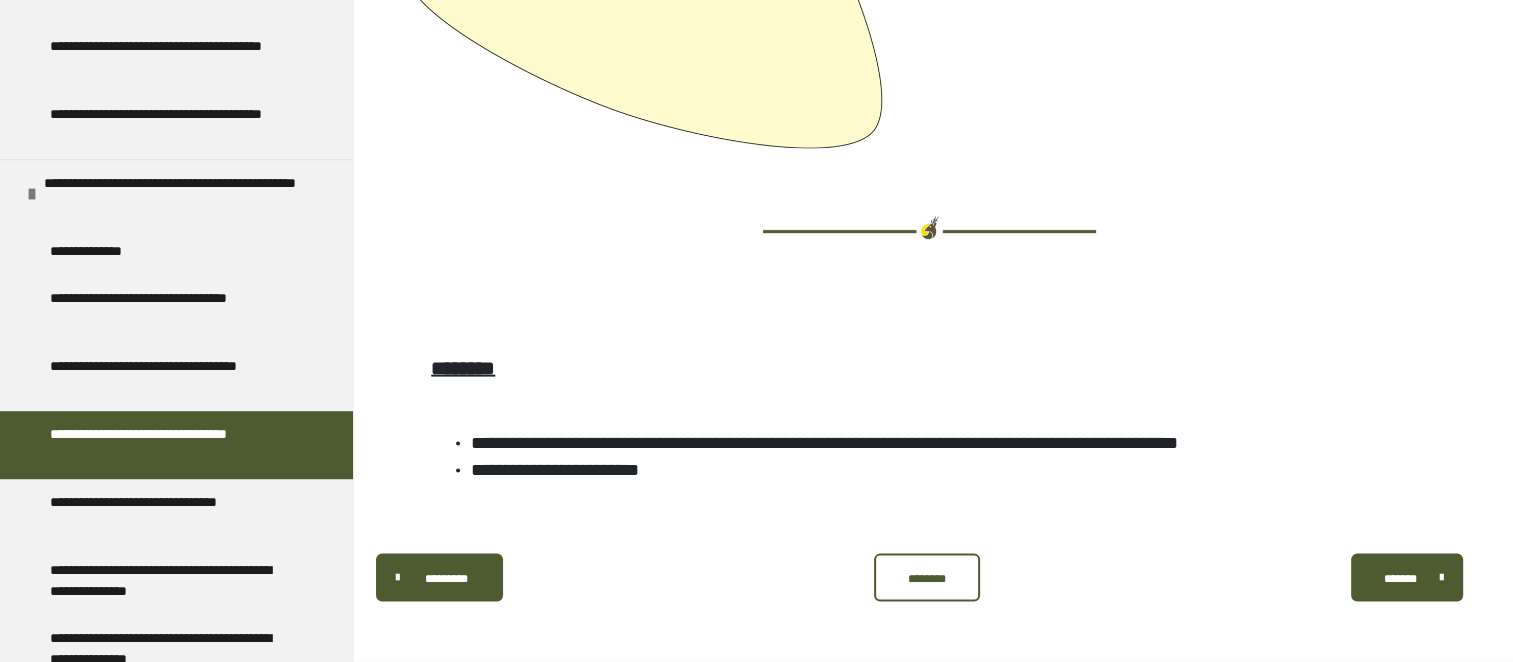 scroll, scrollTop: 4352, scrollLeft: 0, axis: vertical 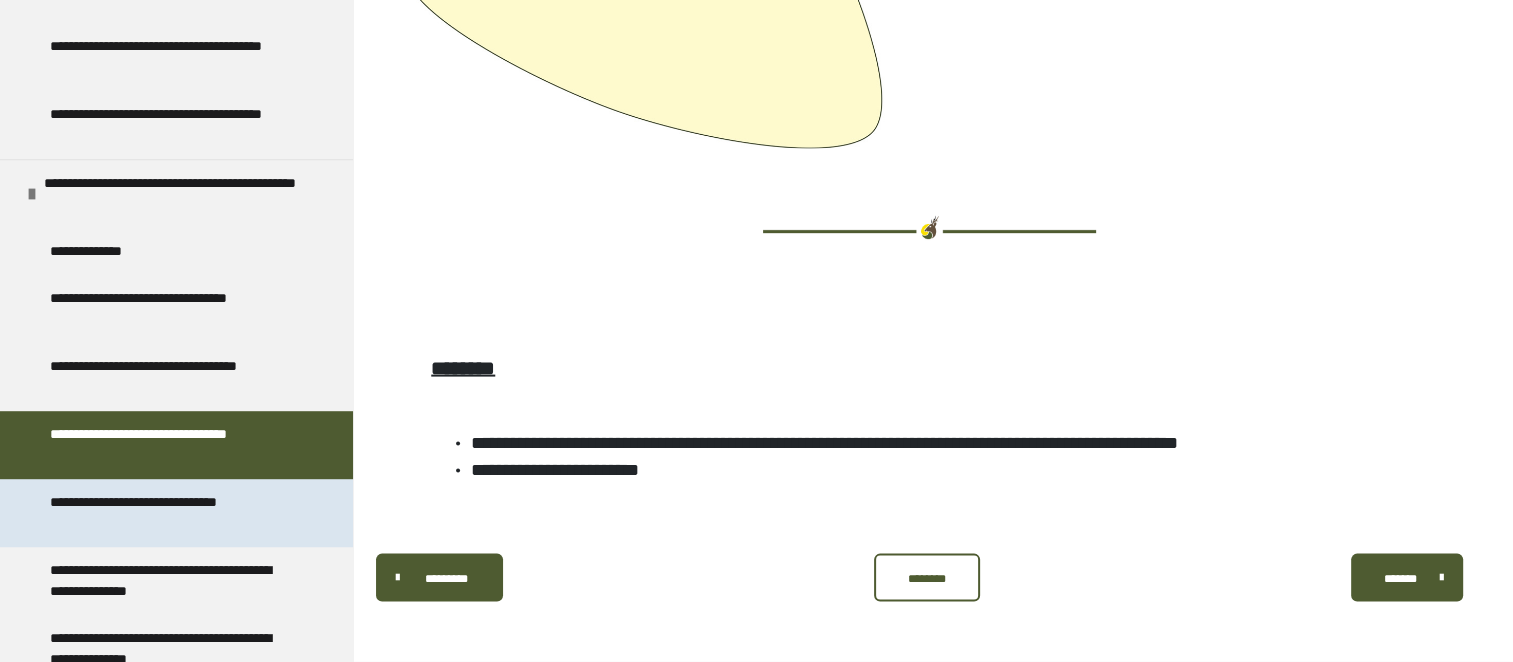 click on "**********" at bounding box center (171, 513) 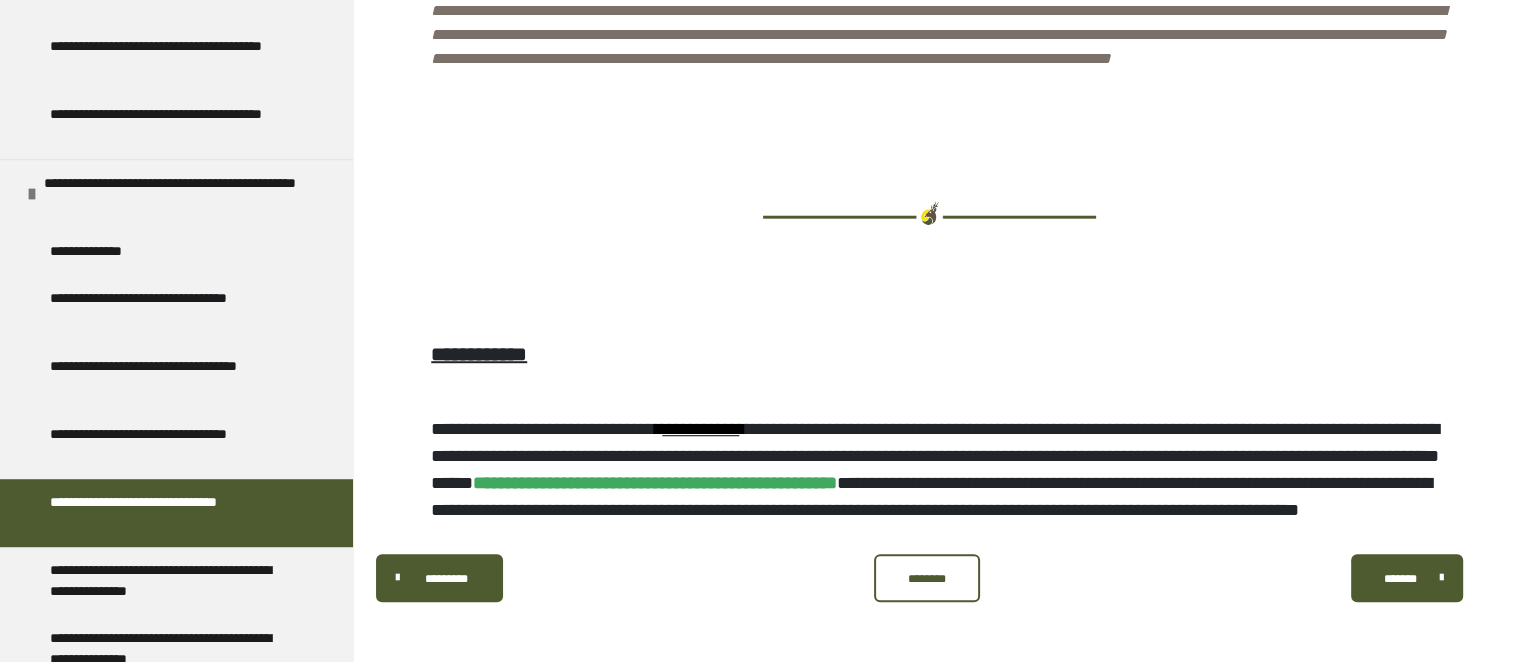 scroll, scrollTop: 1371, scrollLeft: 0, axis: vertical 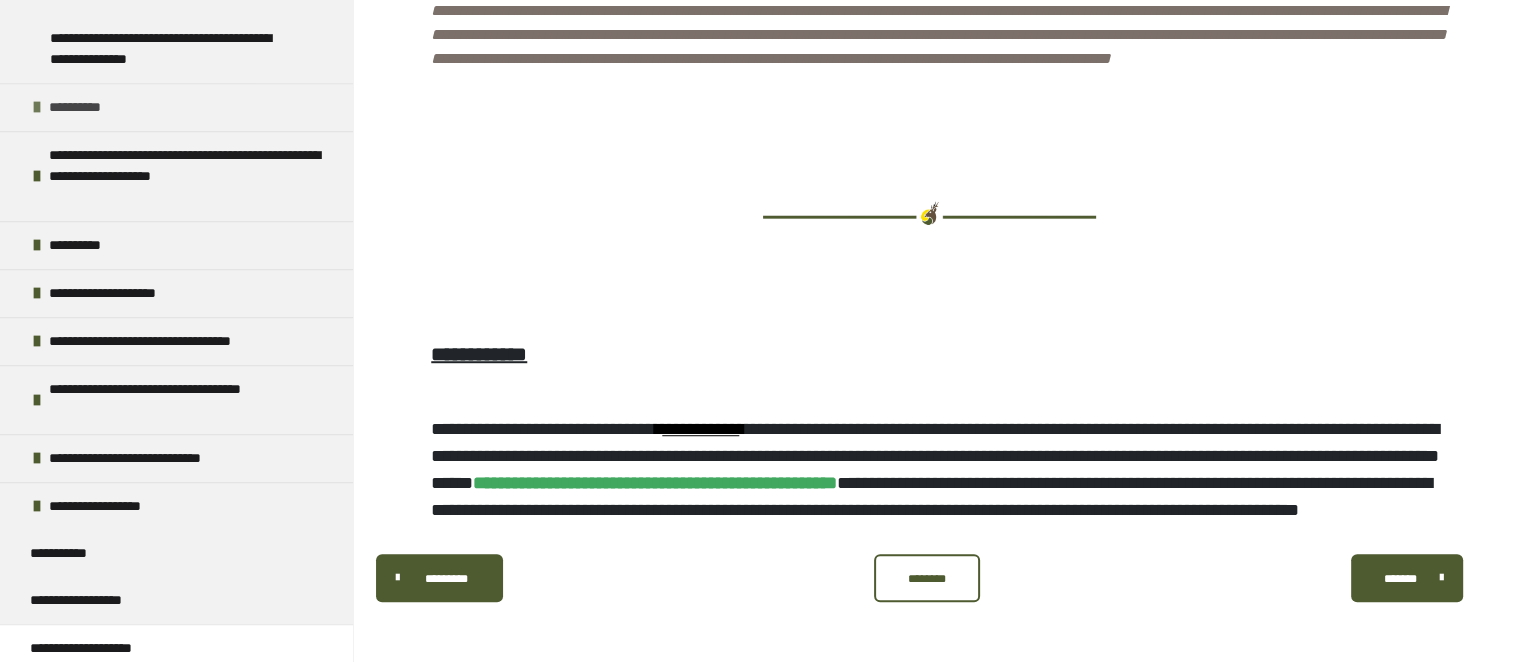 click at bounding box center [37, 107] 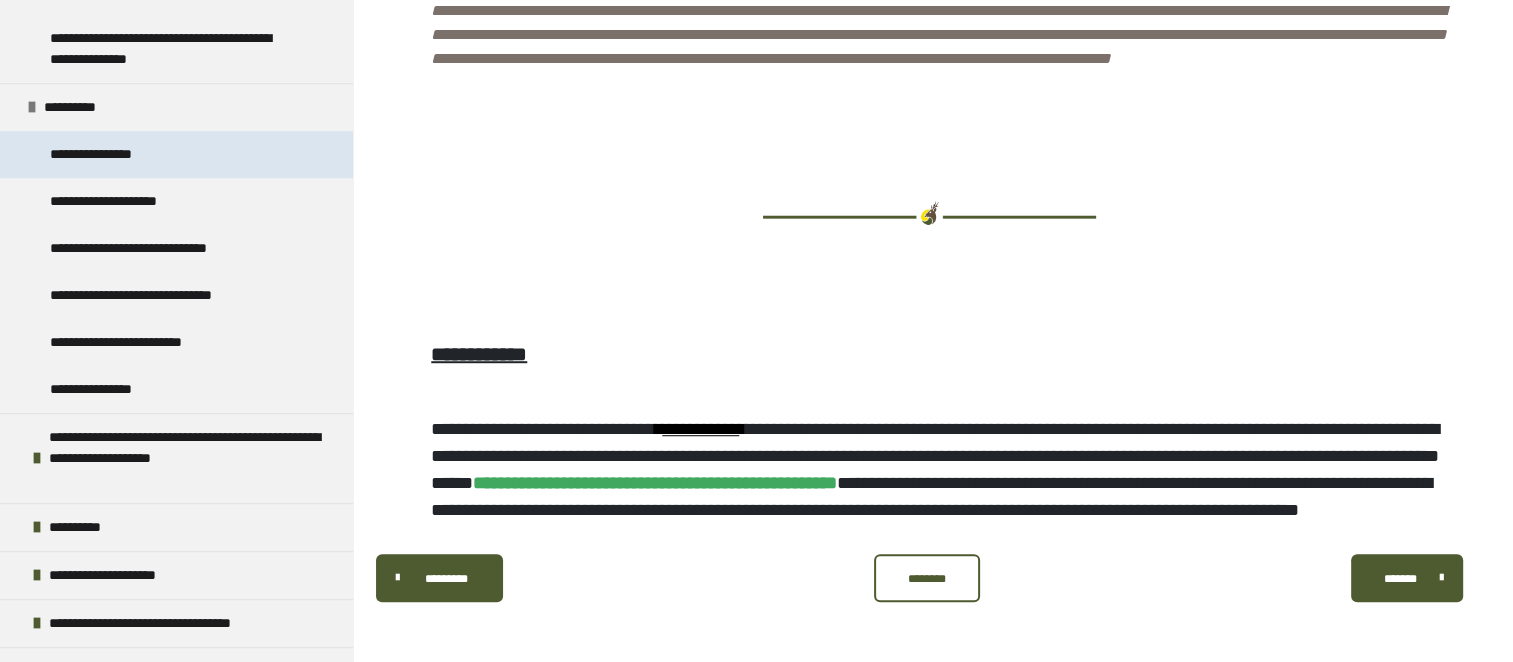 click on "**********" at bounding box center (107, 154) 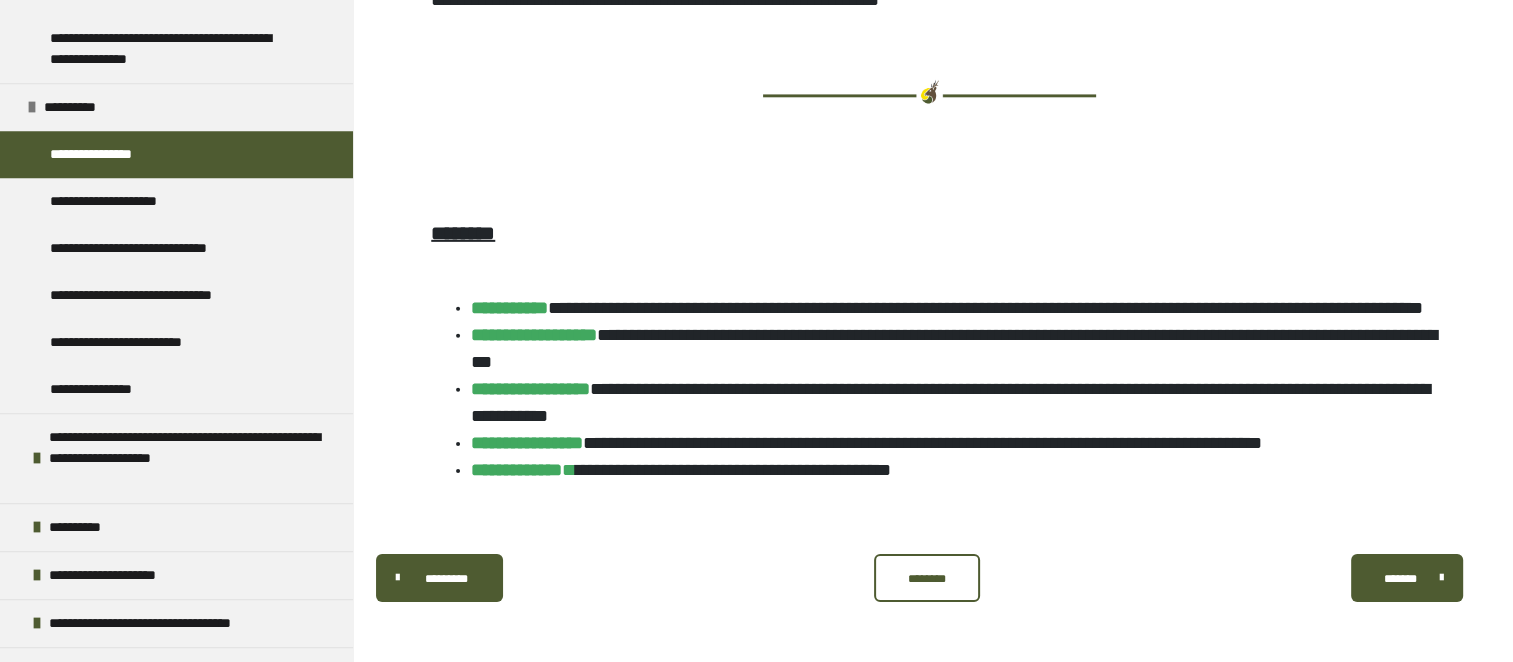 scroll, scrollTop: 6809, scrollLeft: 0, axis: vertical 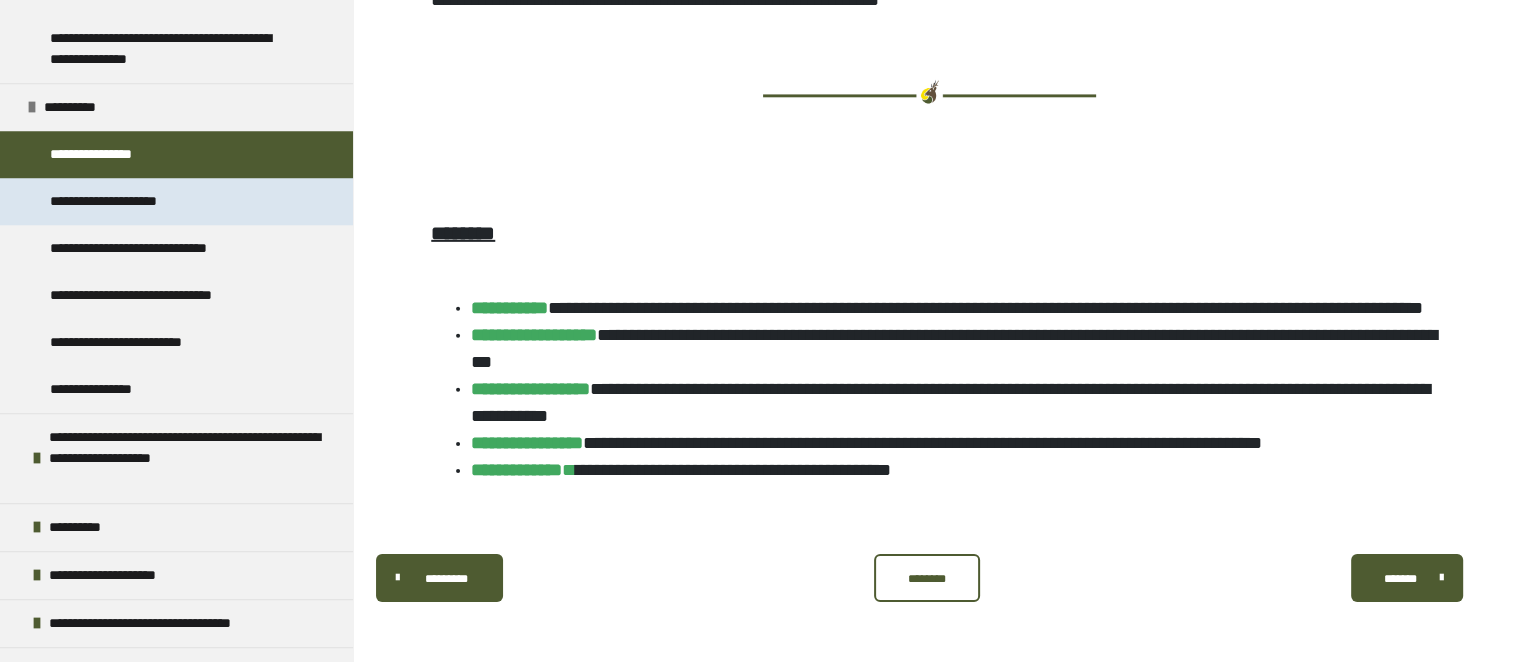 click on "**********" at bounding box center (129, 201) 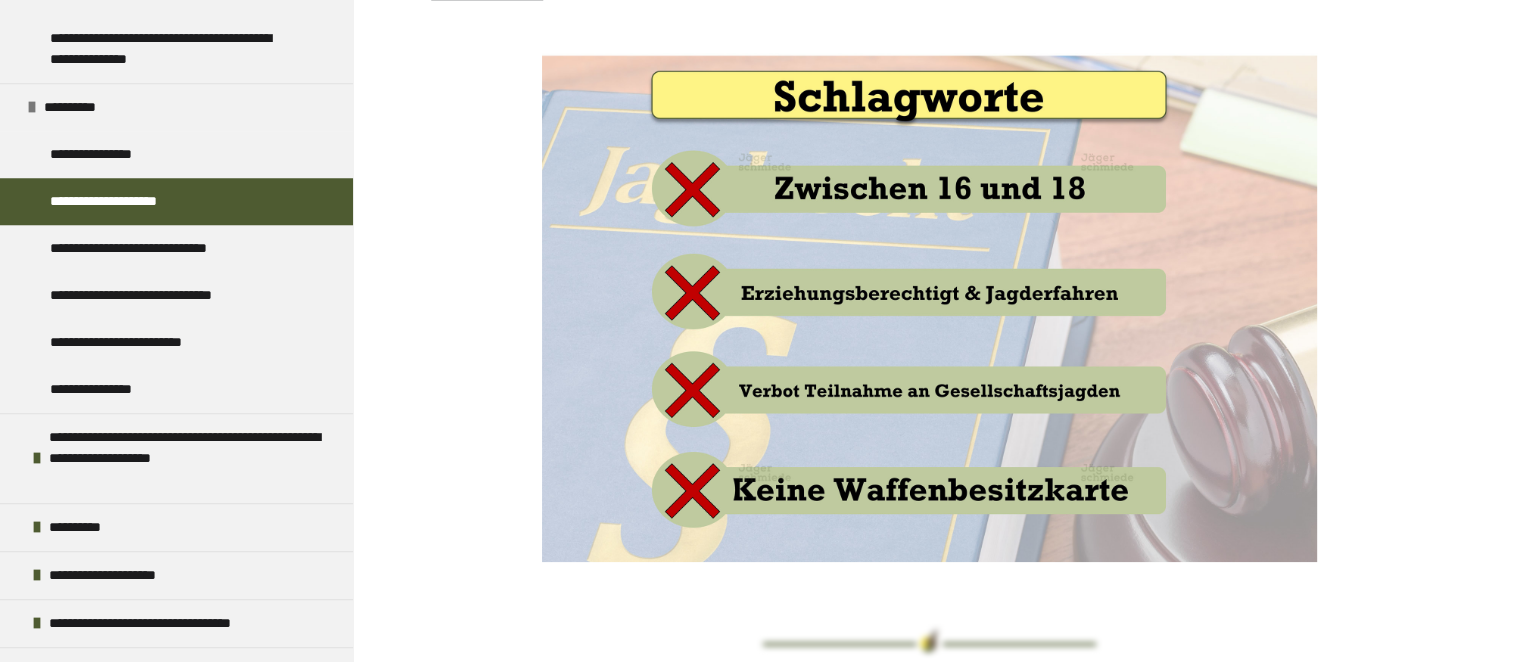 scroll, scrollTop: 1879, scrollLeft: 0, axis: vertical 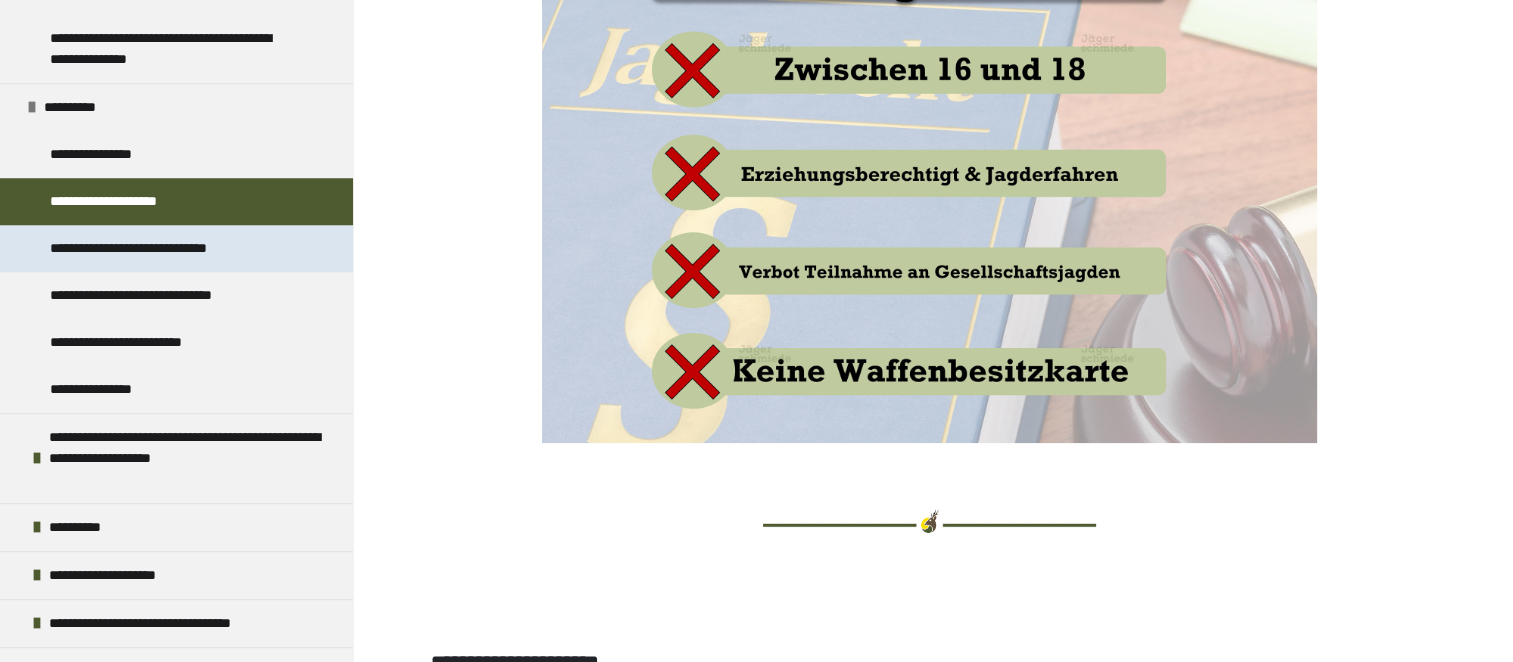 click on "**********" at bounding box center [165, 248] 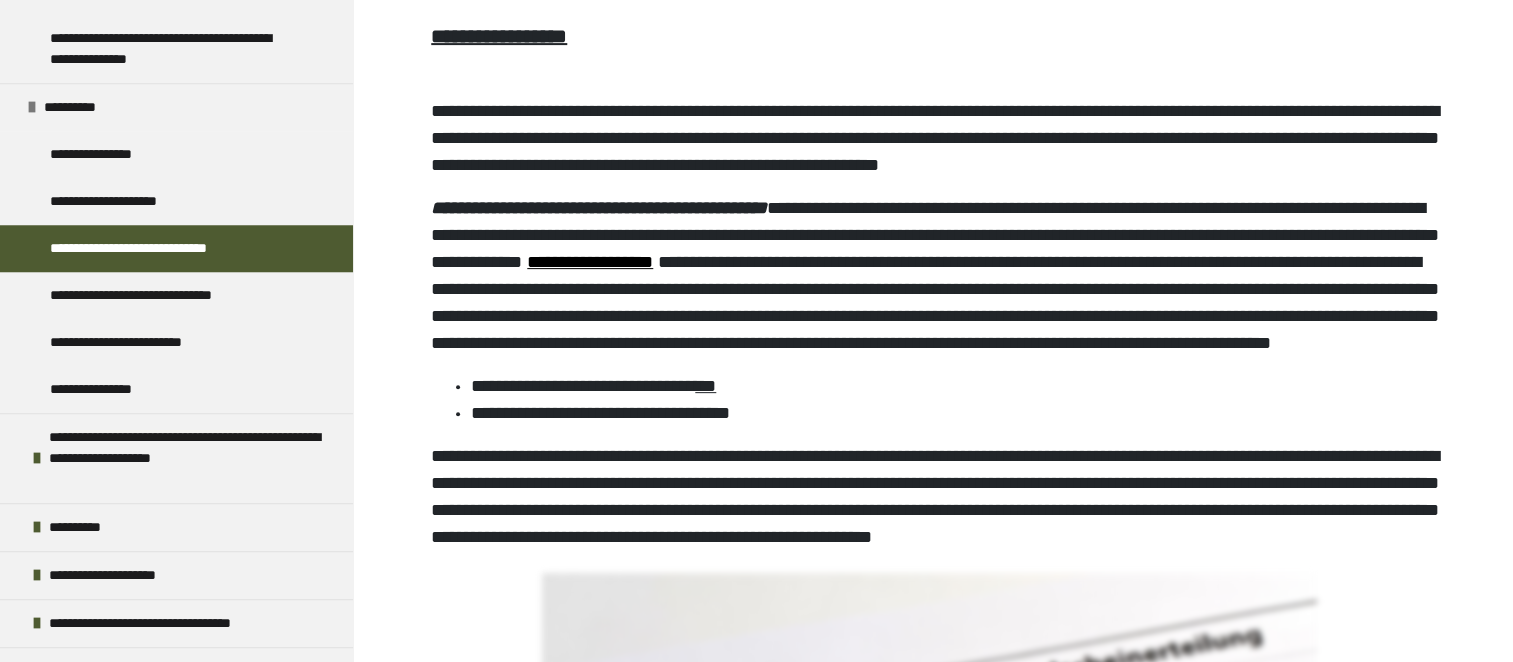 scroll, scrollTop: 8279, scrollLeft: 0, axis: vertical 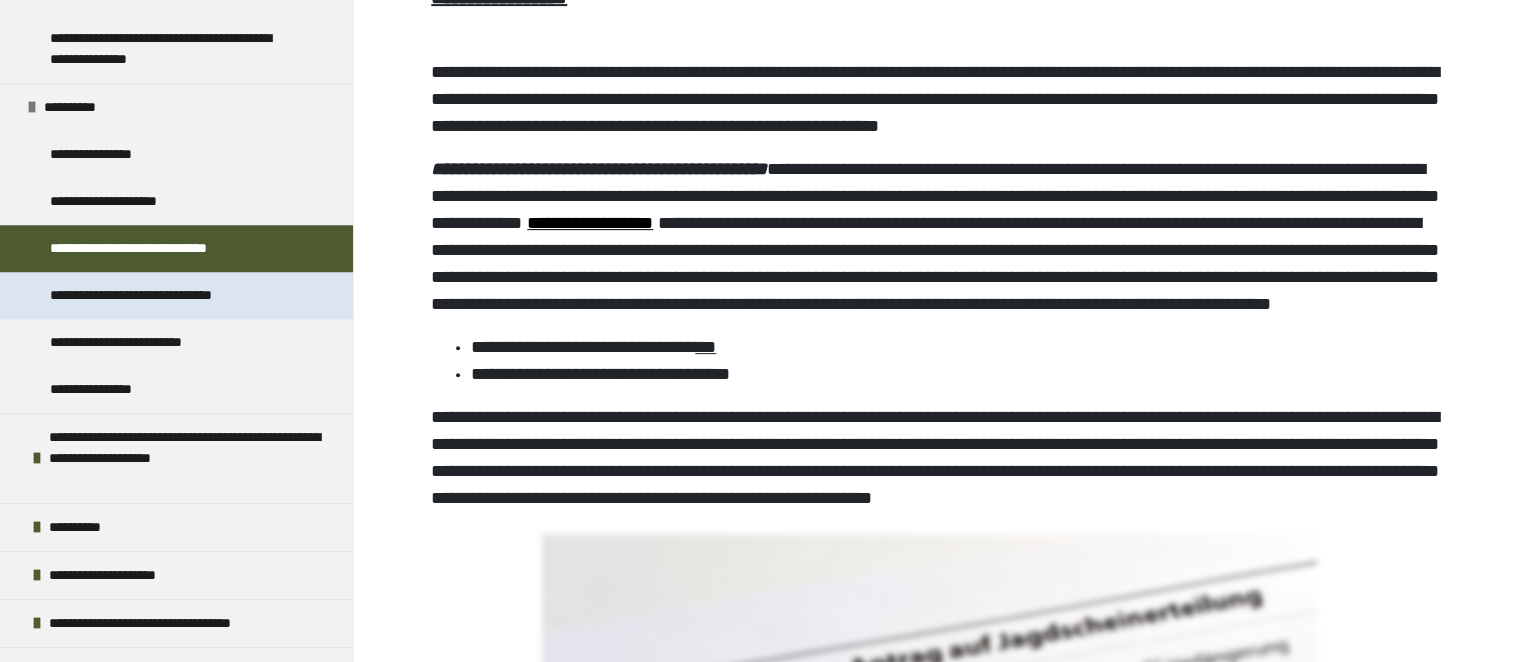 click on "**********" at bounding box center (168, 295) 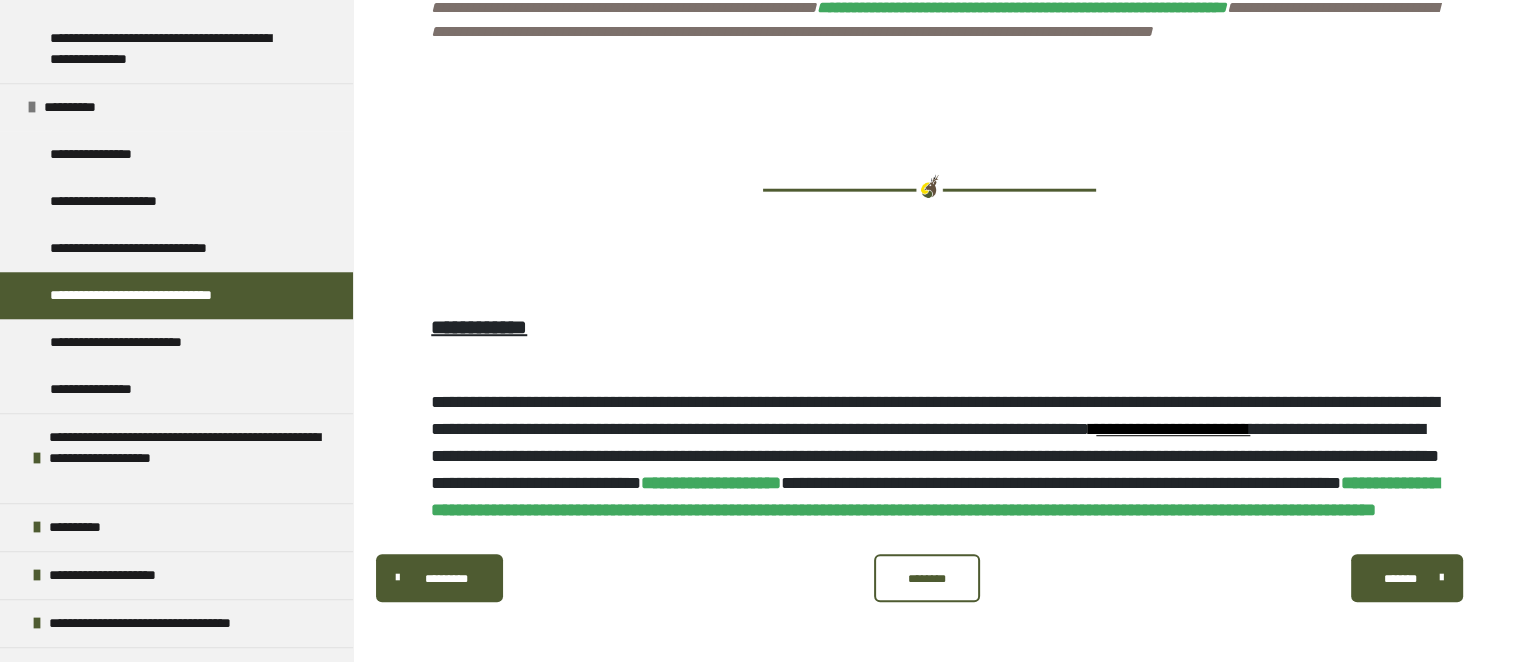 scroll, scrollTop: 1294, scrollLeft: 0, axis: vertical 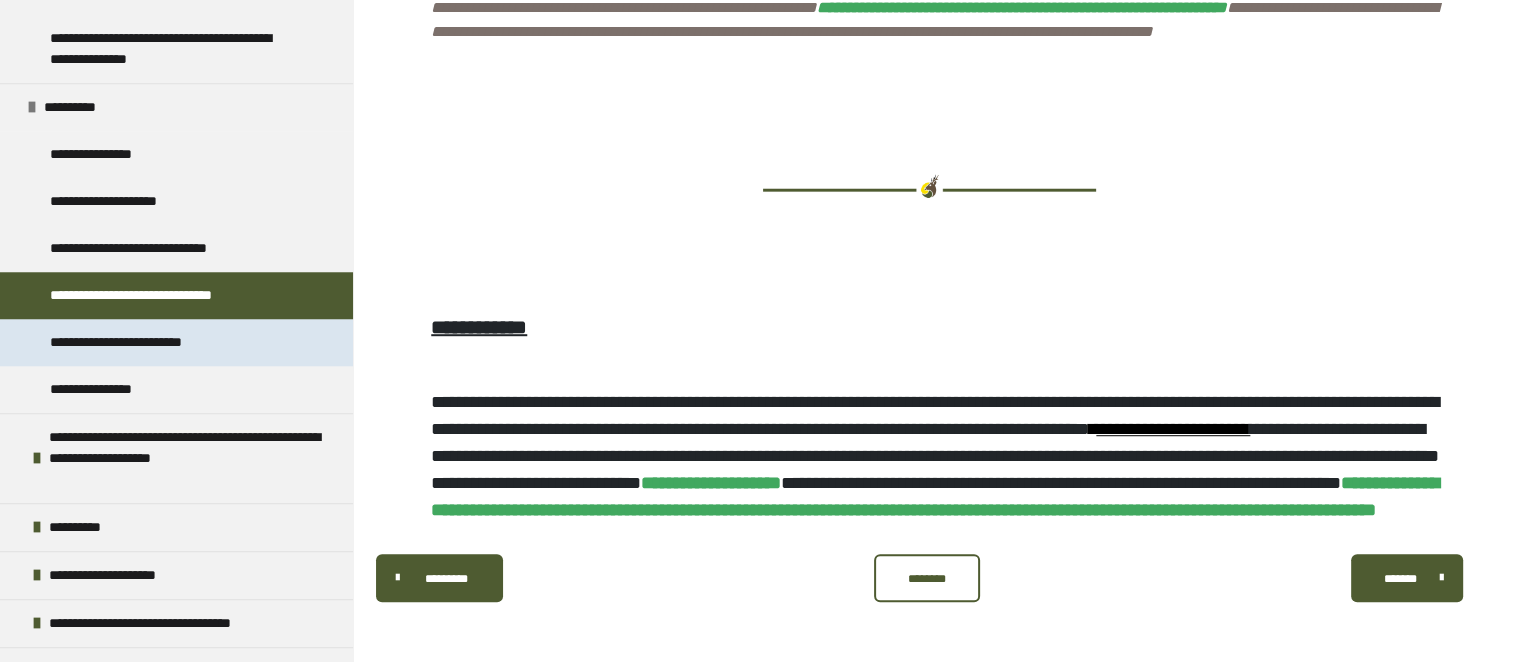 click on "**********" at bounding box center [139, 342] 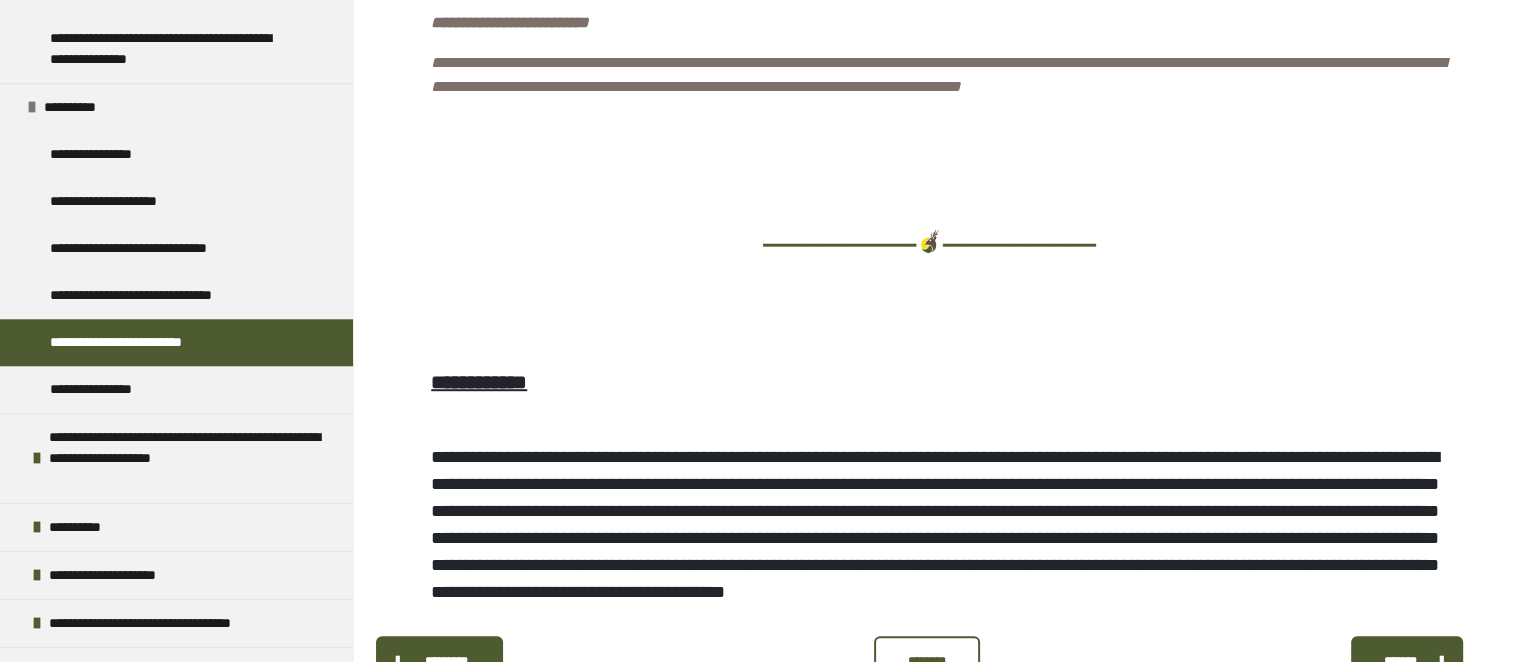 scroll, scrollTop: 1279, scrollLeft: 0, axis: vertical 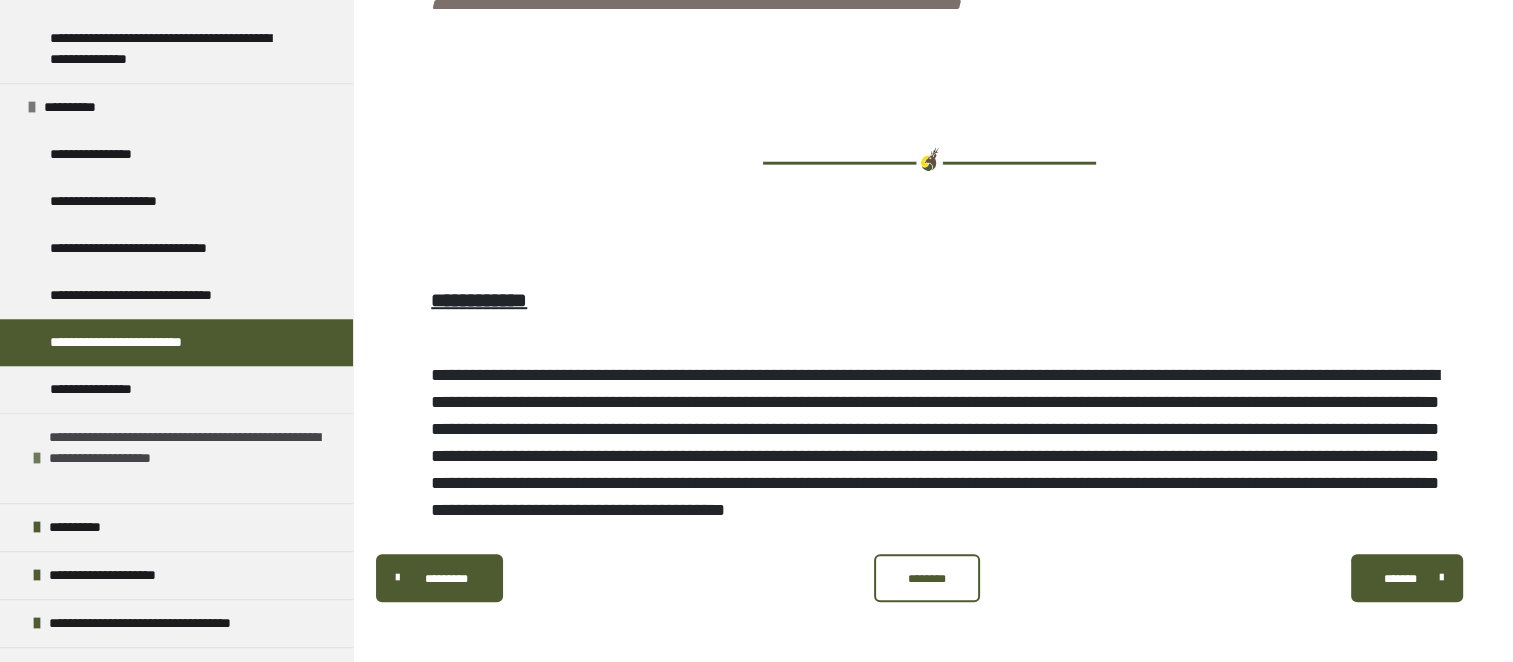 click at bounding box center [37, 458] 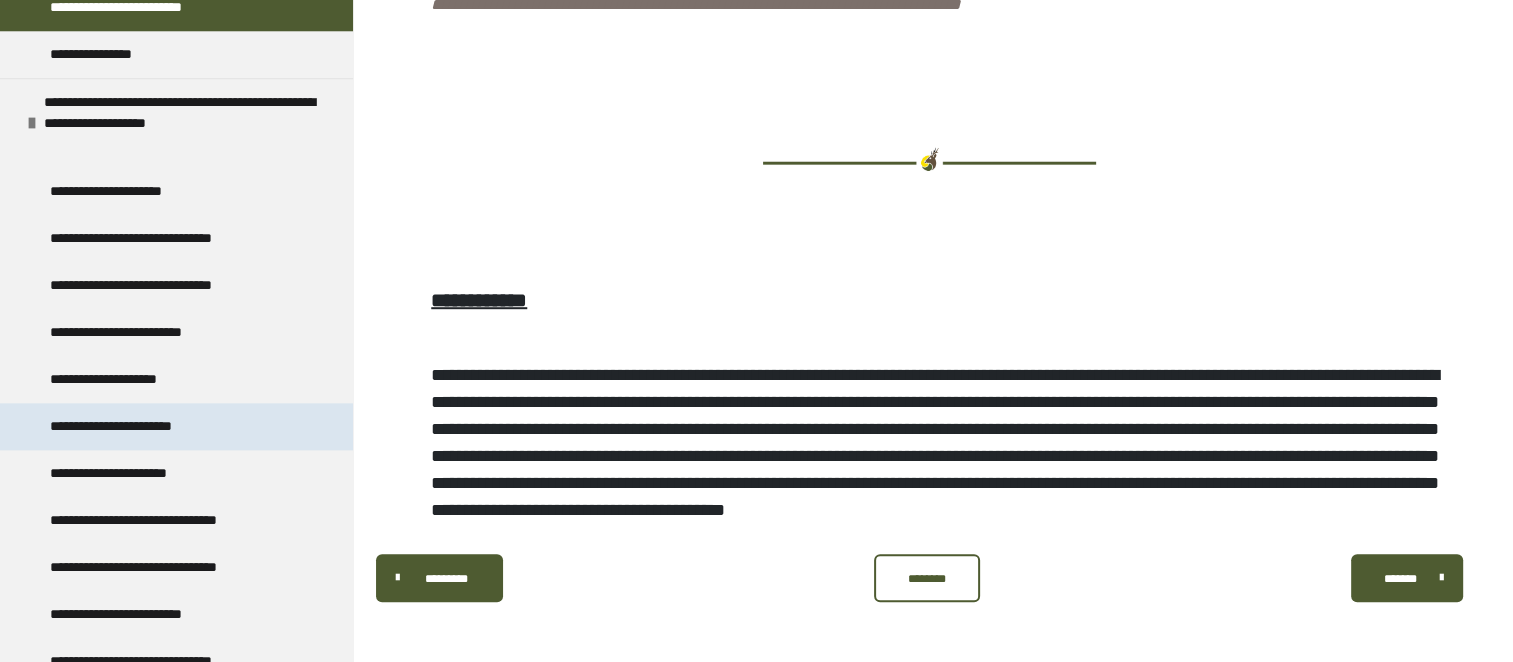 scroll, scrollTop: 2000, scrollLeft: 0, axis: vertical 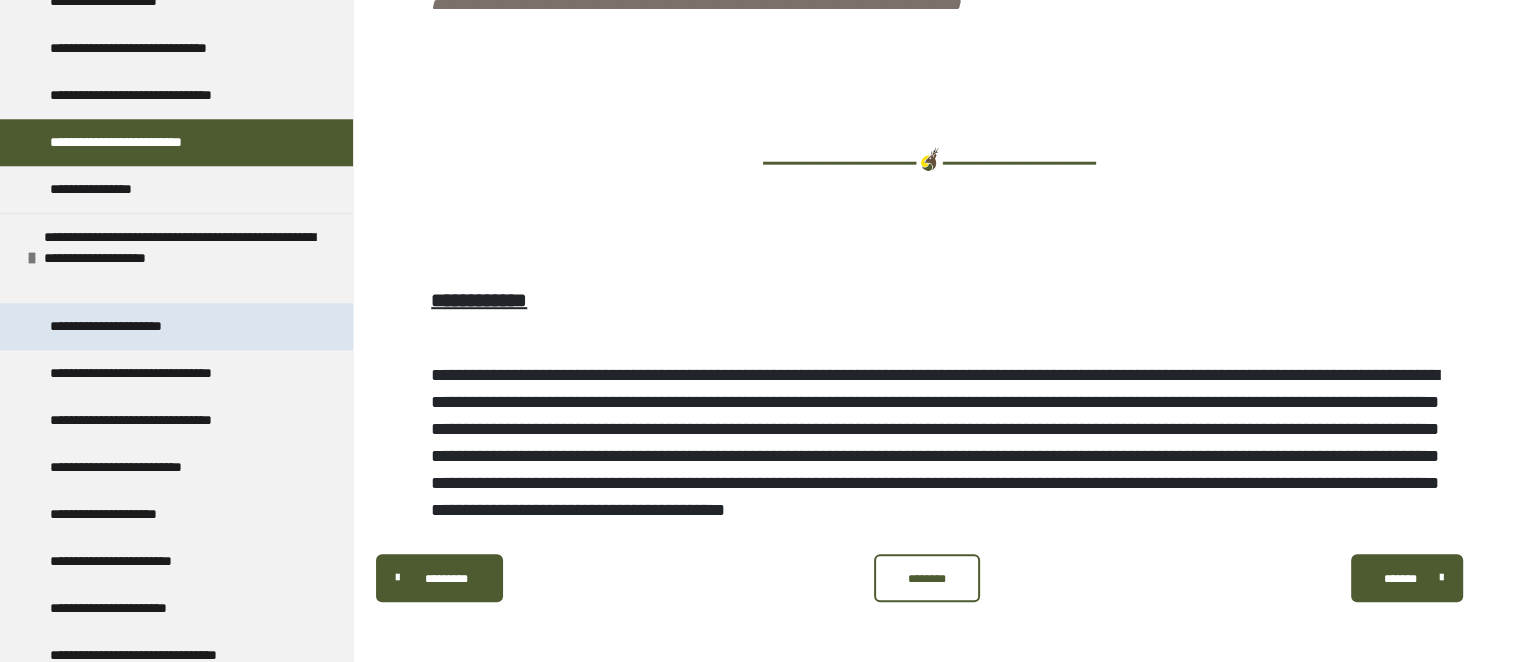 click on "**********" at bounding box center [127, 326] 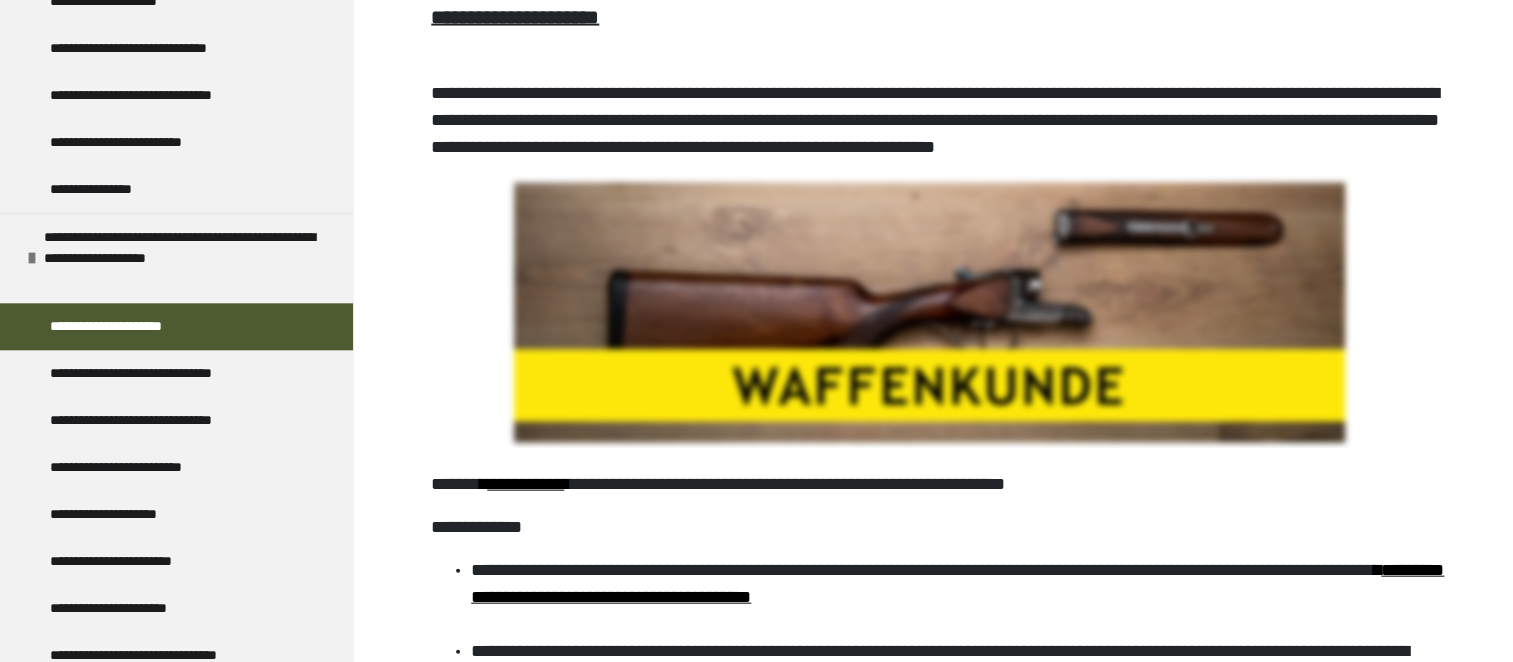 scroll, scrollTop: 4379, scrollLeft: 0, axis: vertical 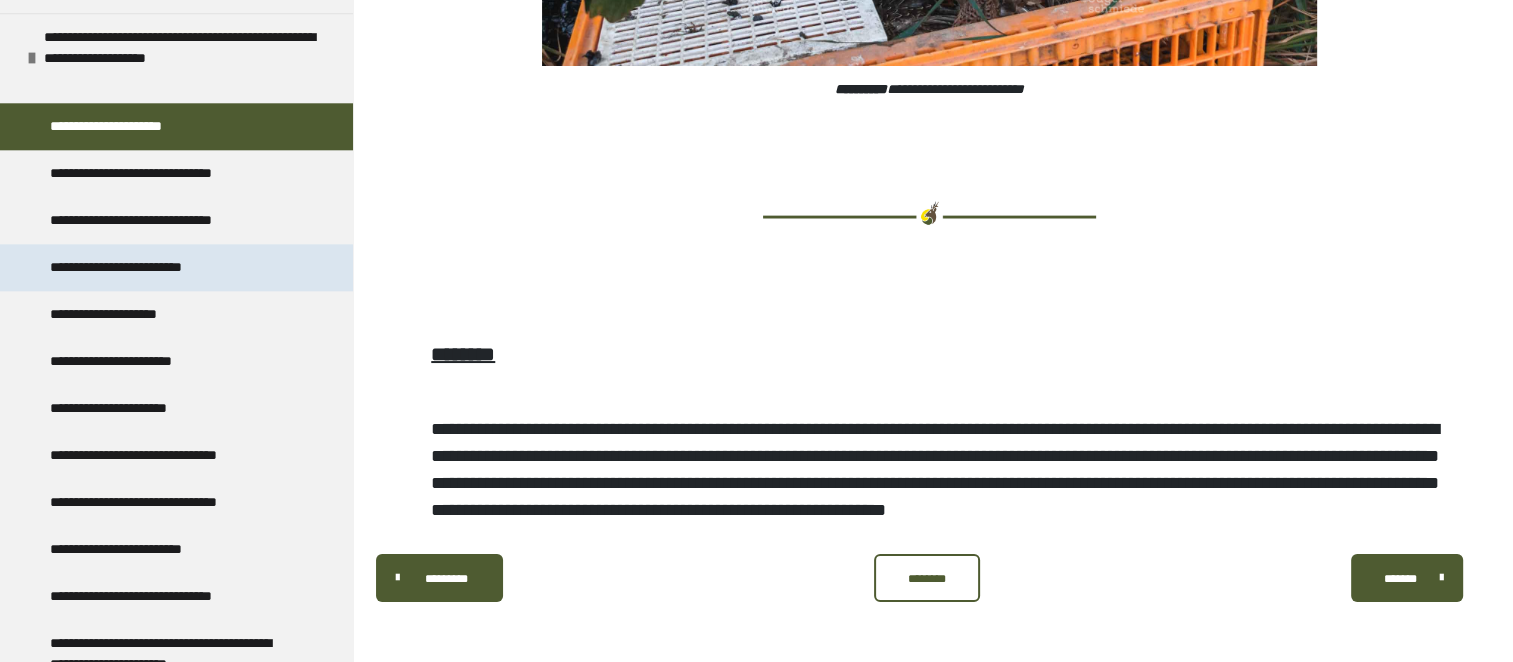 click on "**********" at bounding box center [147, 267] 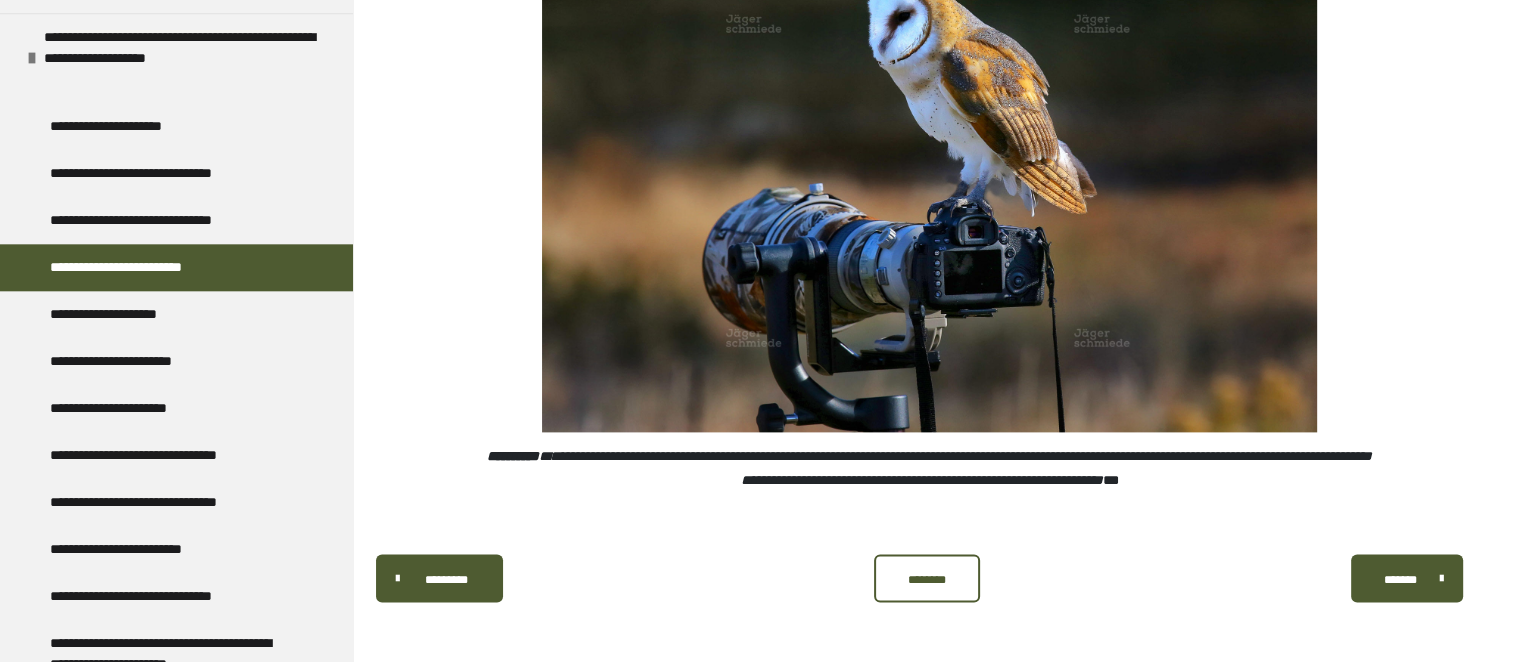 scroll, scrollTop: 3686, scrollLeft: 0, axis: vertical 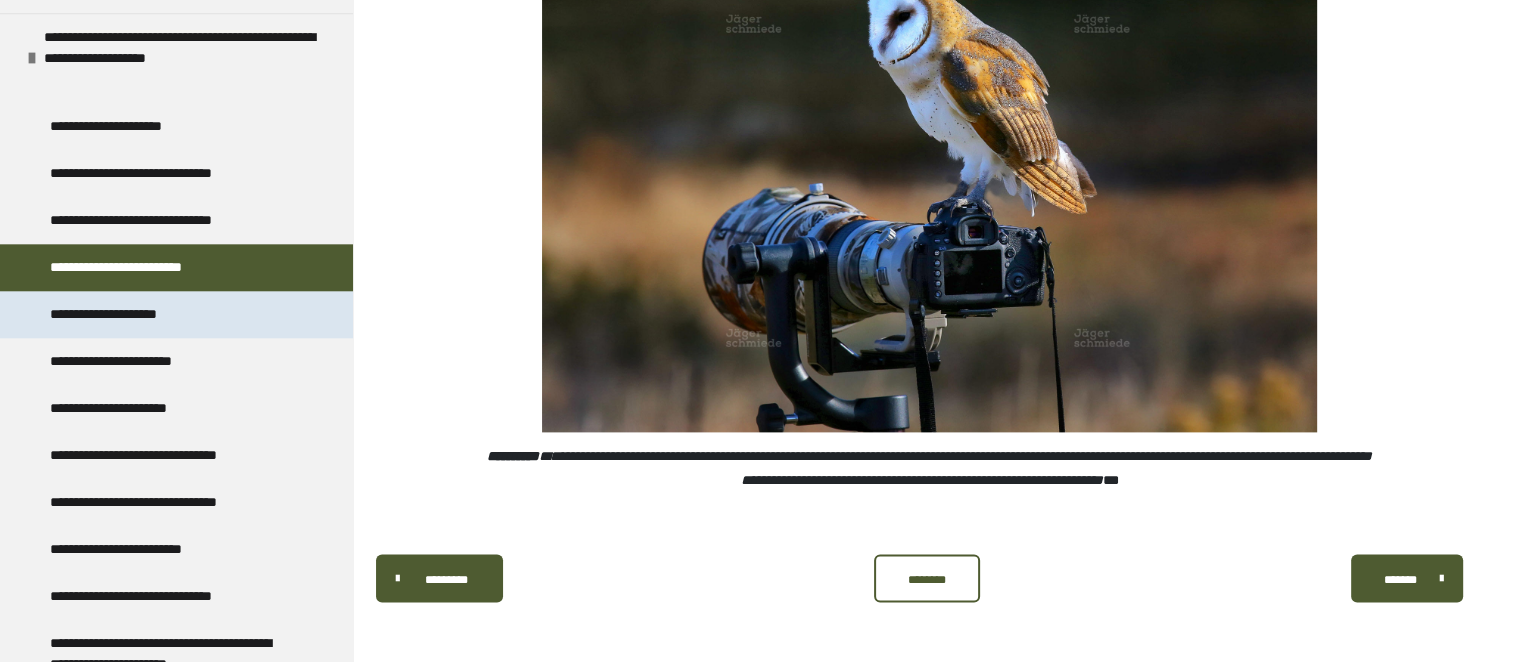 click on "**********" at bounding box center (123, 314) 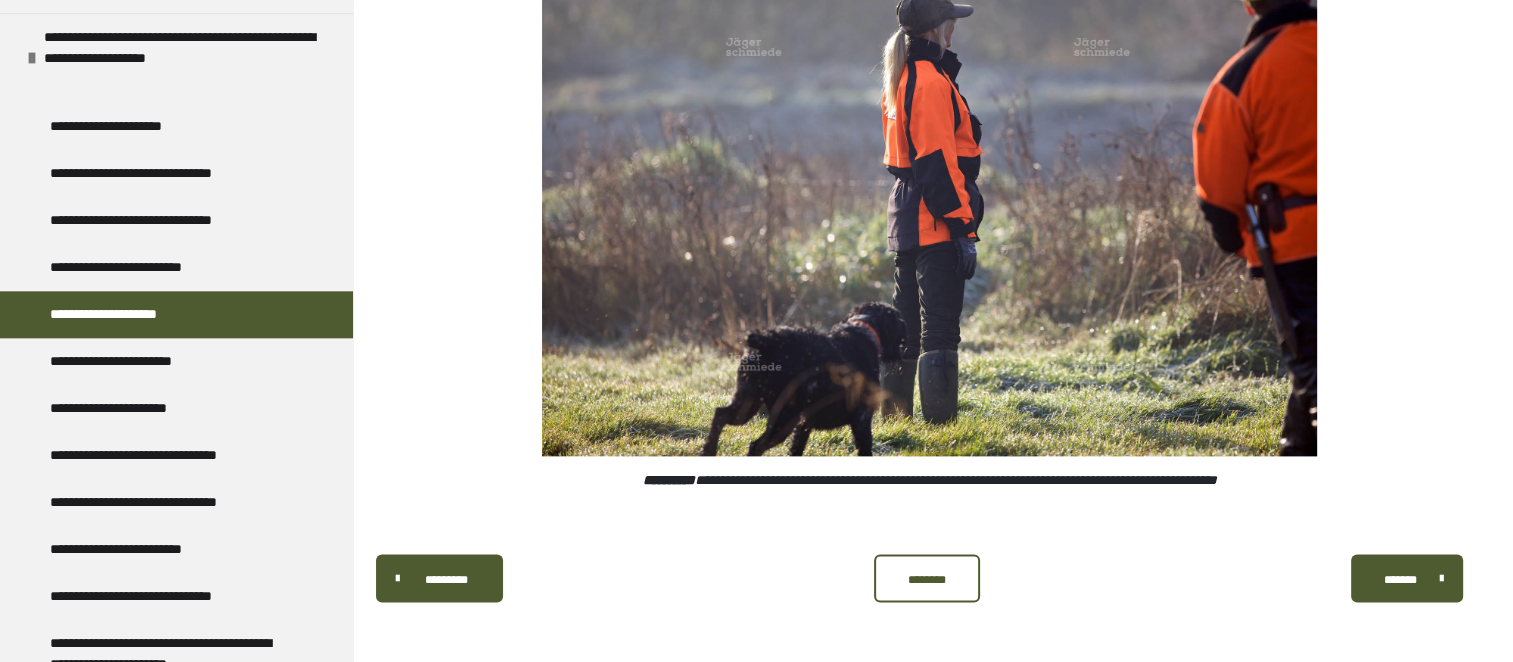 scroll, scrollTop: 3668, scrollLeft: 0, axis: vertical 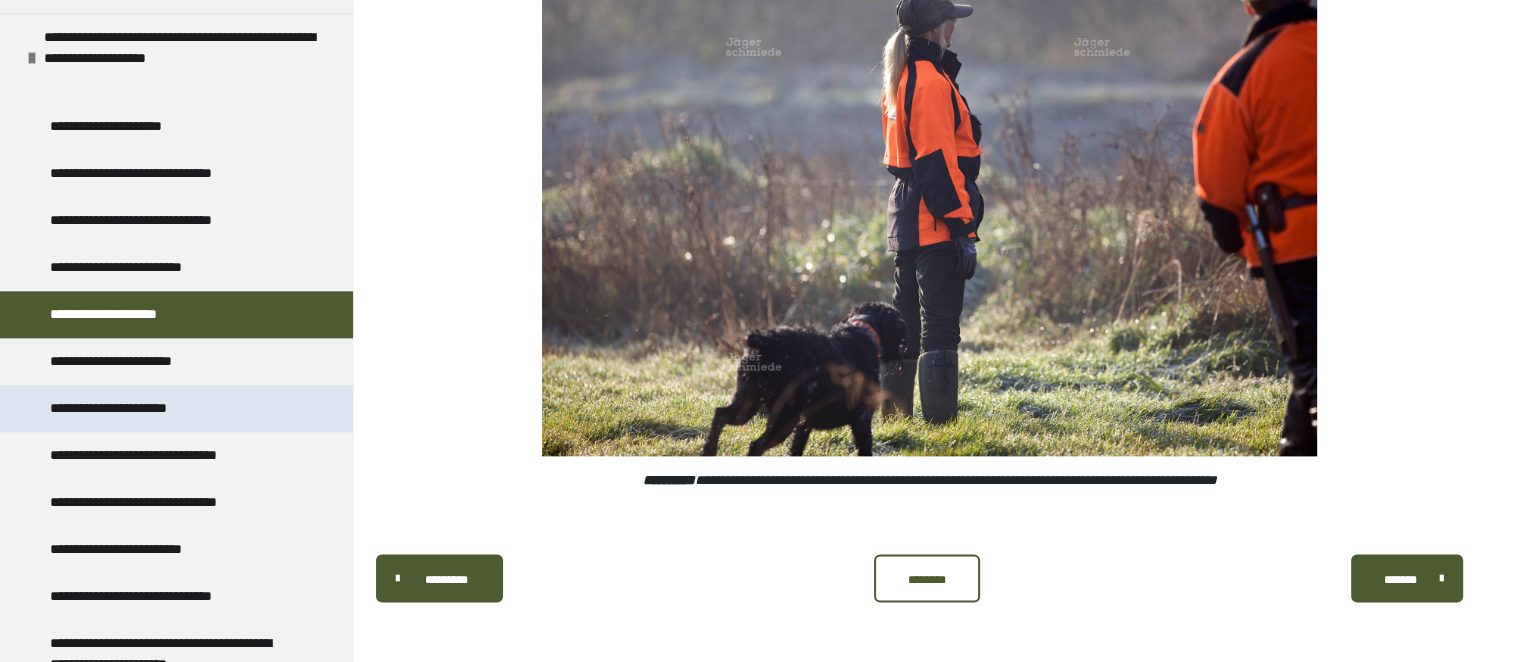 click on "**********" at bounding box center (138, 408) 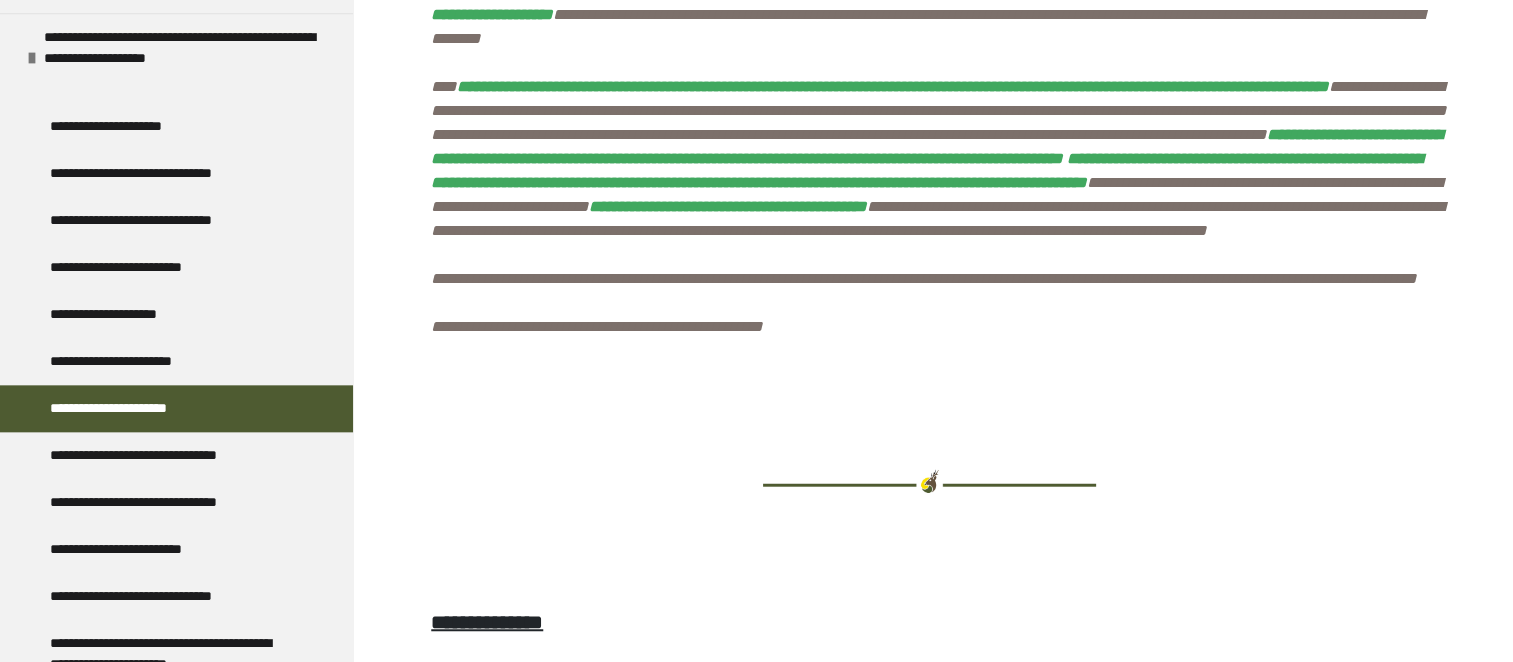 scroll, scrollTop: 1379, scrollLeft: 0, axis: vertical 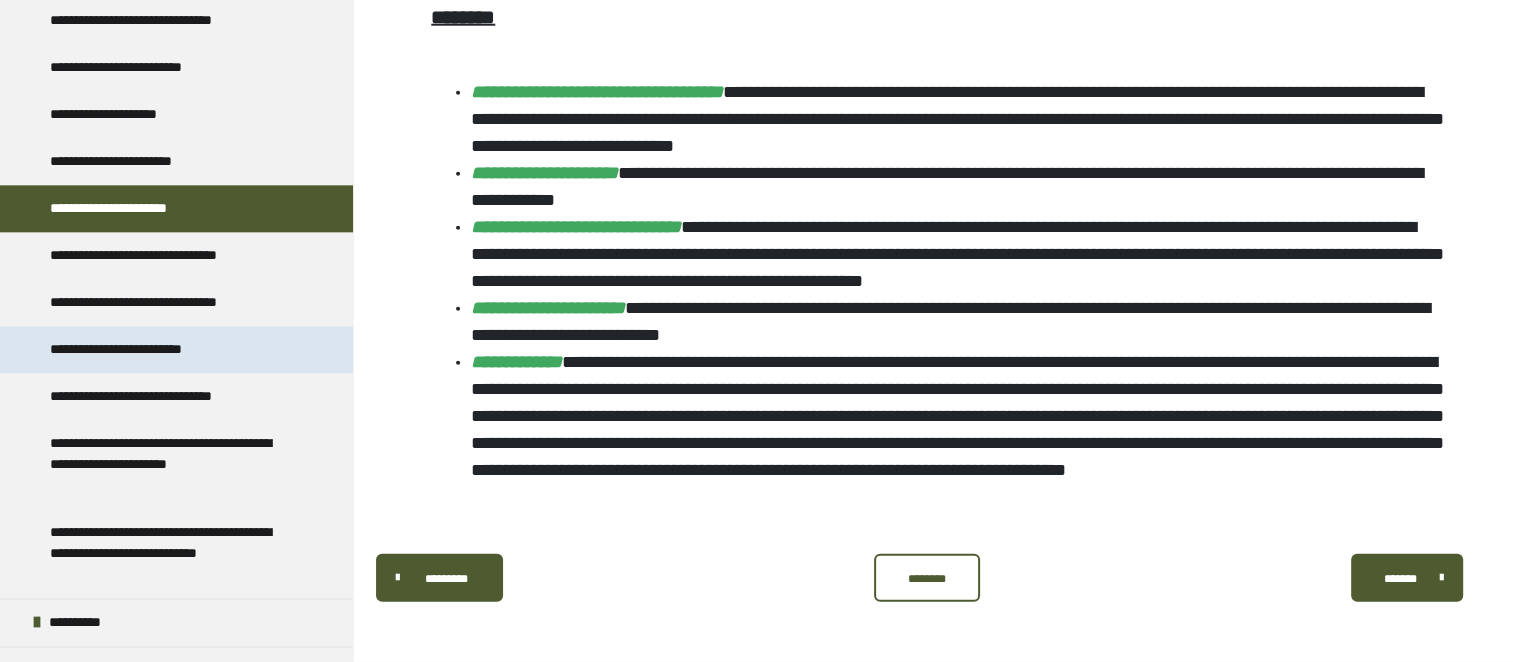 click on "**********" at bounding box center (146, 349) 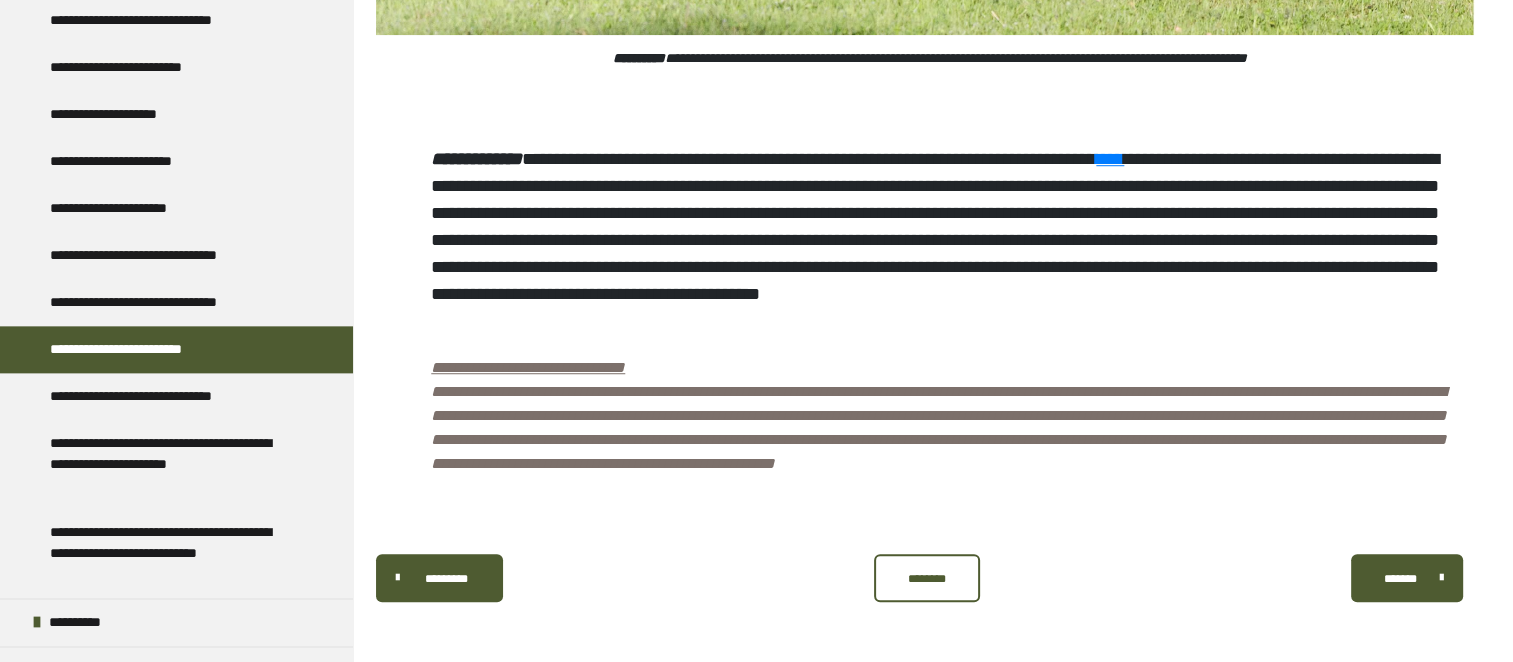 scroll, scrollTop: 9556, scrollLeft: 0, axis: vertical 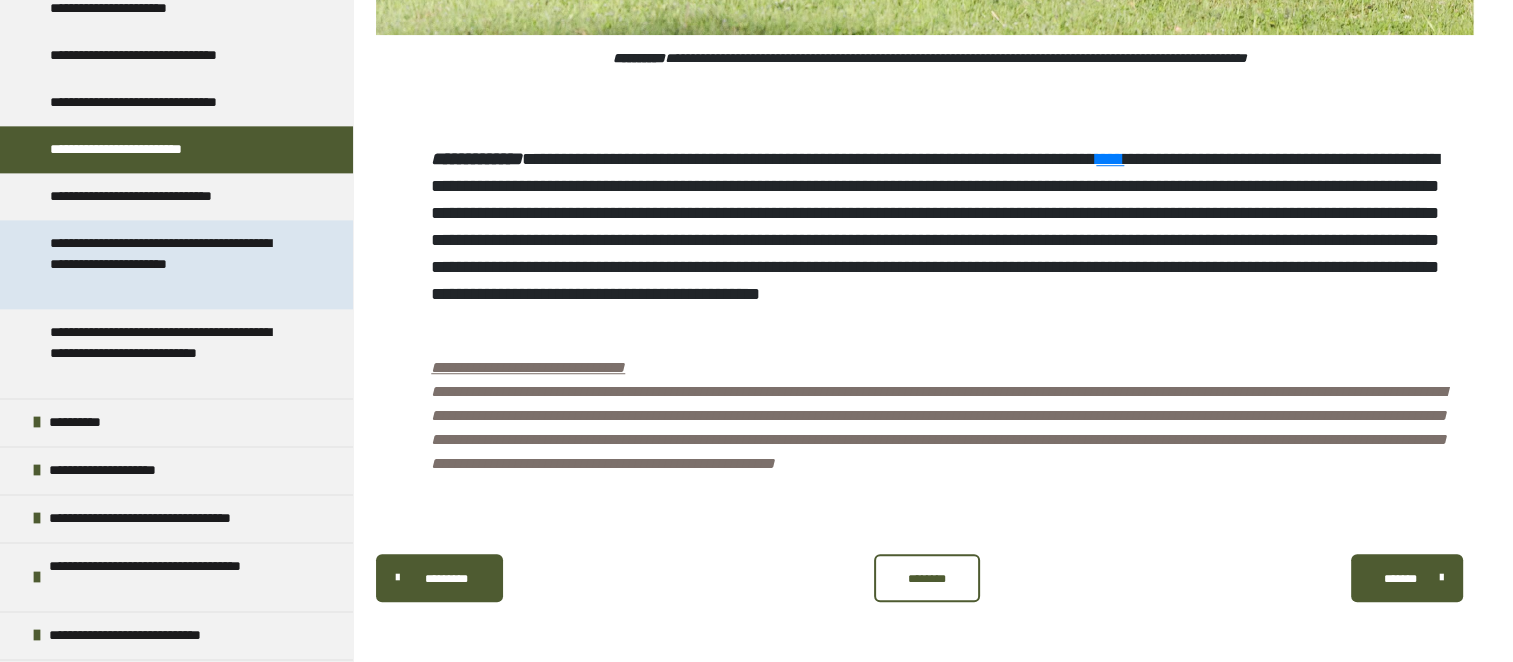 click on "**********" at bounding box center [171, 264] 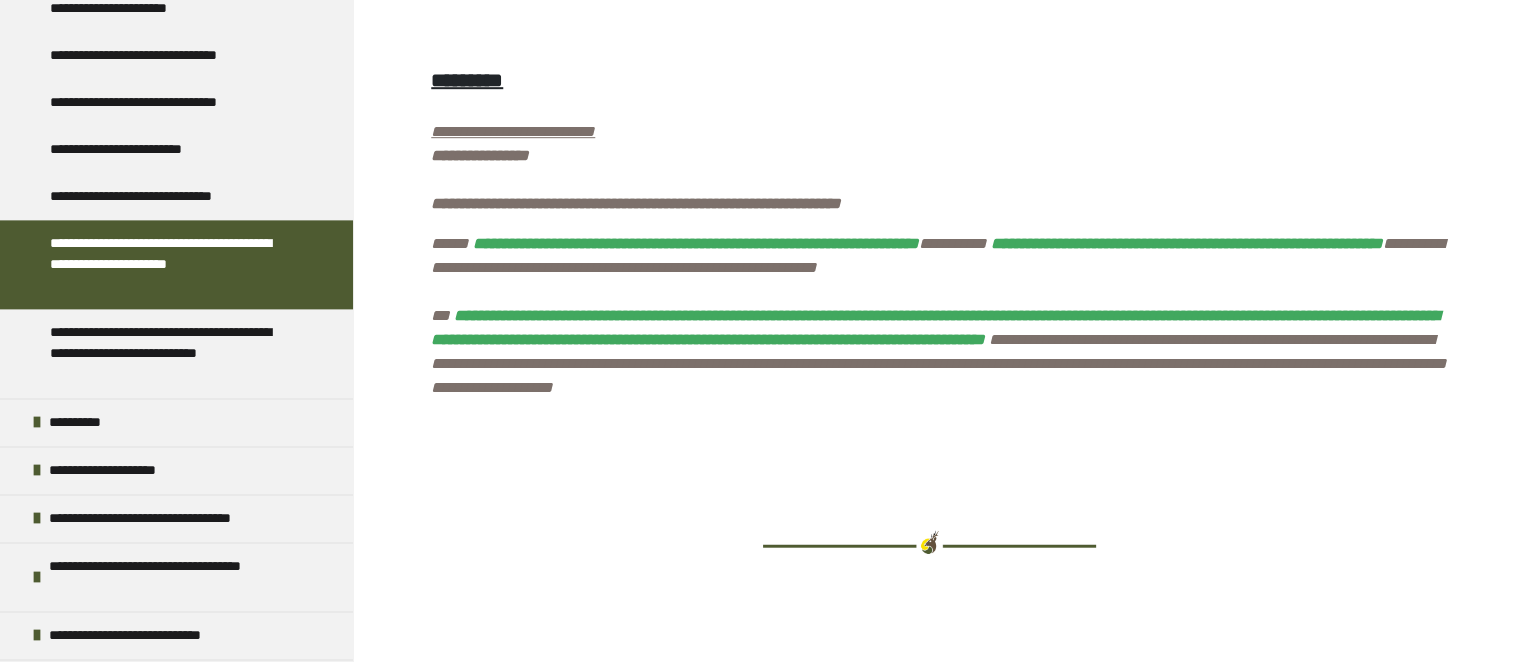 scroll, scrollTop: 1279, scrollLeft: 0, axis: vertical 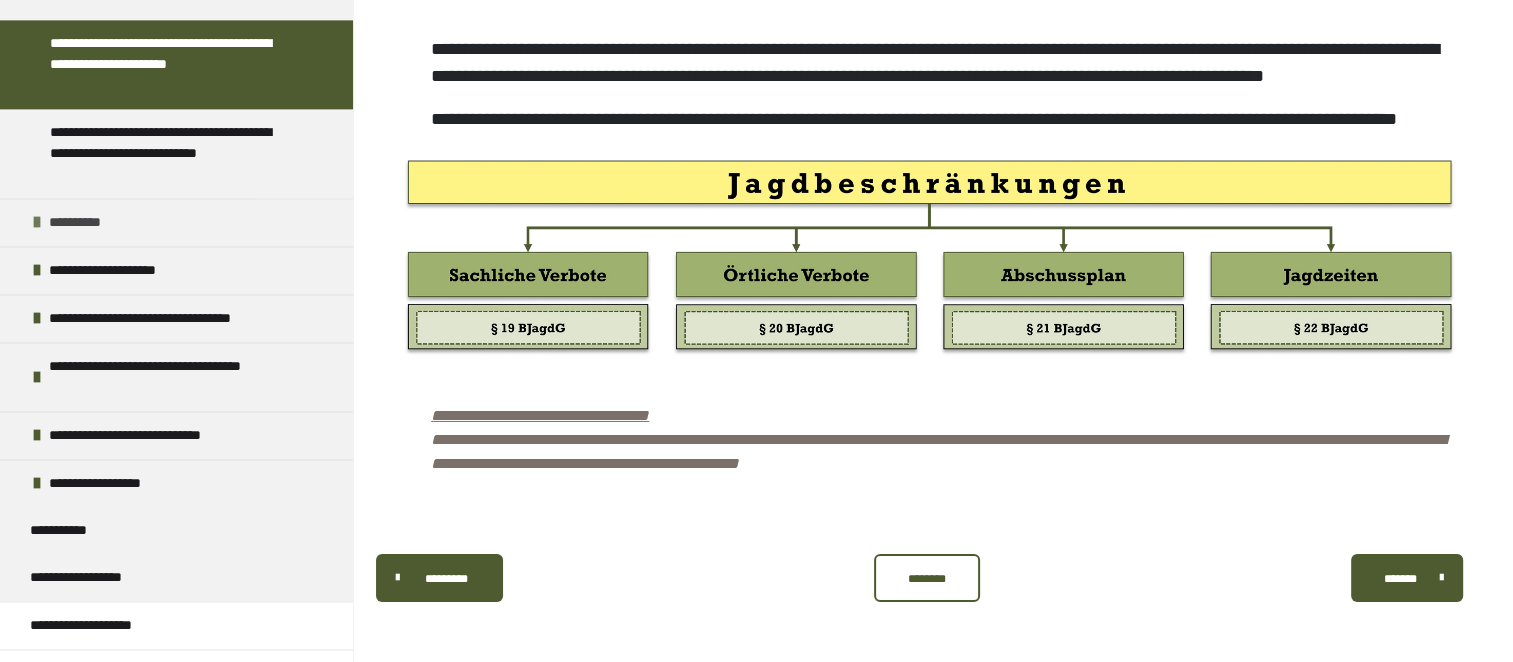 click at bounding box center (37, 222) 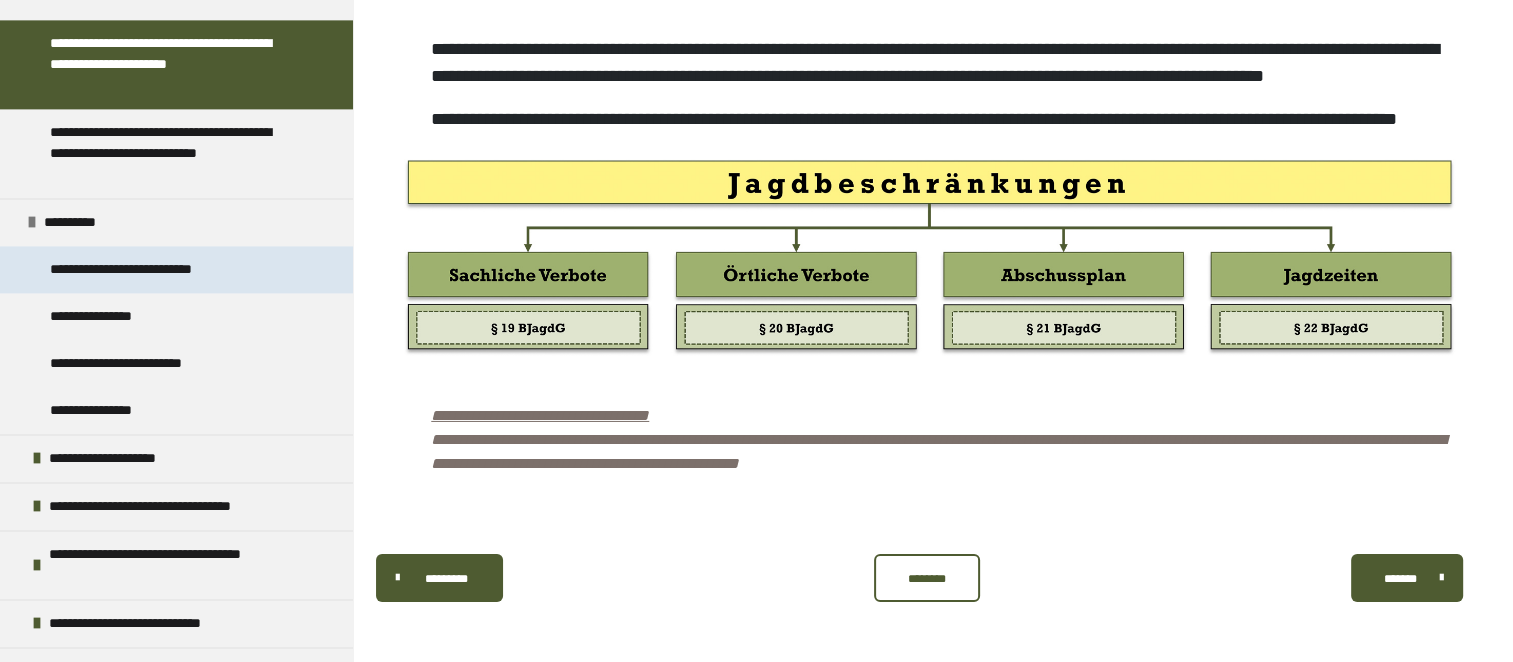 click on "**********" at bounding box center (149, 269) 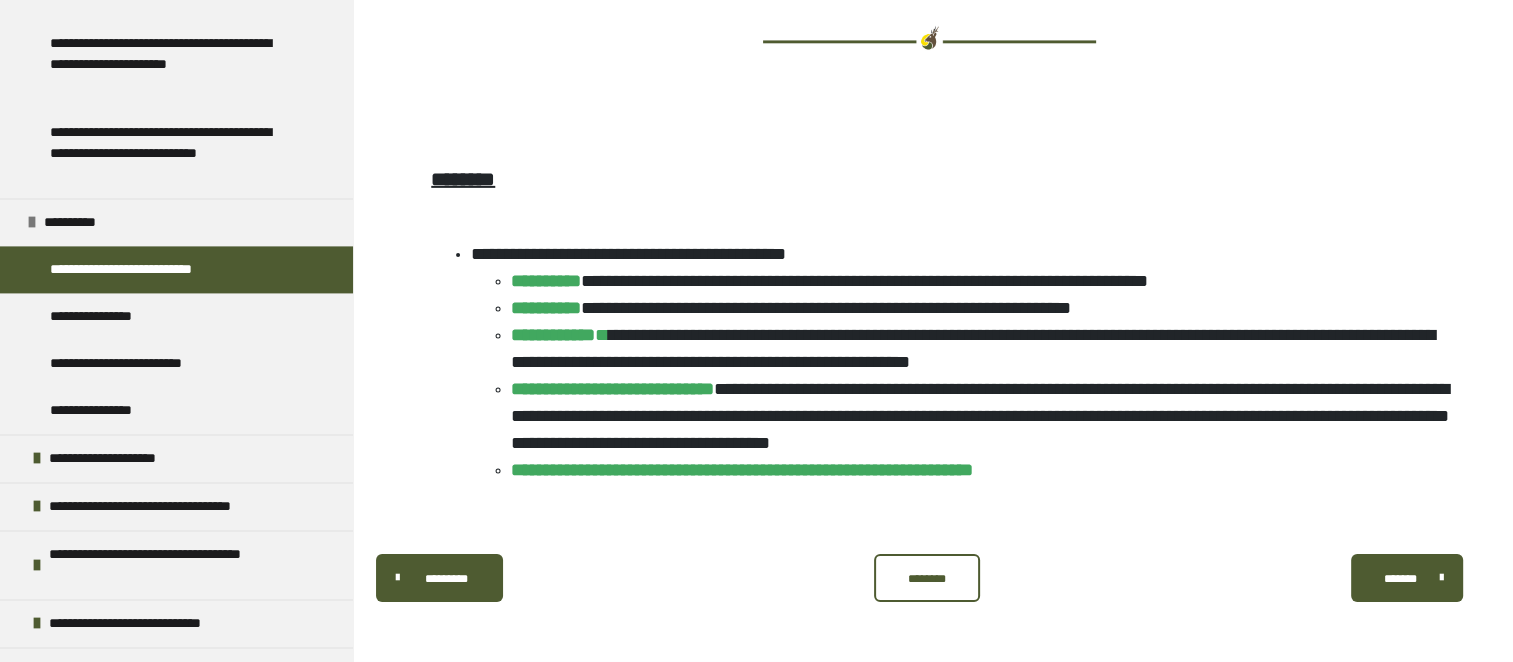 scroll, scrollTop: 6951, scrollLeft: 0, axis: vertical 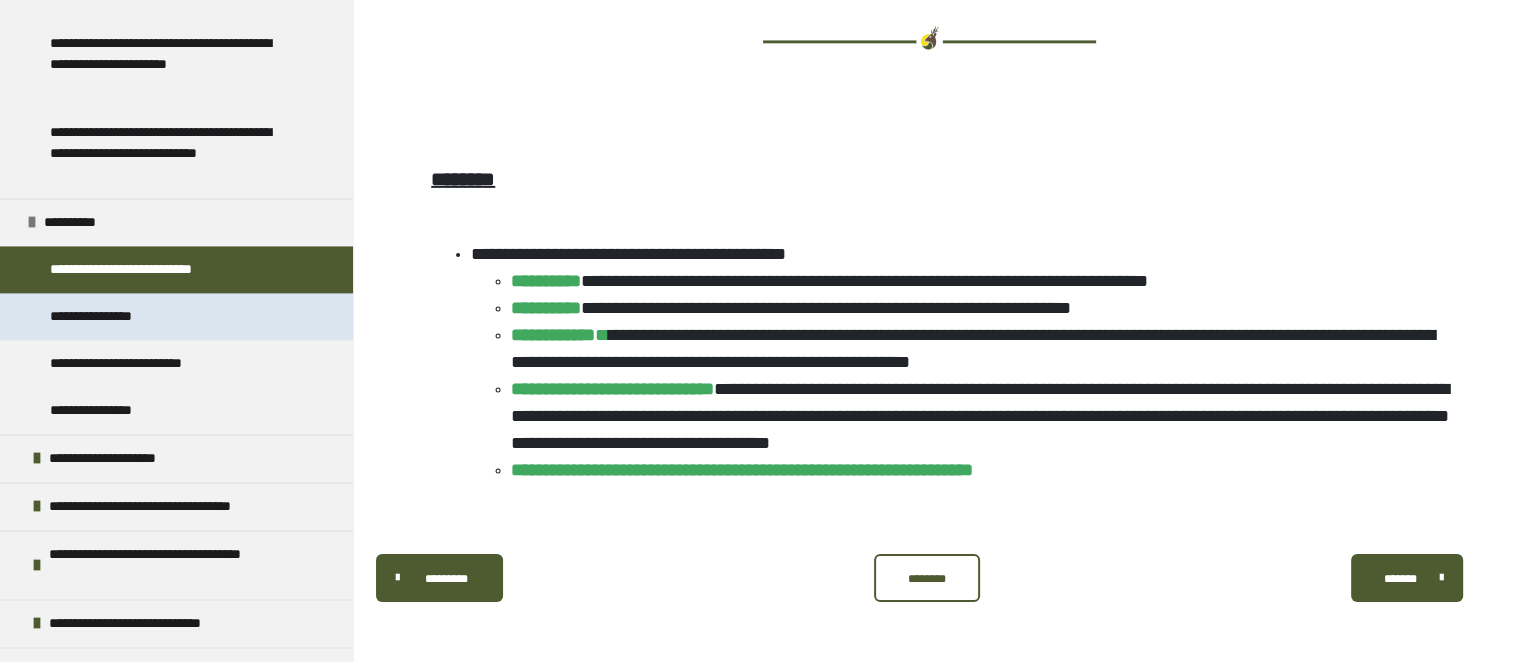 click on "**********" at bounding box center (111, 316) 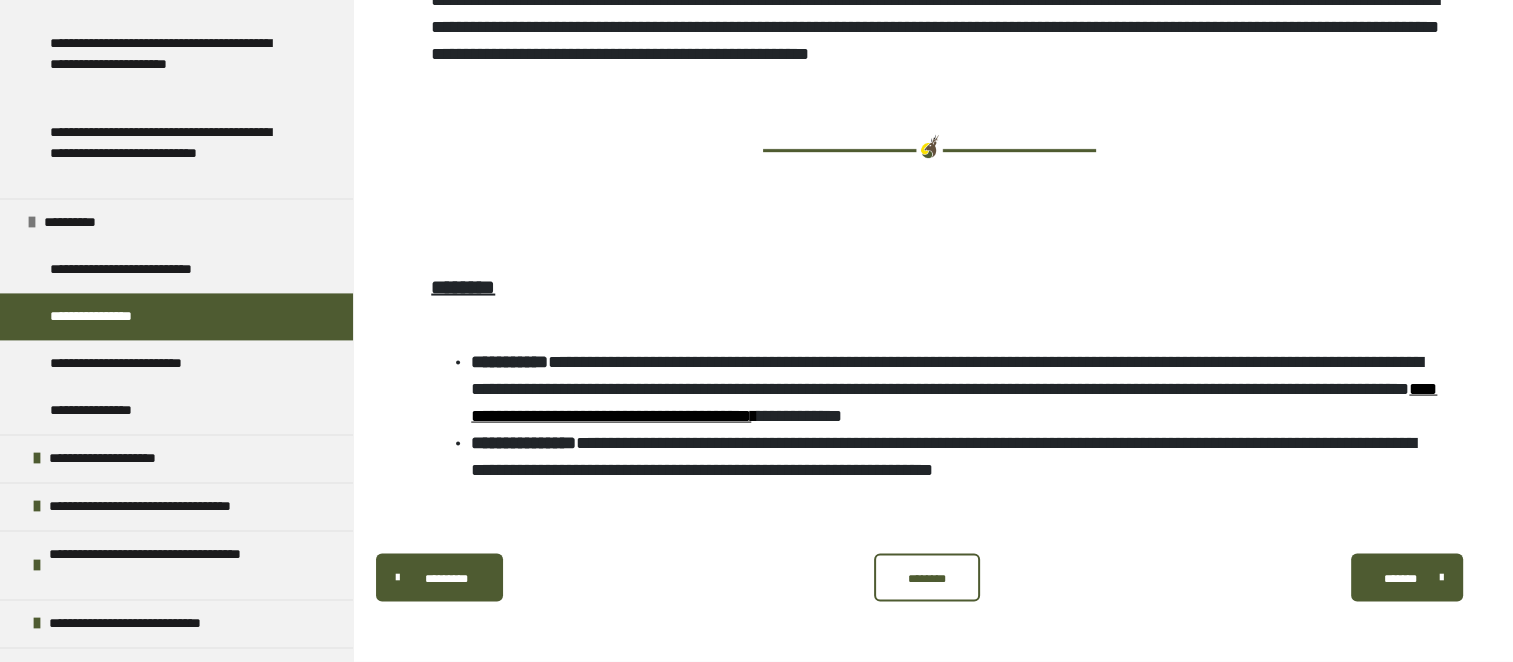 scroll, scrollTop: 4216, scrollLeft: 0, axis: vertical 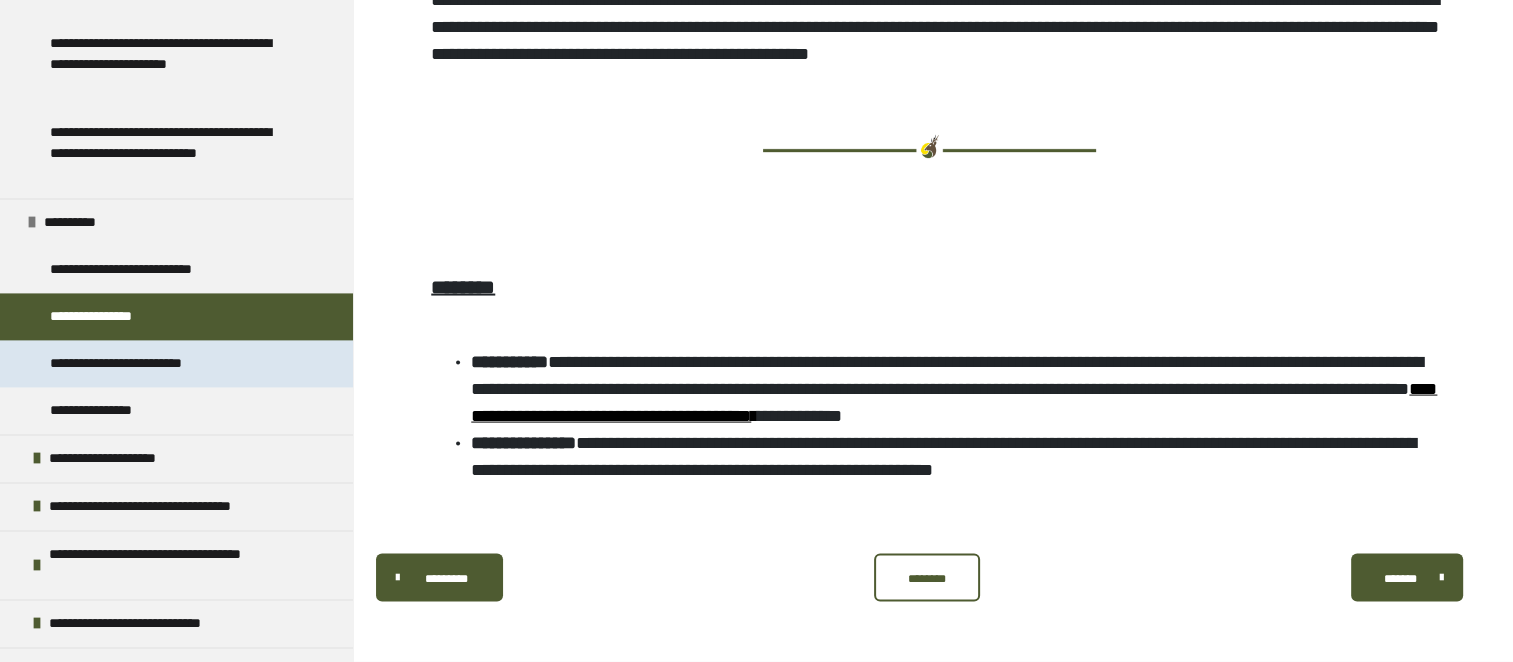 click on "**********" at bounding box center [146, 363] 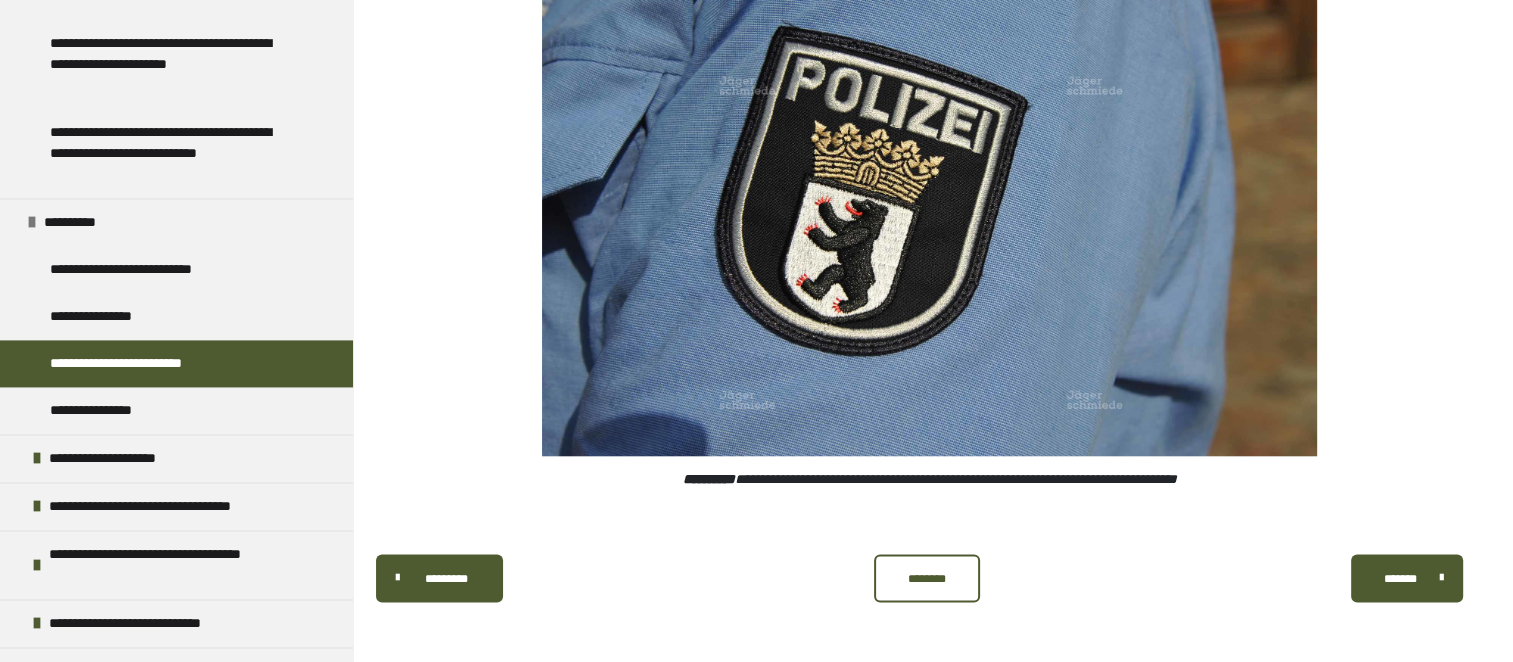 scroll, scrollTop: 2842, scrollLeft: 0, axis: vertical 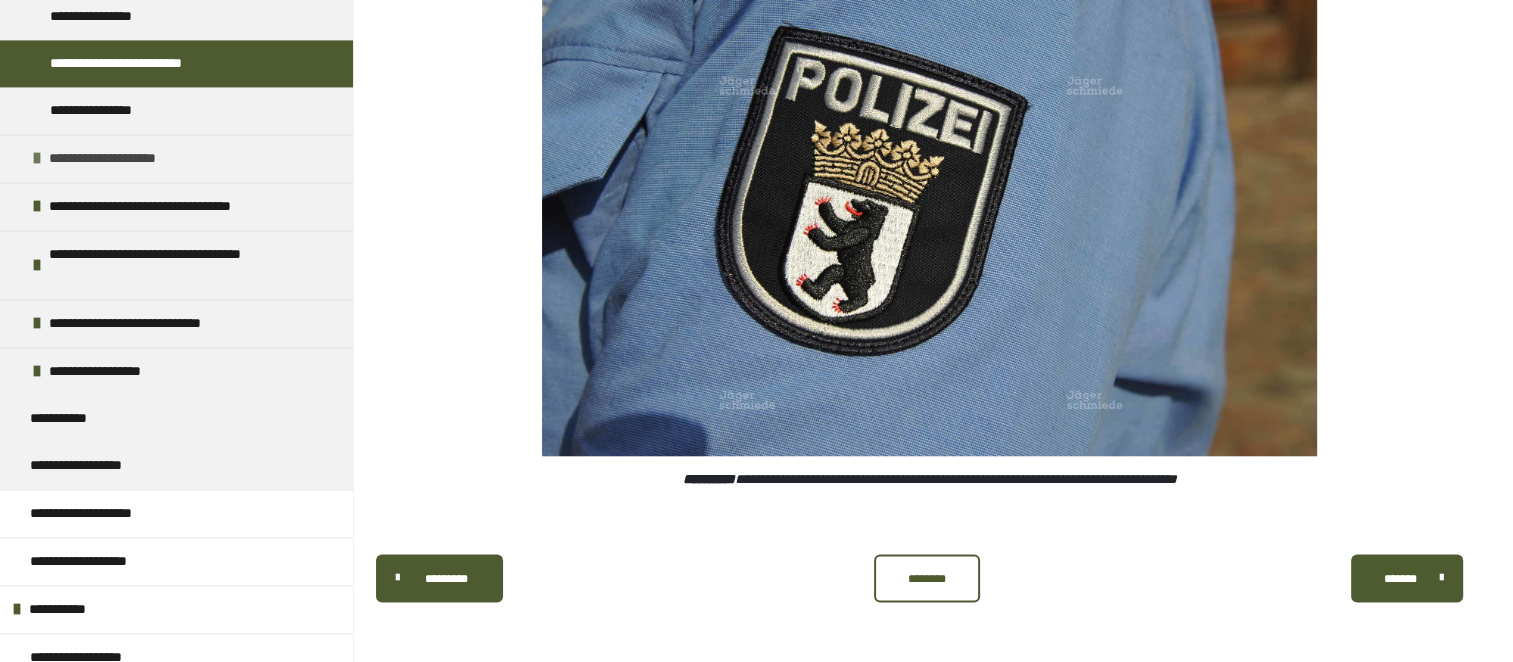 click on "**********" at bounding box center [176, 158] 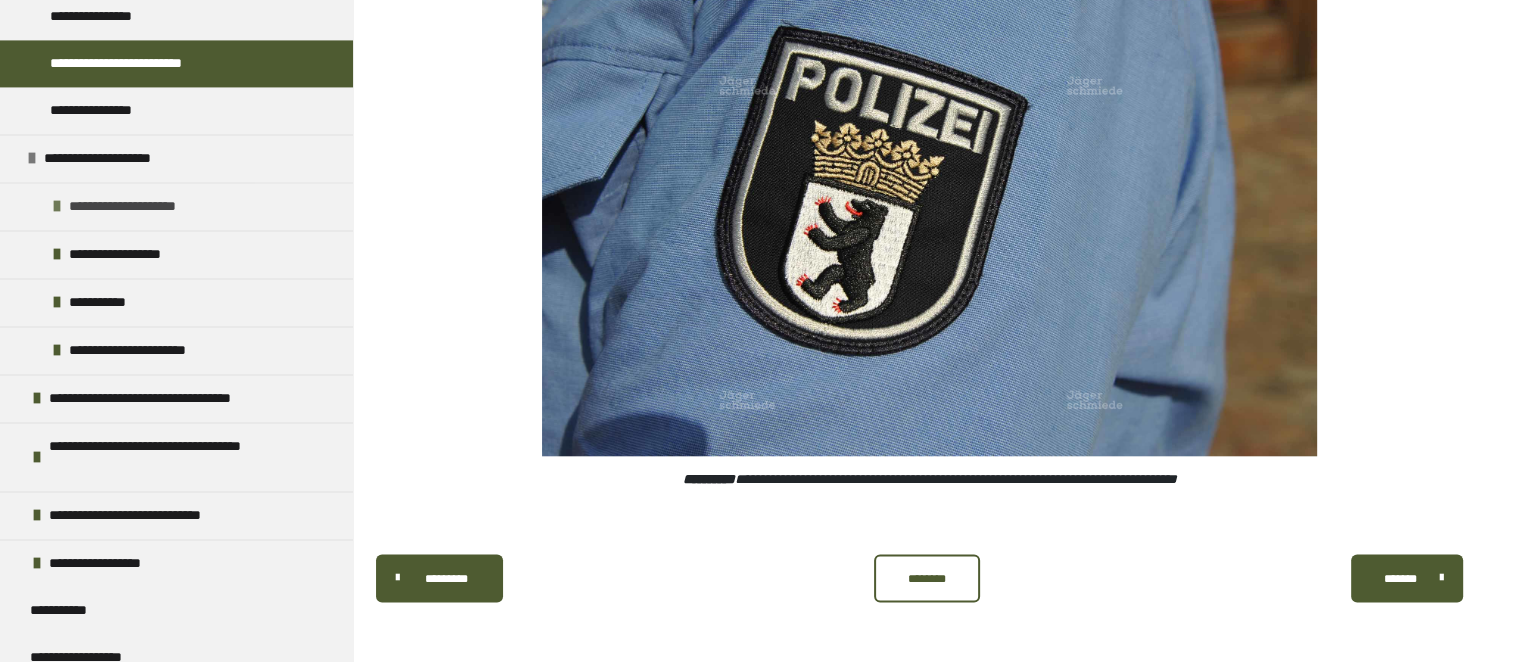 click on "**********" at bounding box center (155, 206) 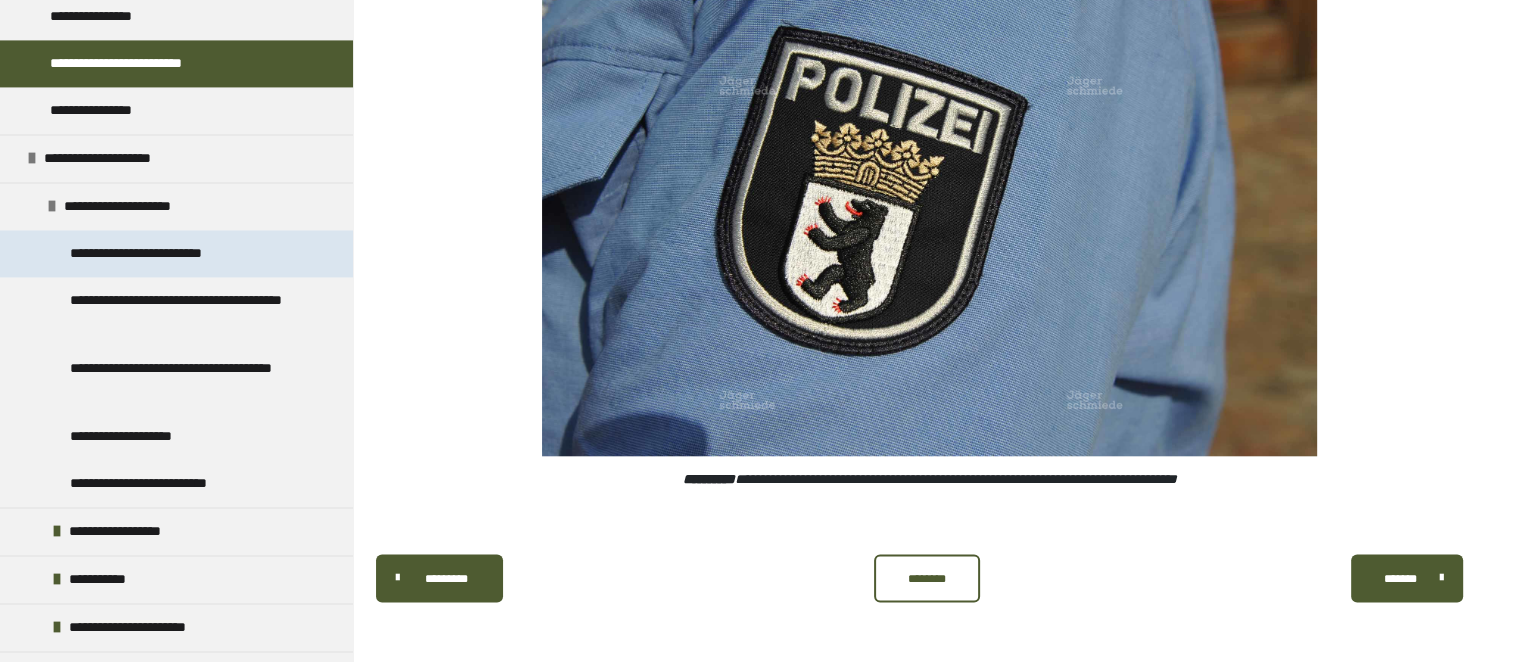 click on "**********" at bounding box center [163, 253] 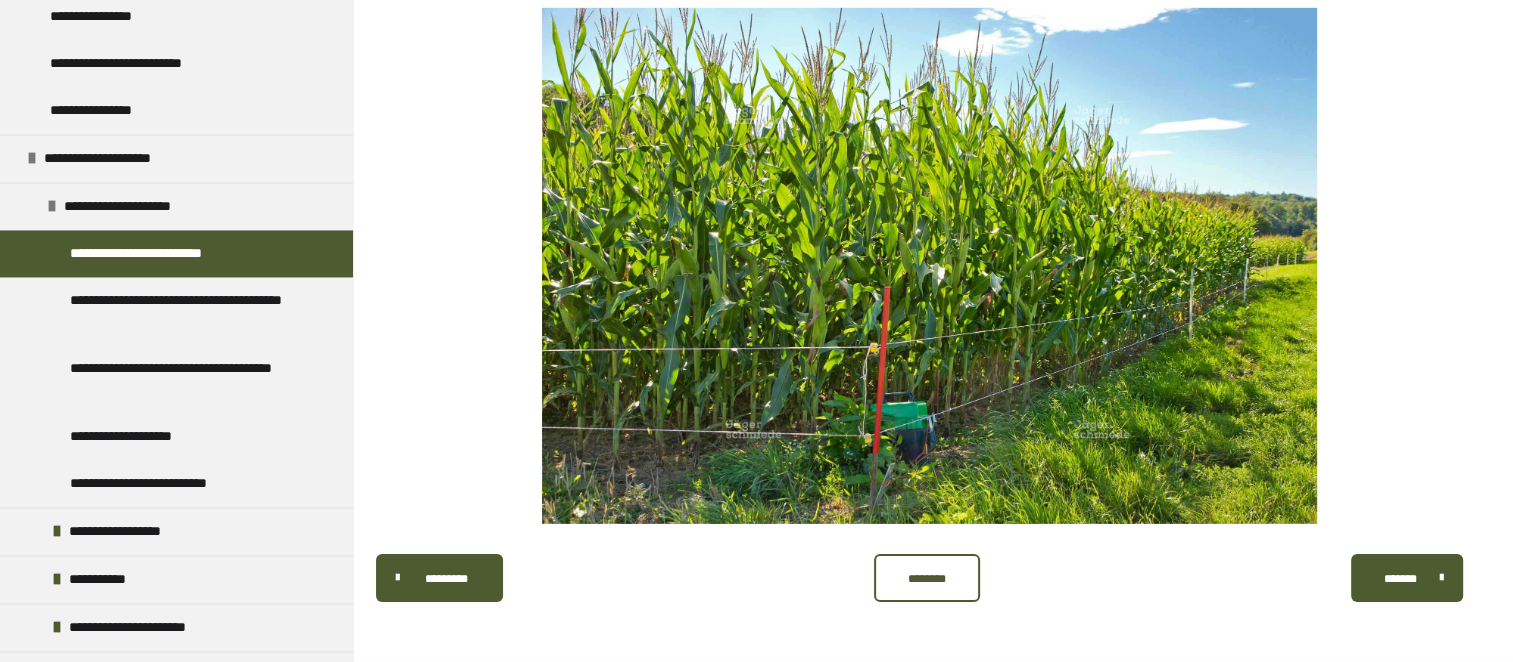 scroll, scrollTop: 6595, scrollLeft: 0, axis: vertical 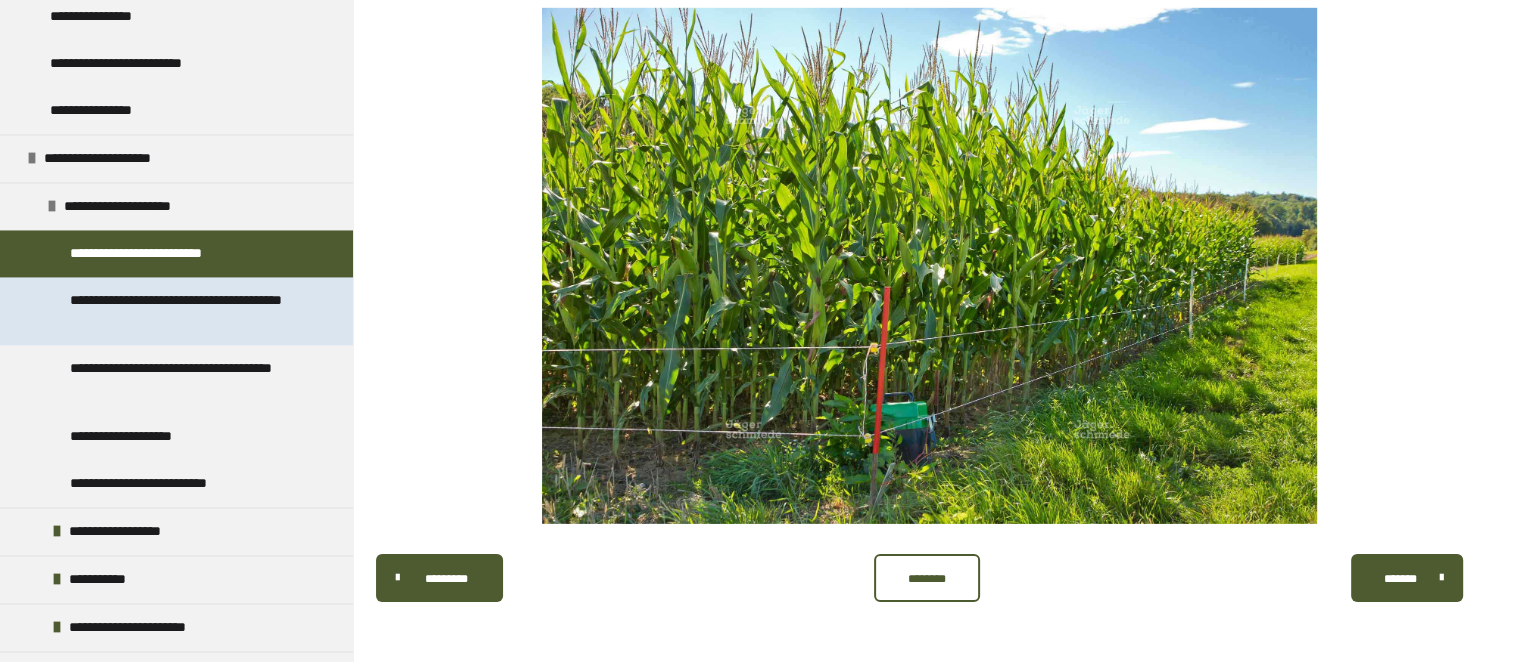 click on "**********" at bounding box center [181, 311] 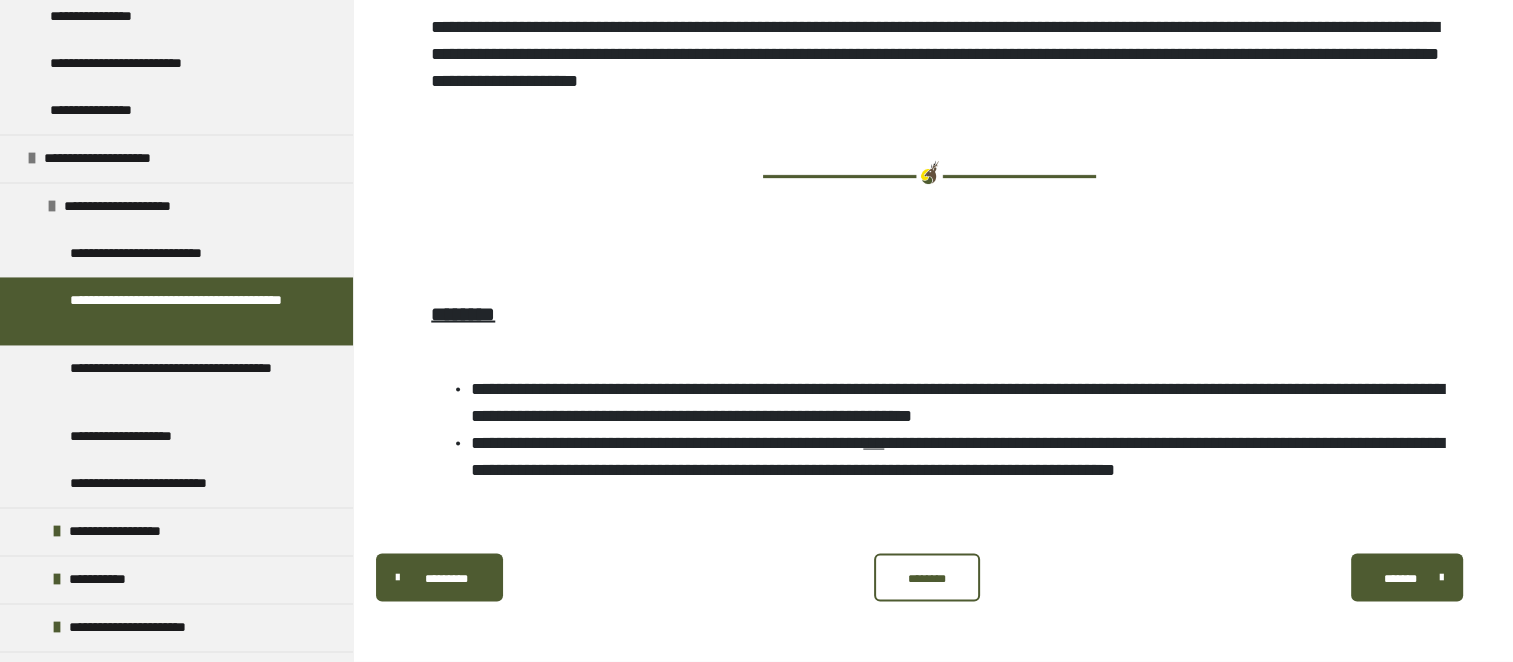 scroll, scrollTop: 4123, scrollLeft: 0, axis: vertical 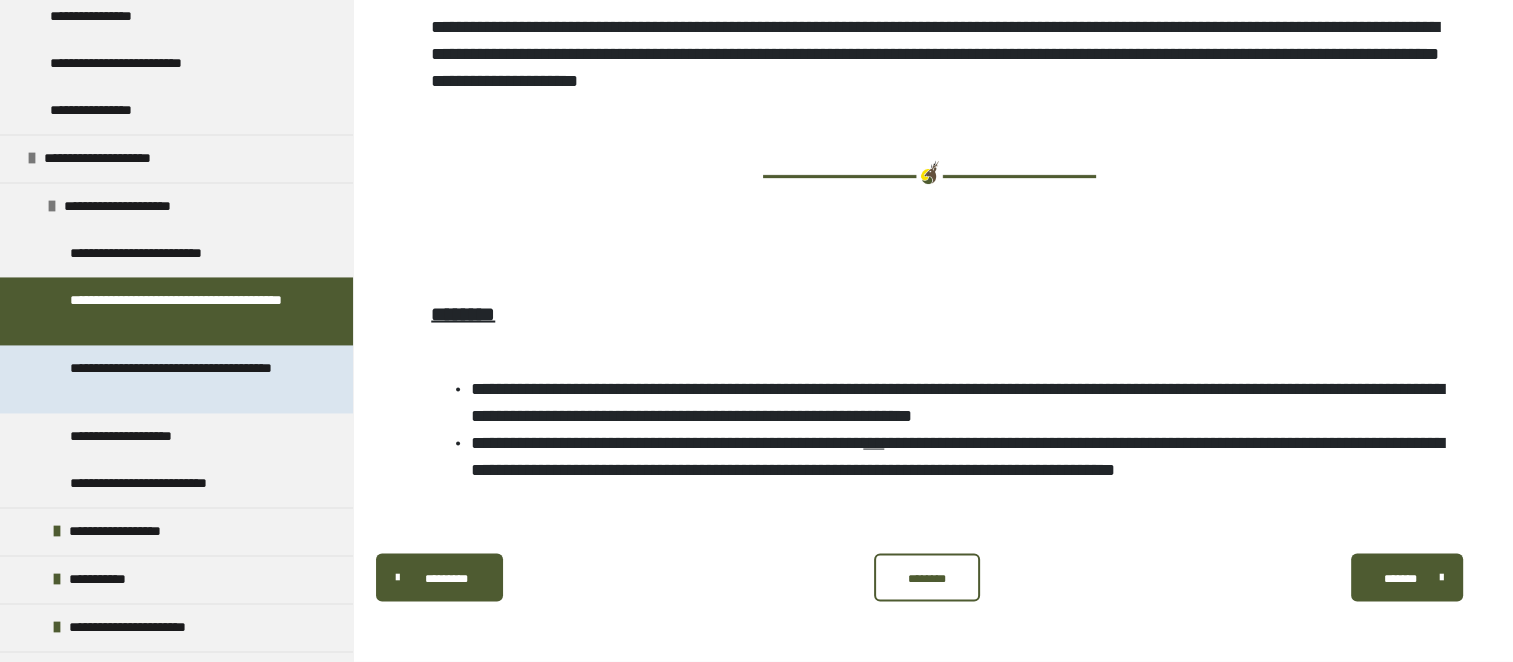 click on "**********" at bounding box center [181, 379] 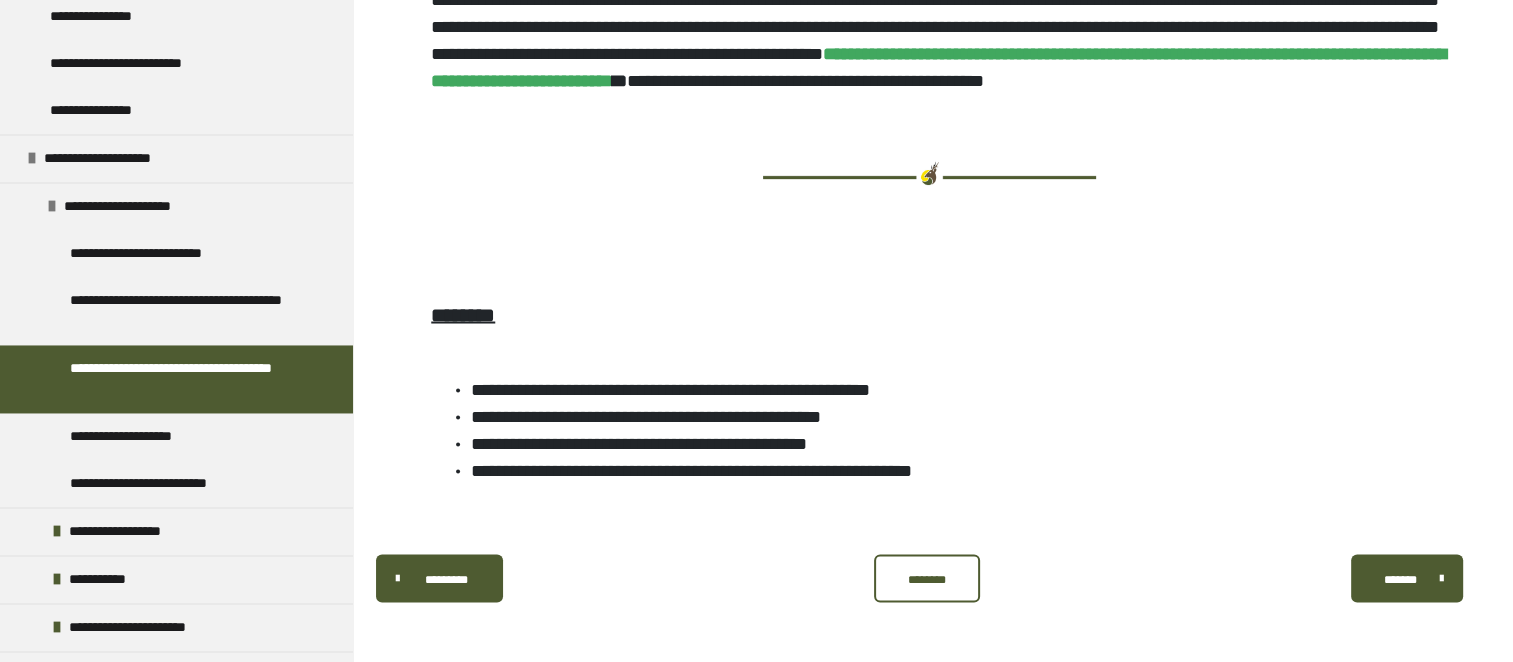 scroll, scrollTop: 3902, scrollLeft: 0, axis: vertical 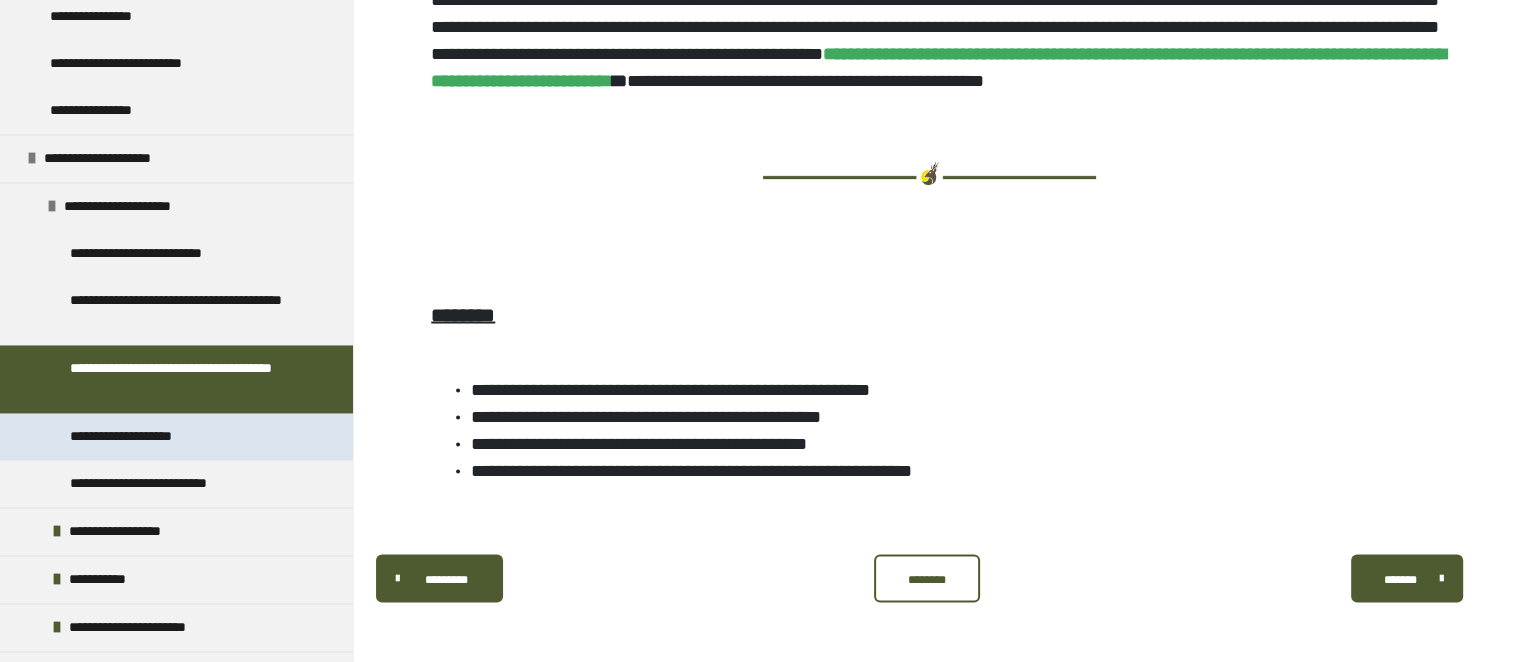 click on "**********" at bounding box center (139, 436) 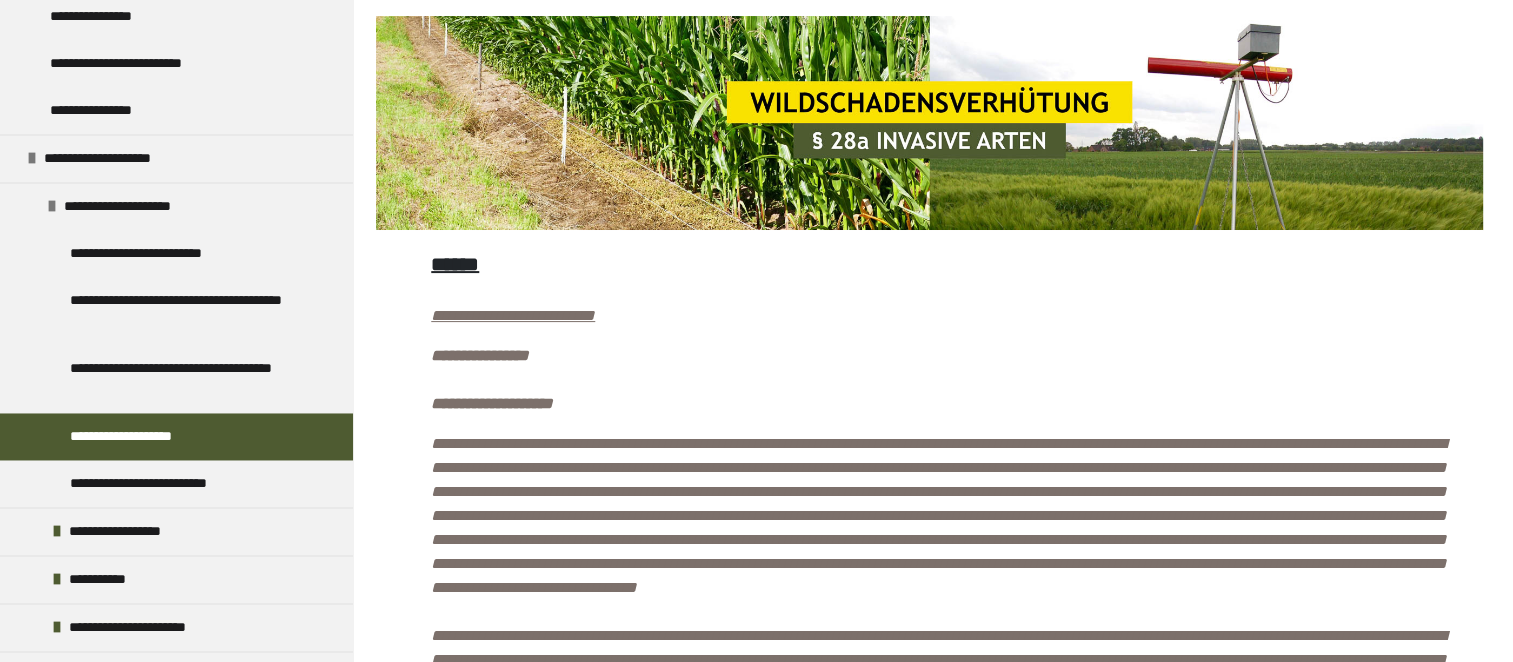 scroll, scrollTop: 275, scrollLeft: 0, axis: vertical 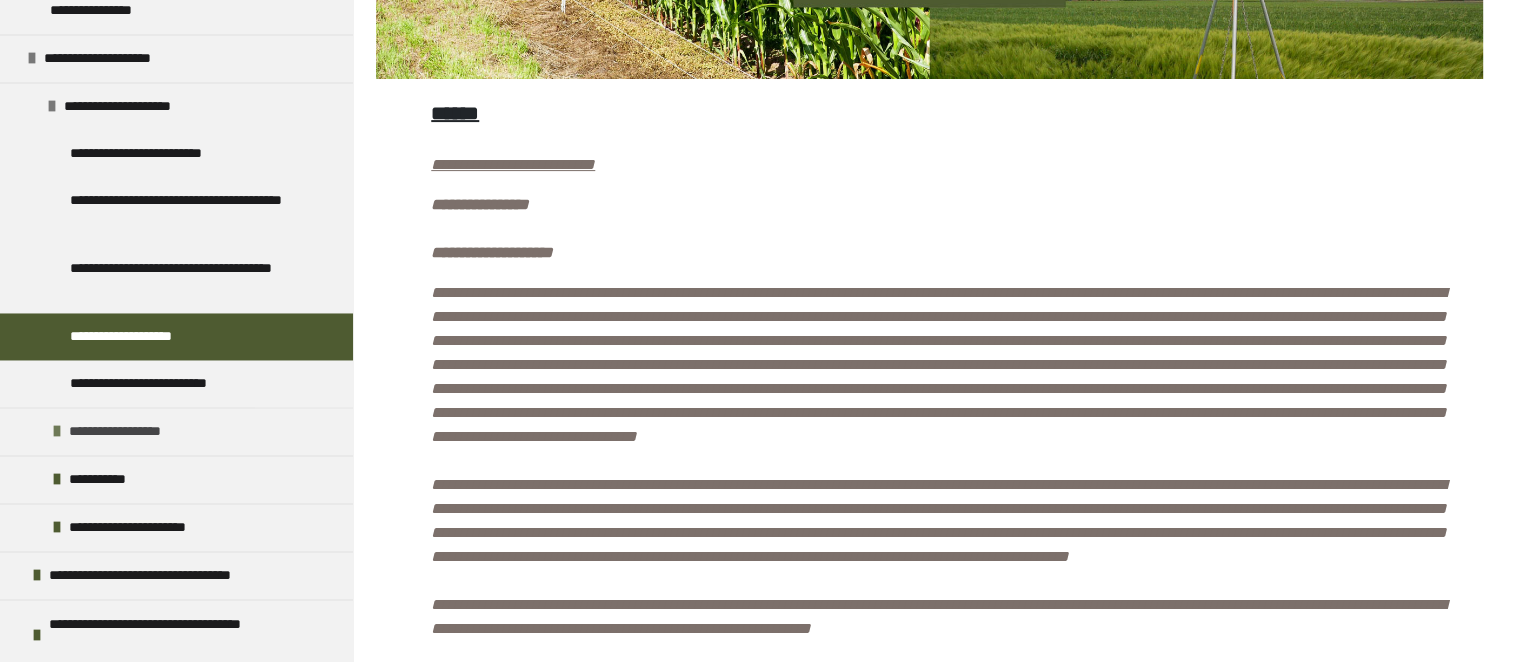 click at bounding box center [57, 431] 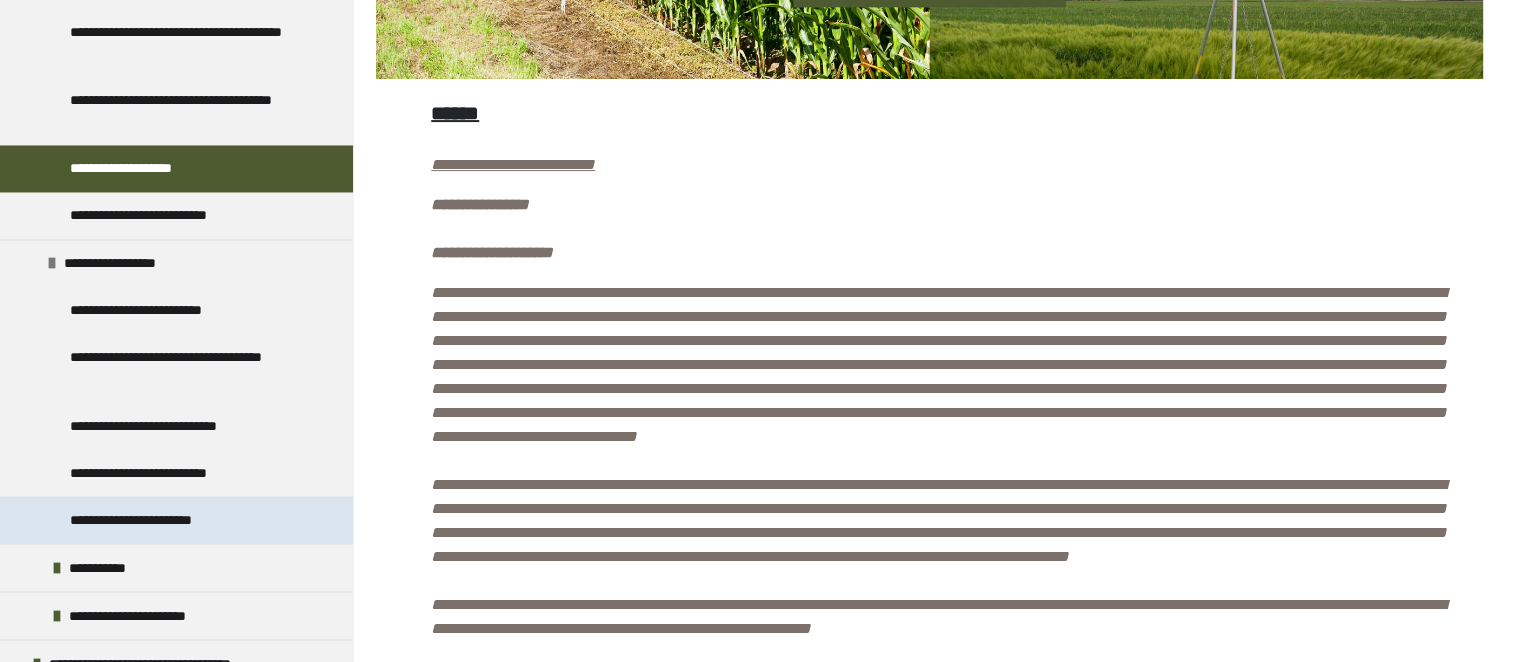 scroll, scrollTop: 3400, scrollLeft: 0, axis: vertical 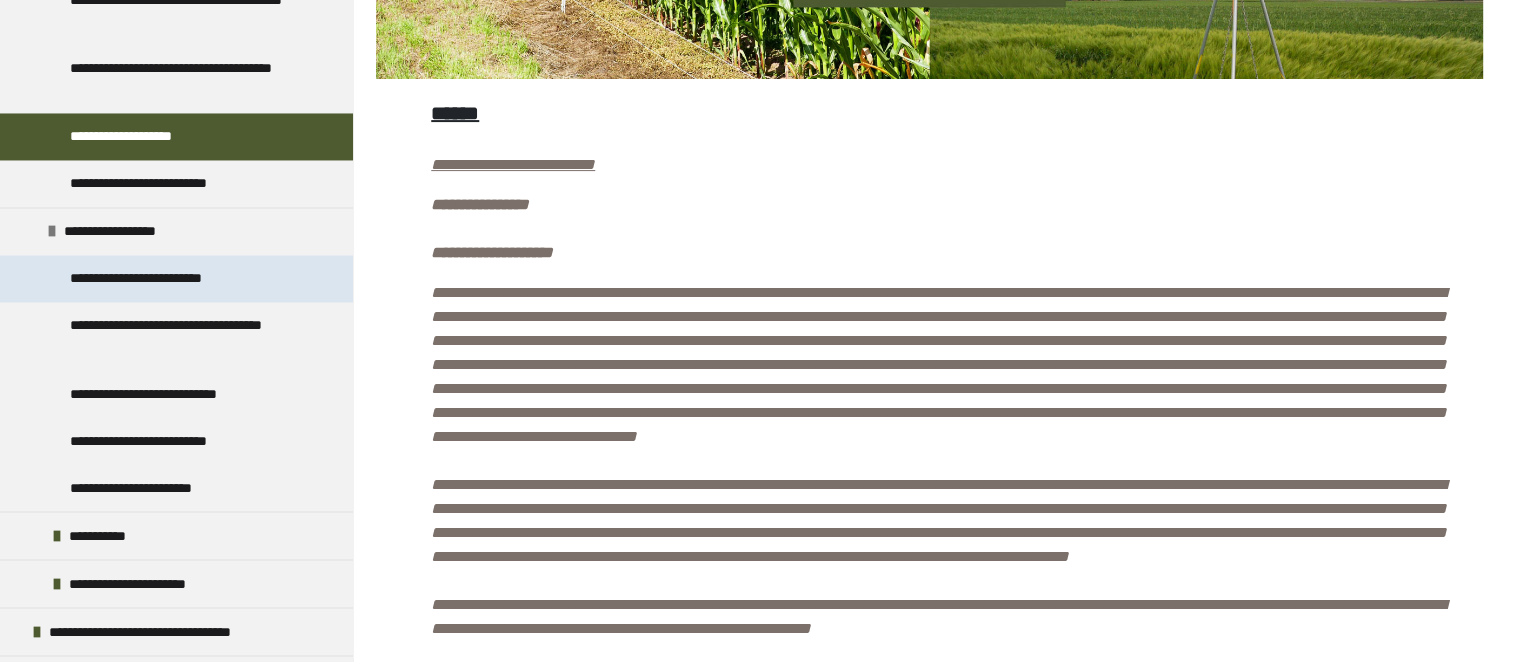 click on "**********" at bounding box center (163, 278) 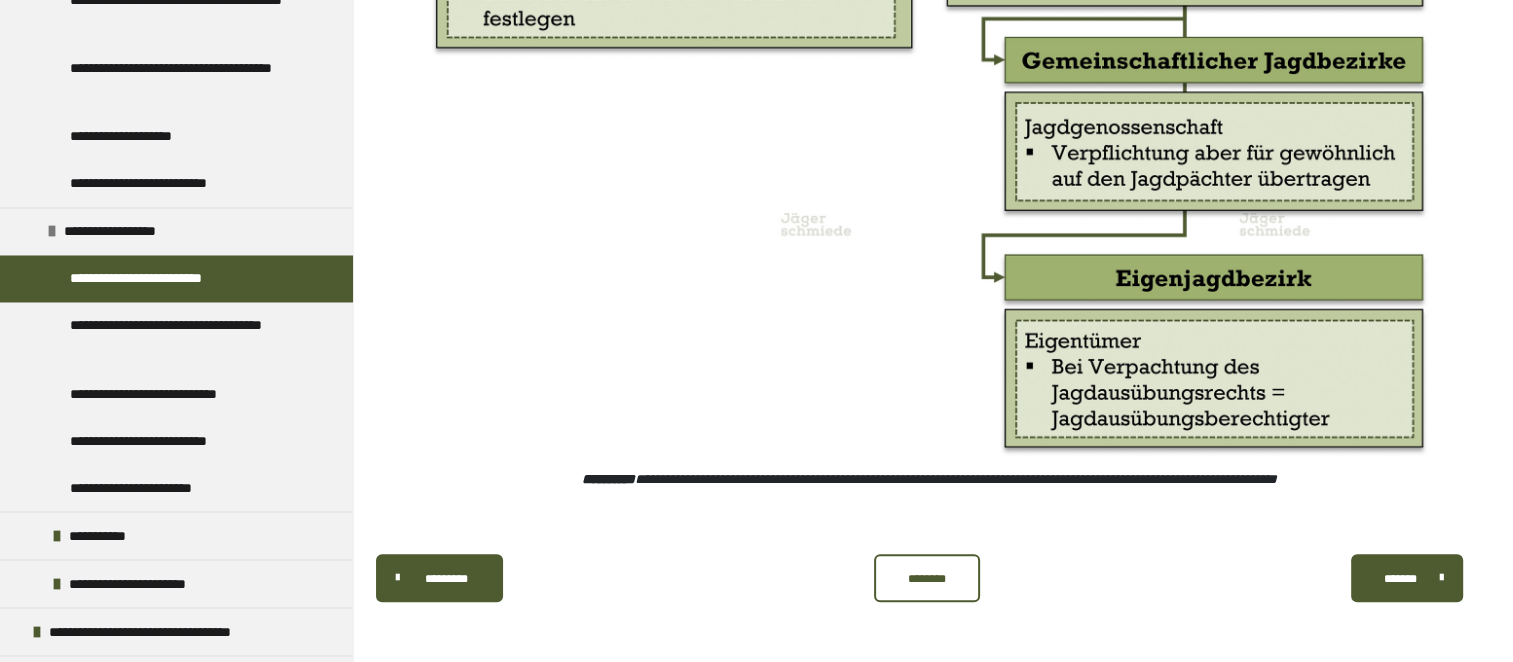 scroll, scrollTop: 8854, scrollLeft: 0, axis: vertical 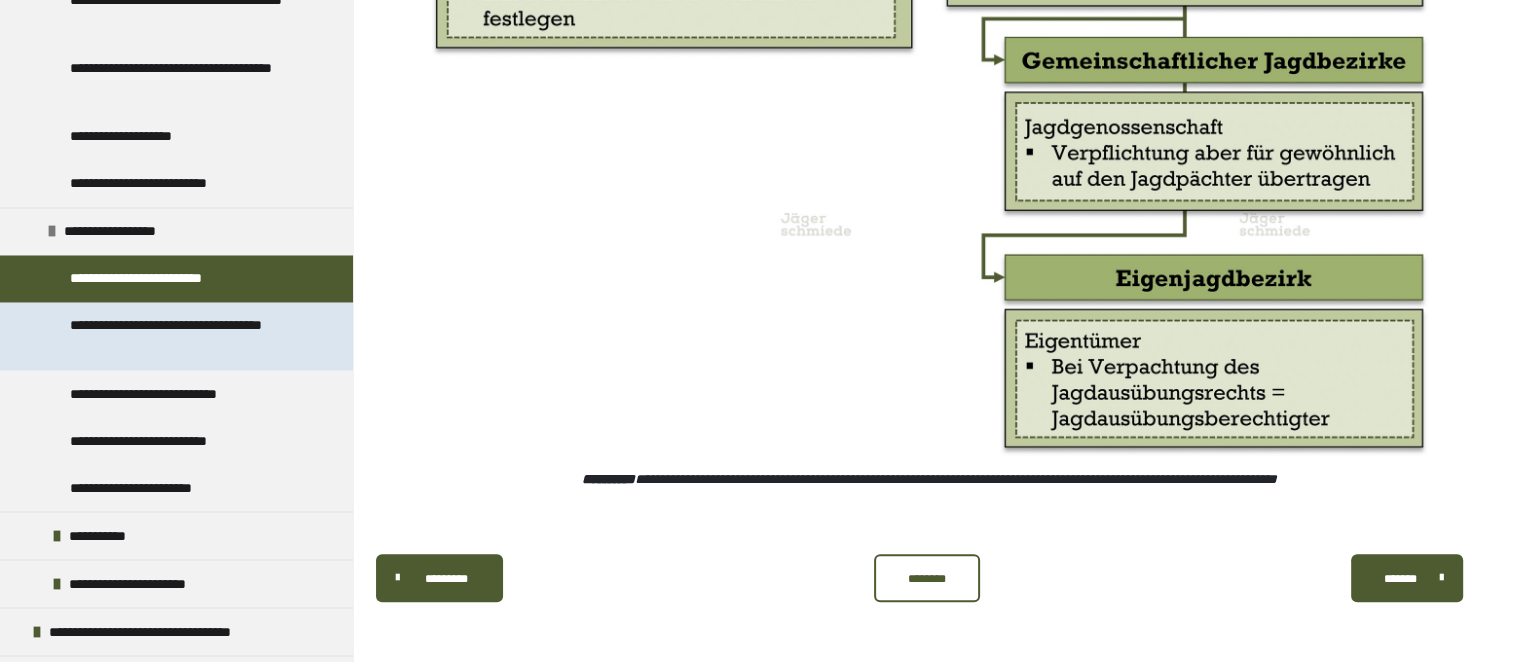 click on "**********" at bounding box center [181, 336] 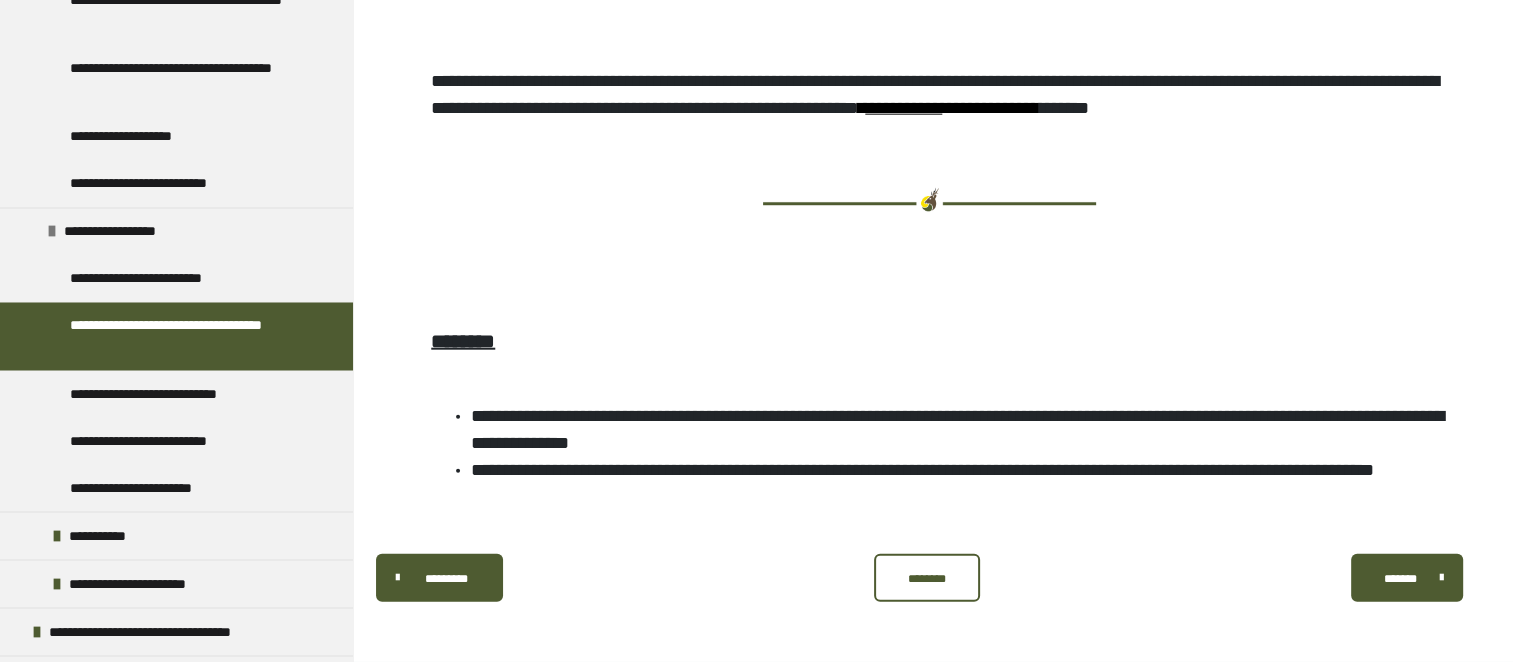 scroll, scrollTop: 5026, scrollLeft: 0, axis: vertical 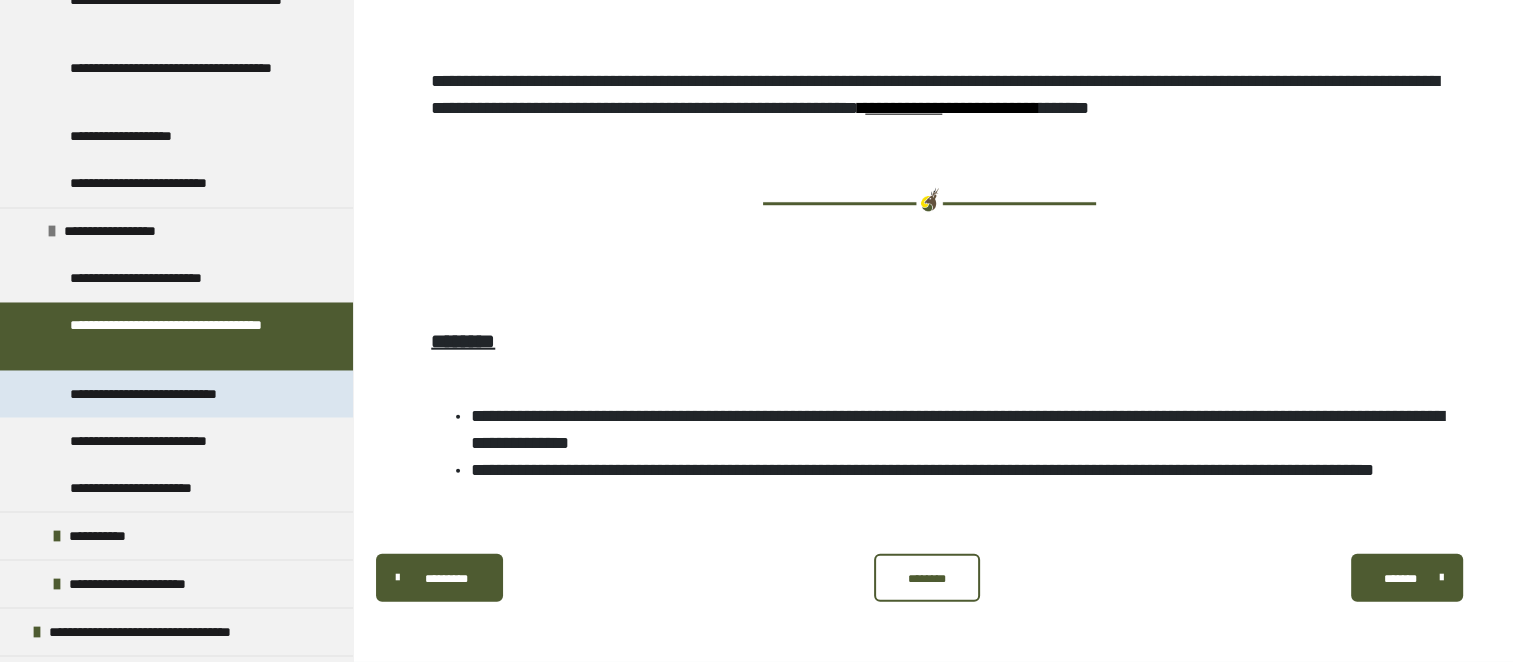 click on "**********" at bounding box center (172, 393) 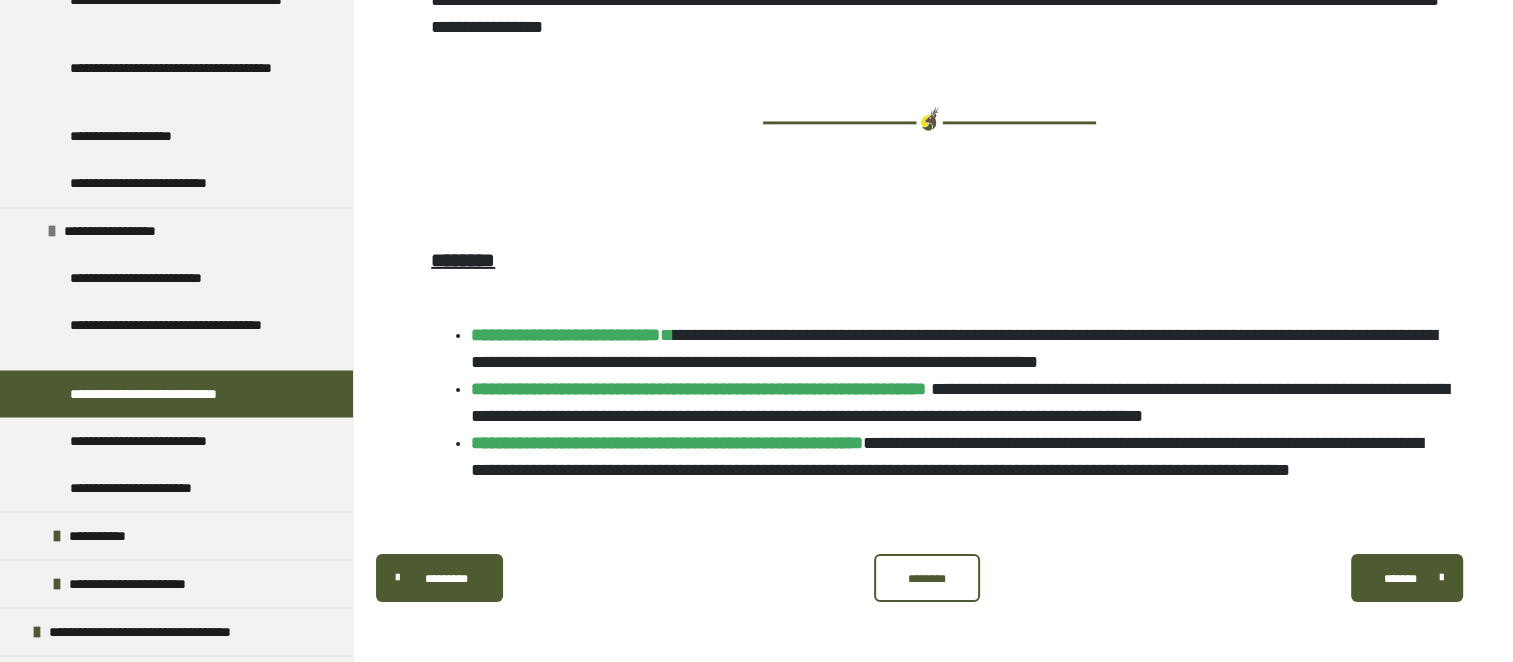 scroll, scrollTop: 6980, scrollLeft: 0, axis: vertical 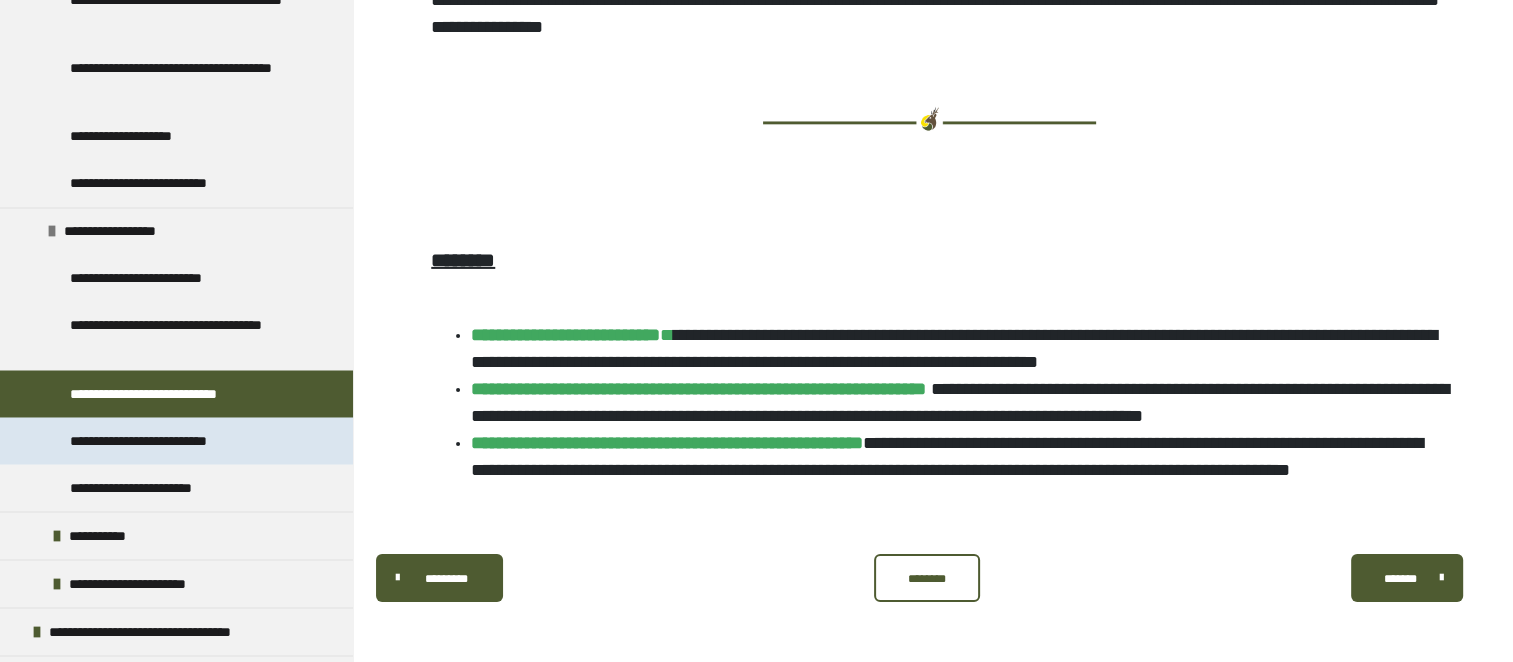 click on "**********" at bounding box center [170, 440] 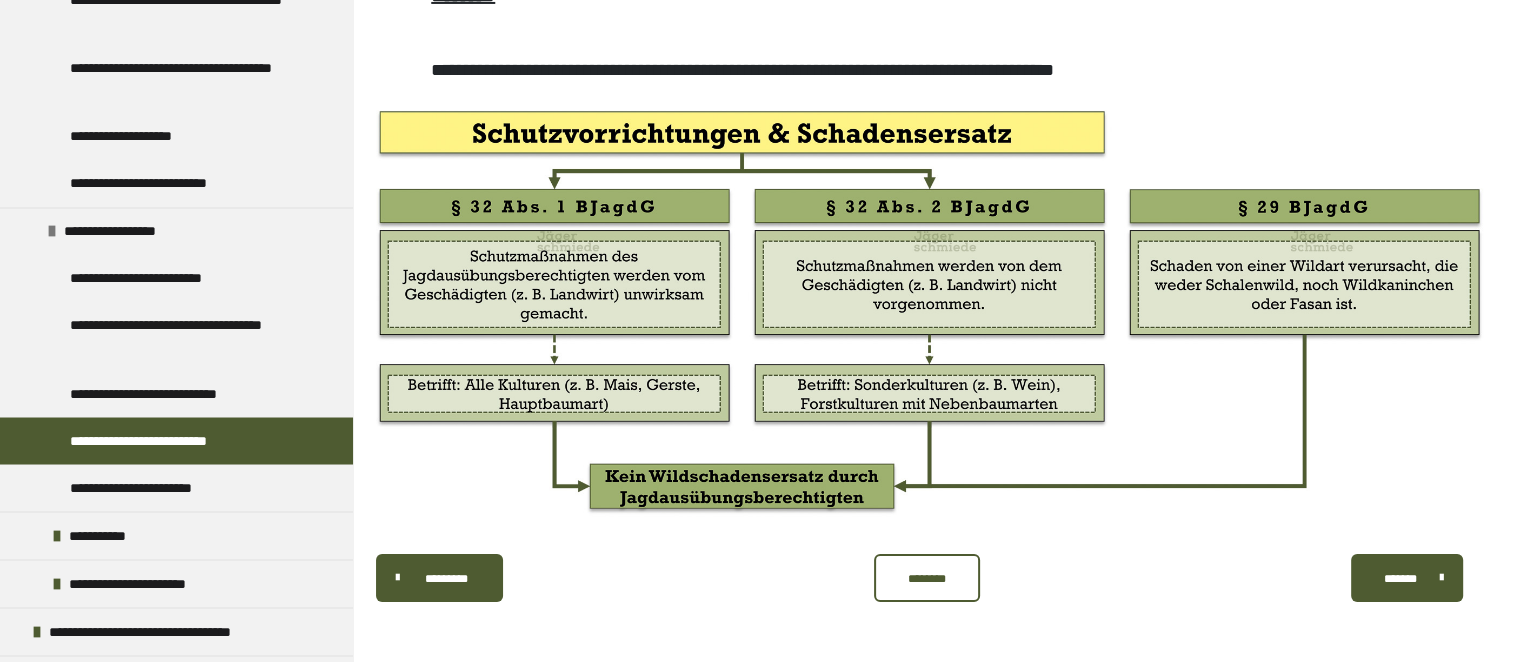 scroll, scrollTop: 7561, scrollLeft: 0, axis: vertical 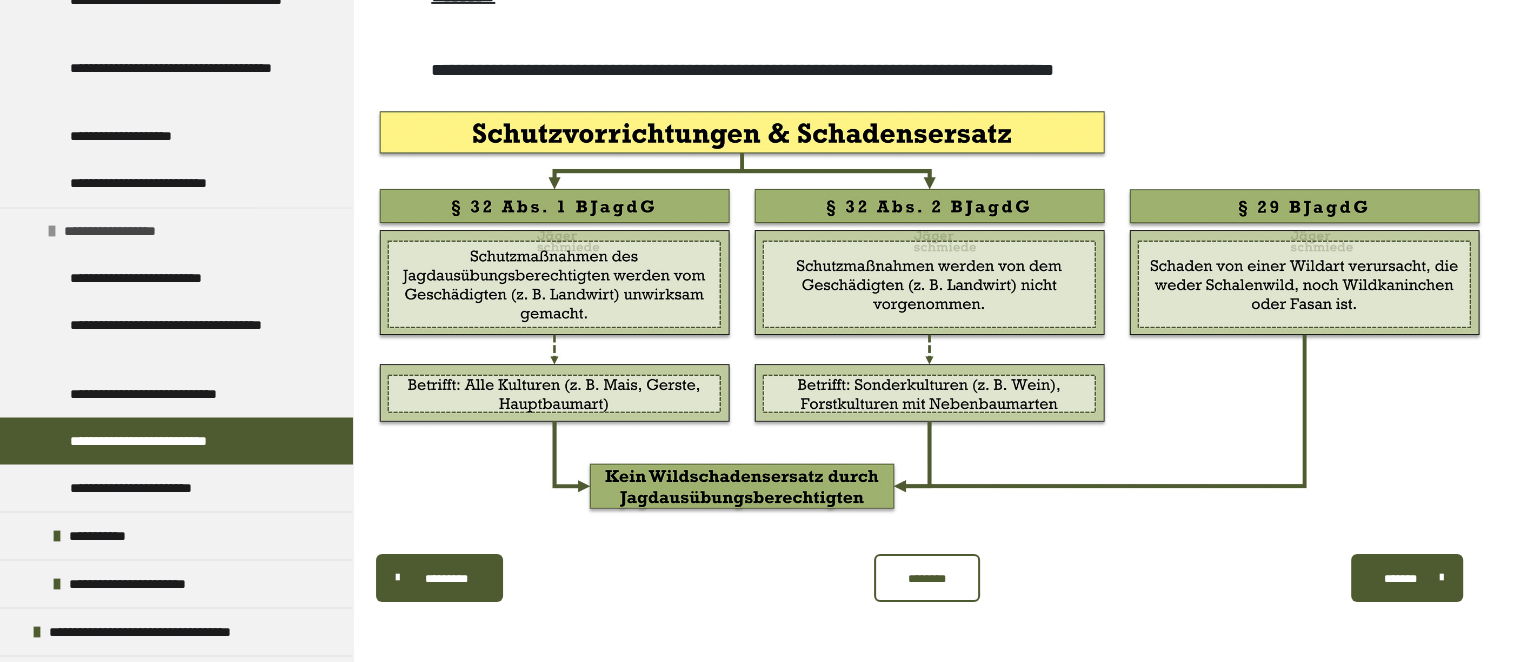 click at bounding box center (52, 231) 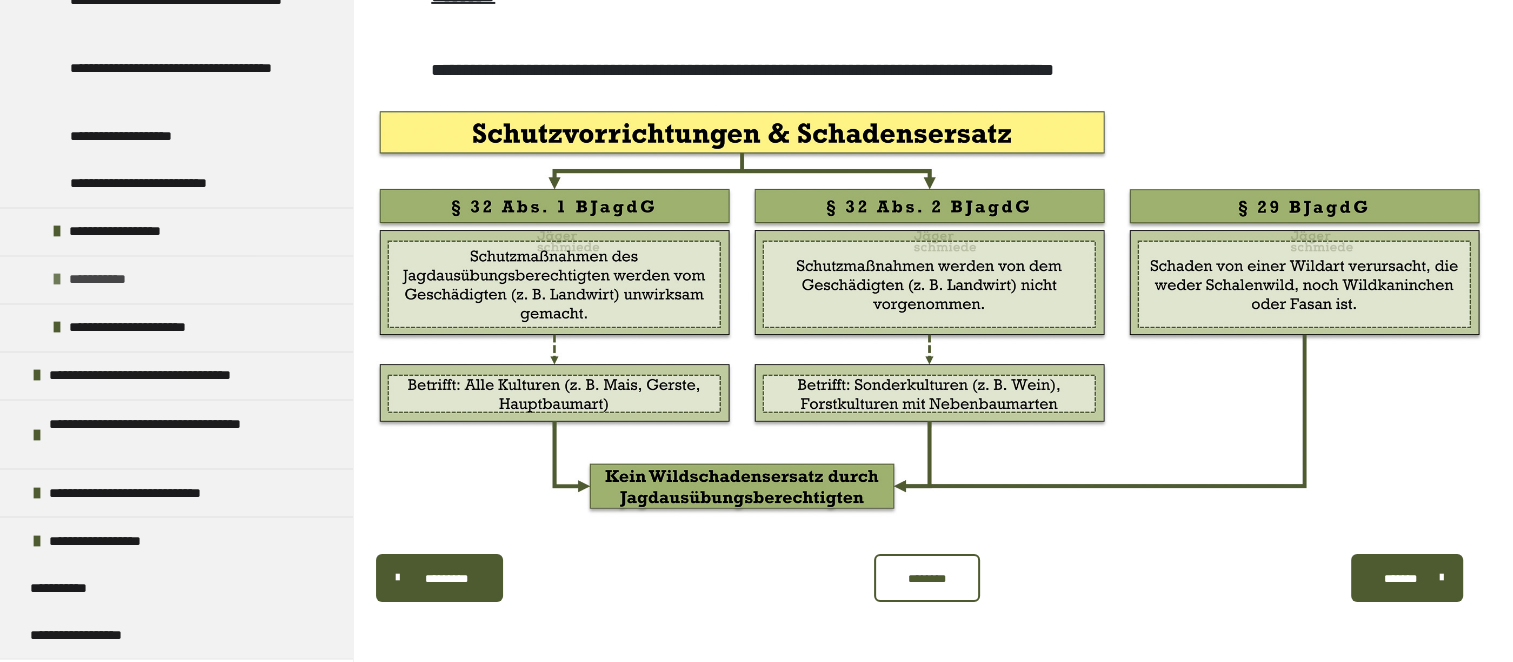 click on "**********" at bounding box center [176, 279] 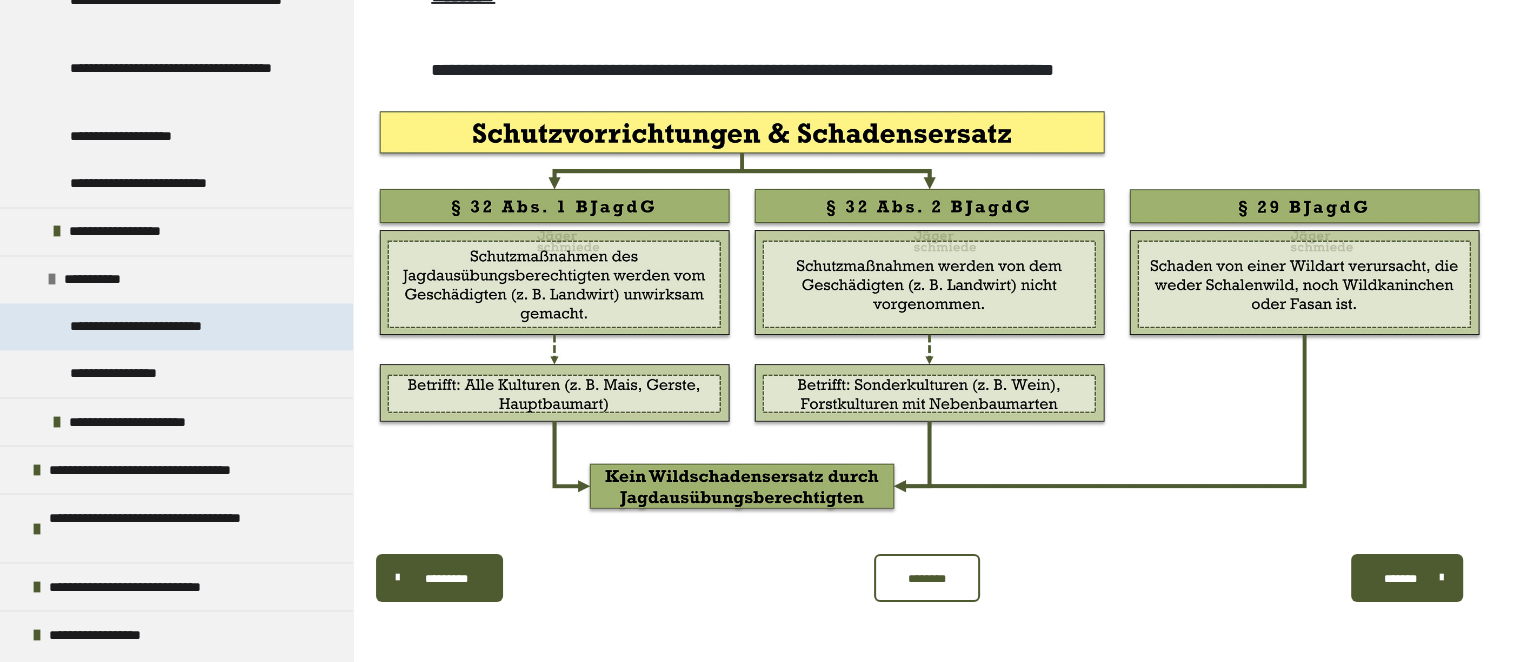 click on "**********" at bounding box center (176, 326) 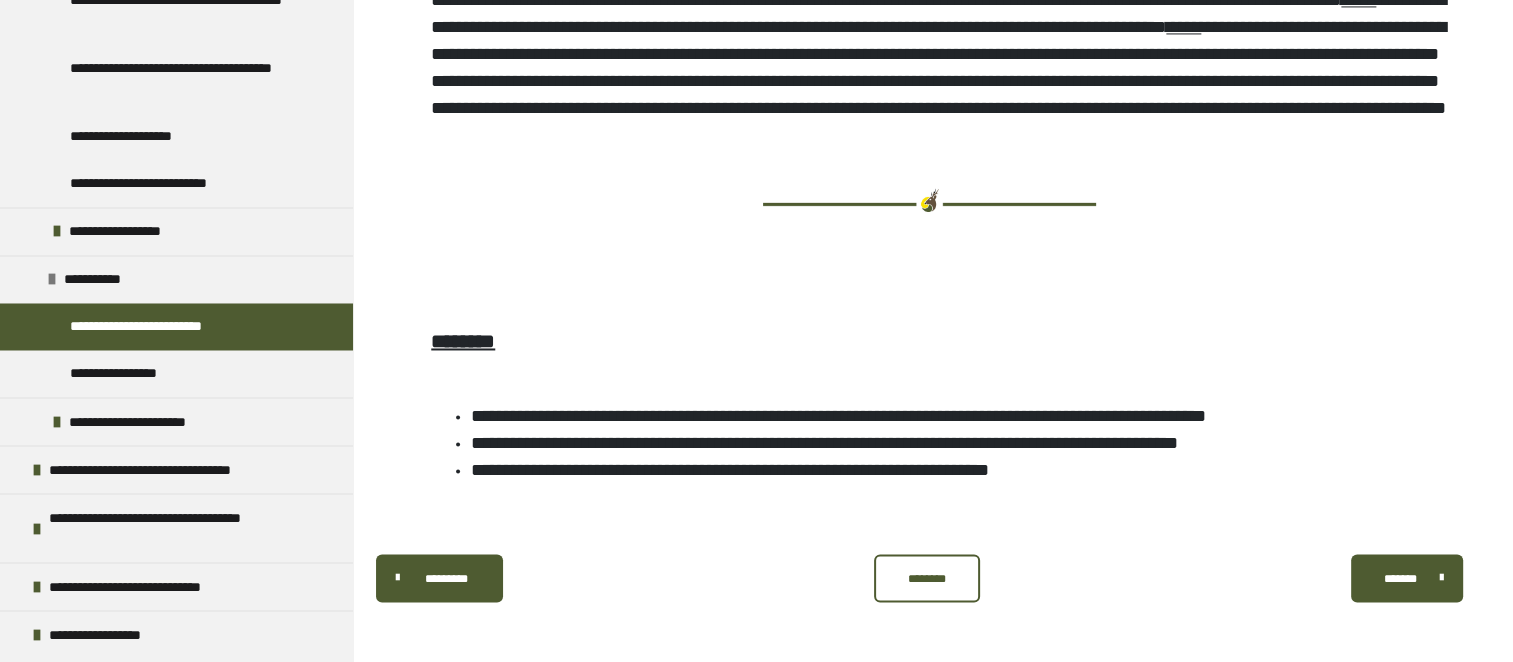 scroll, scrollTop: 3482, scrollLeft: 0, axis: vertical 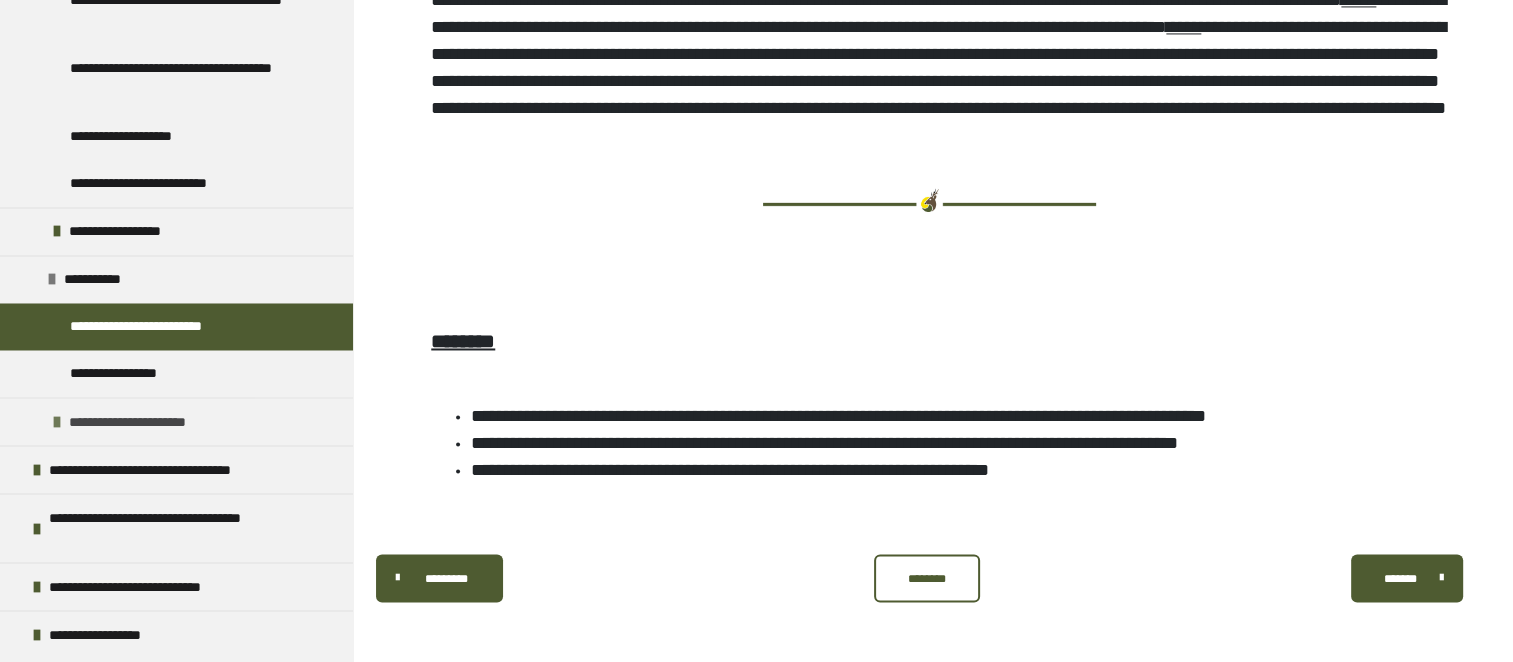click on "**********" at bounding box center (160, 421) 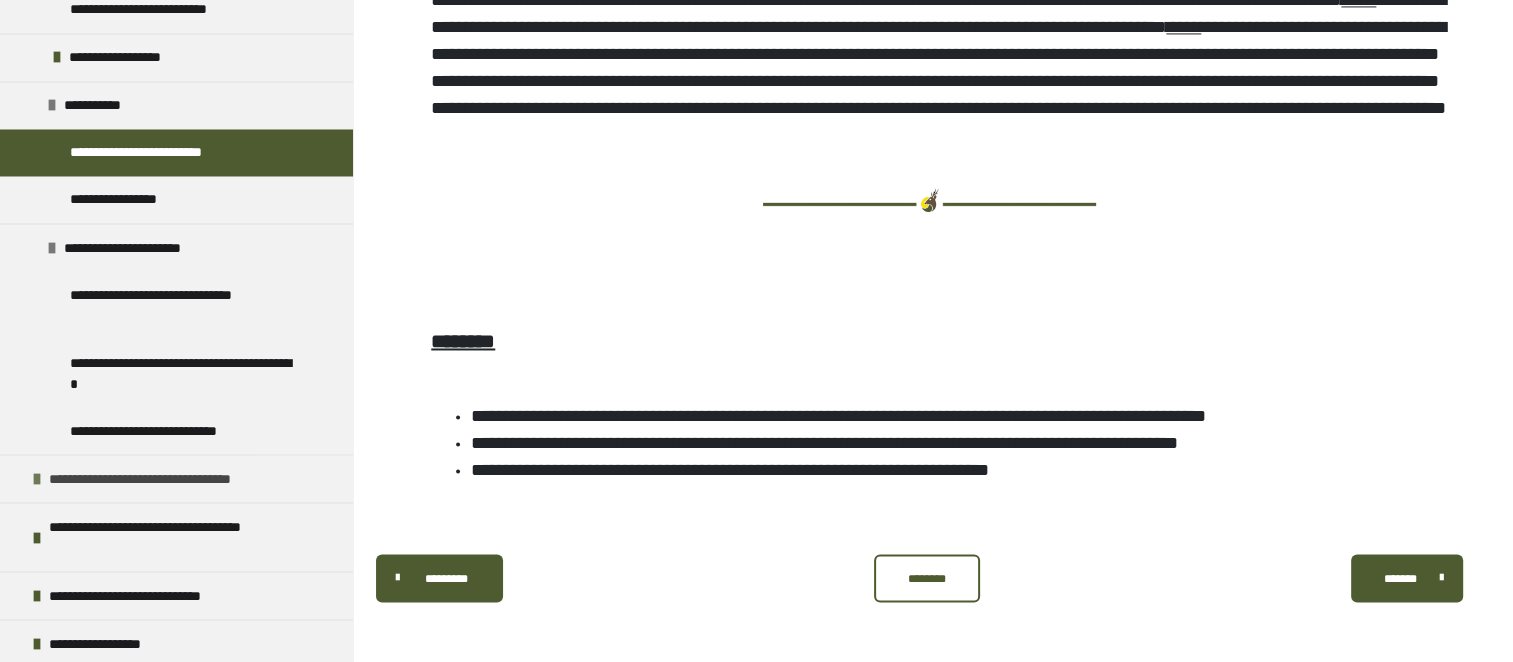 scroll, scrollTop: 3600, scrollLeft: 0, axis: vertical 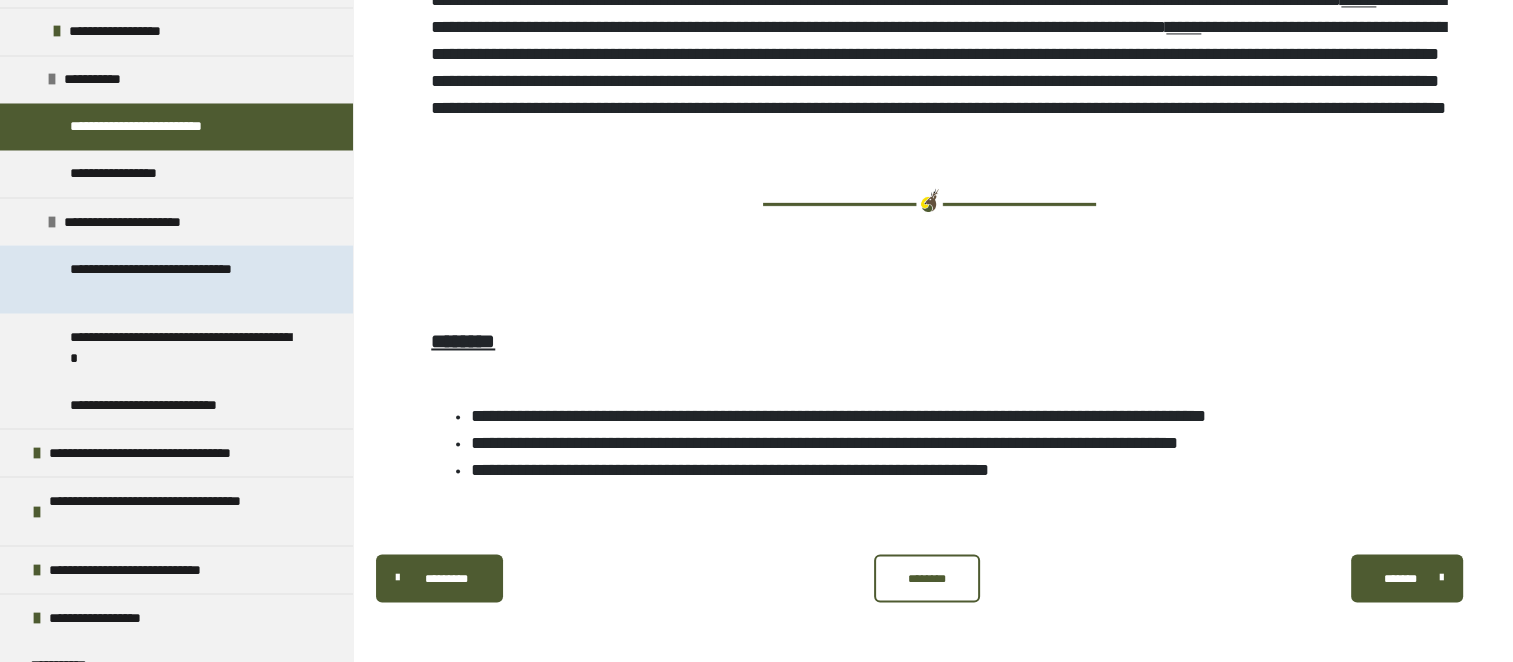 click on "**********" at bounding box center [181, 279] 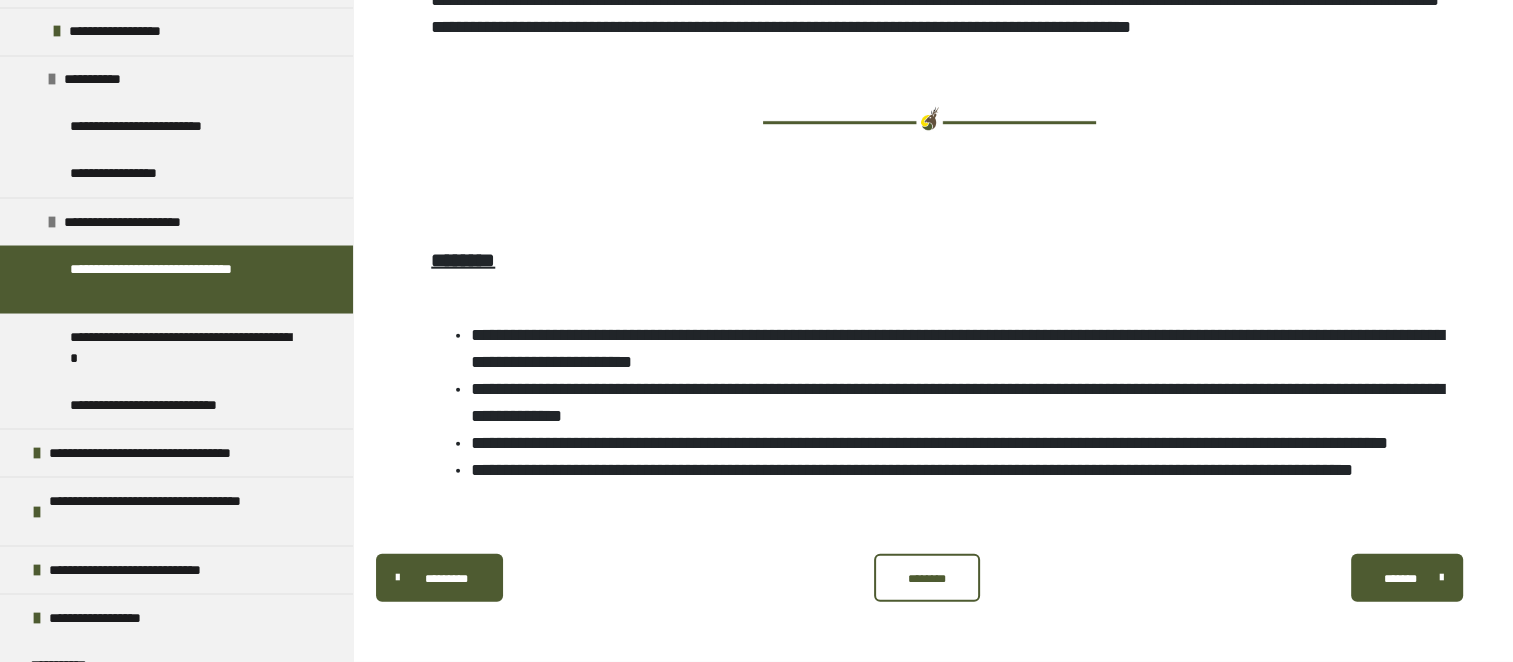scroll, scrollTop: 5264, scrollLeft: 0, axis: vertical 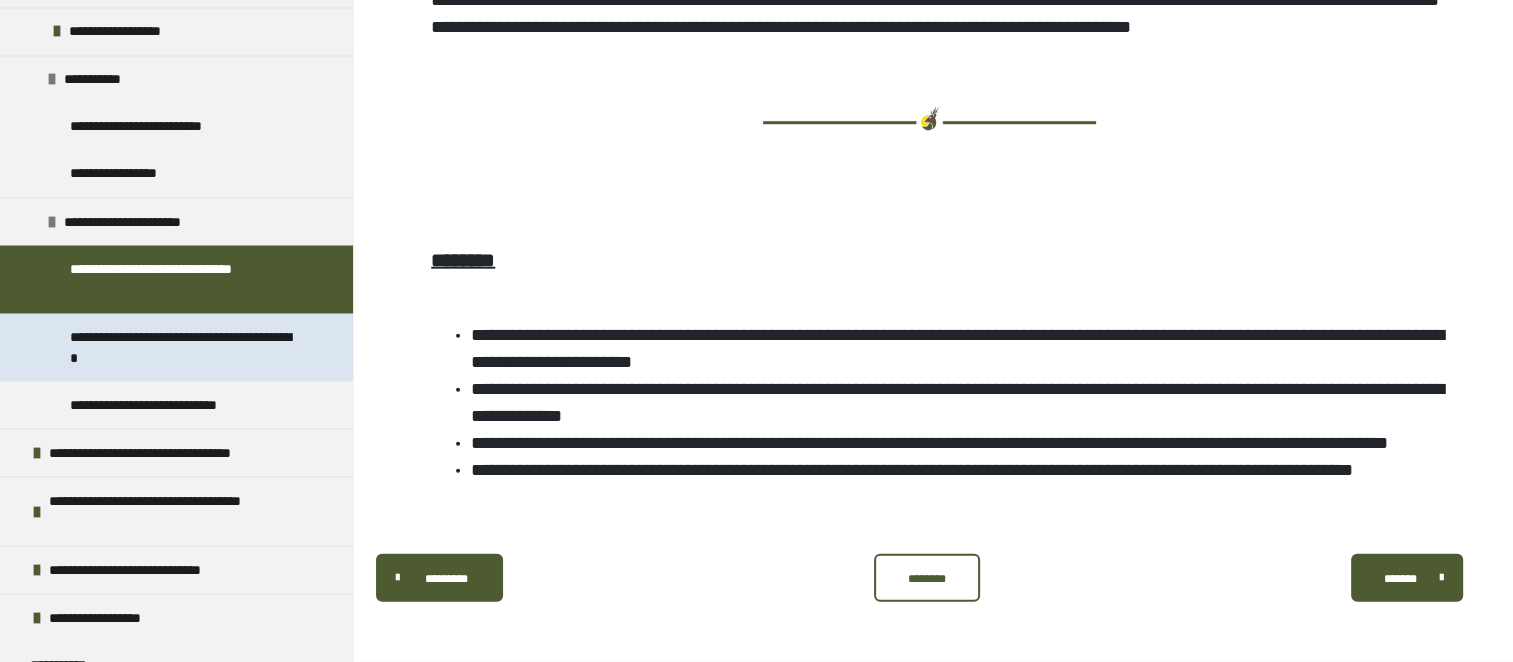 click on "**********" at bounding box center (181, 347) 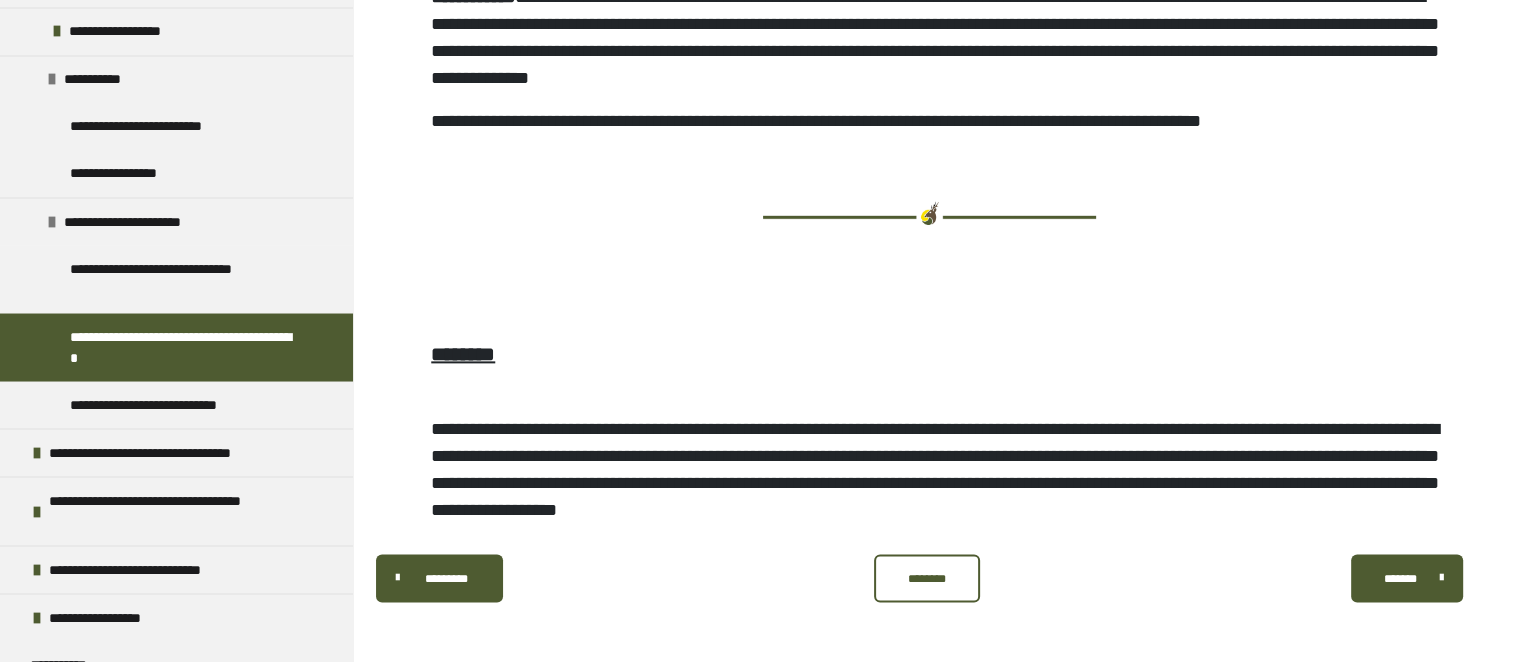 scroll, scrollTop: 2627, scrollLeft: 0, axis: vertical 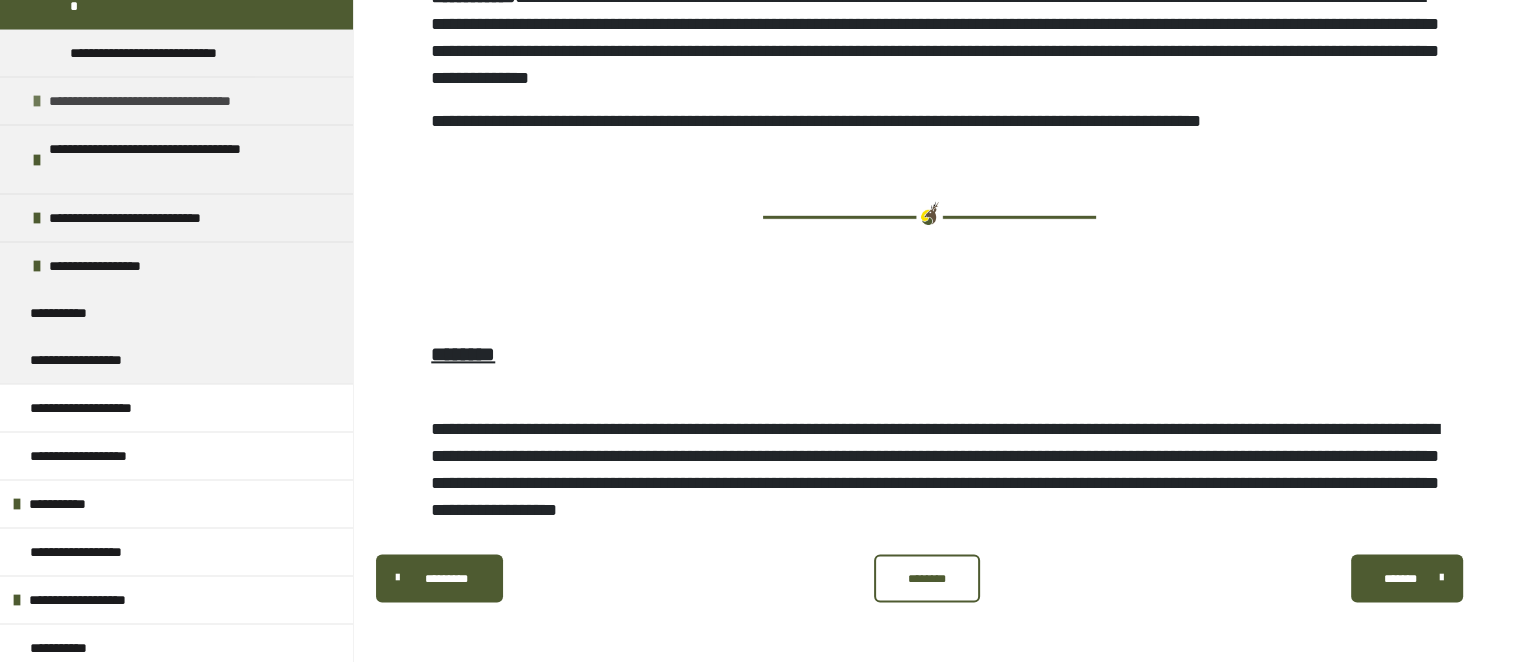 click at bounding box center [37, 101] 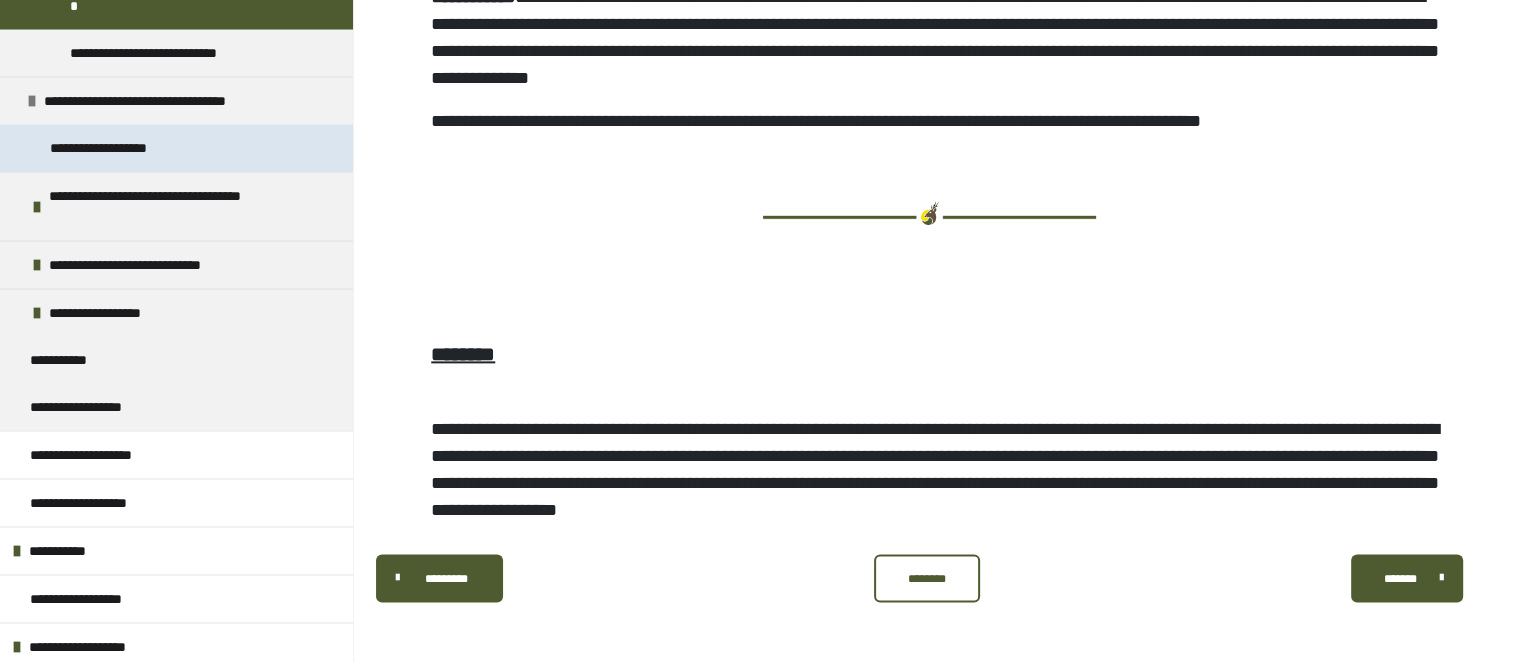 click on "**********" at bounding box center [125, 148] 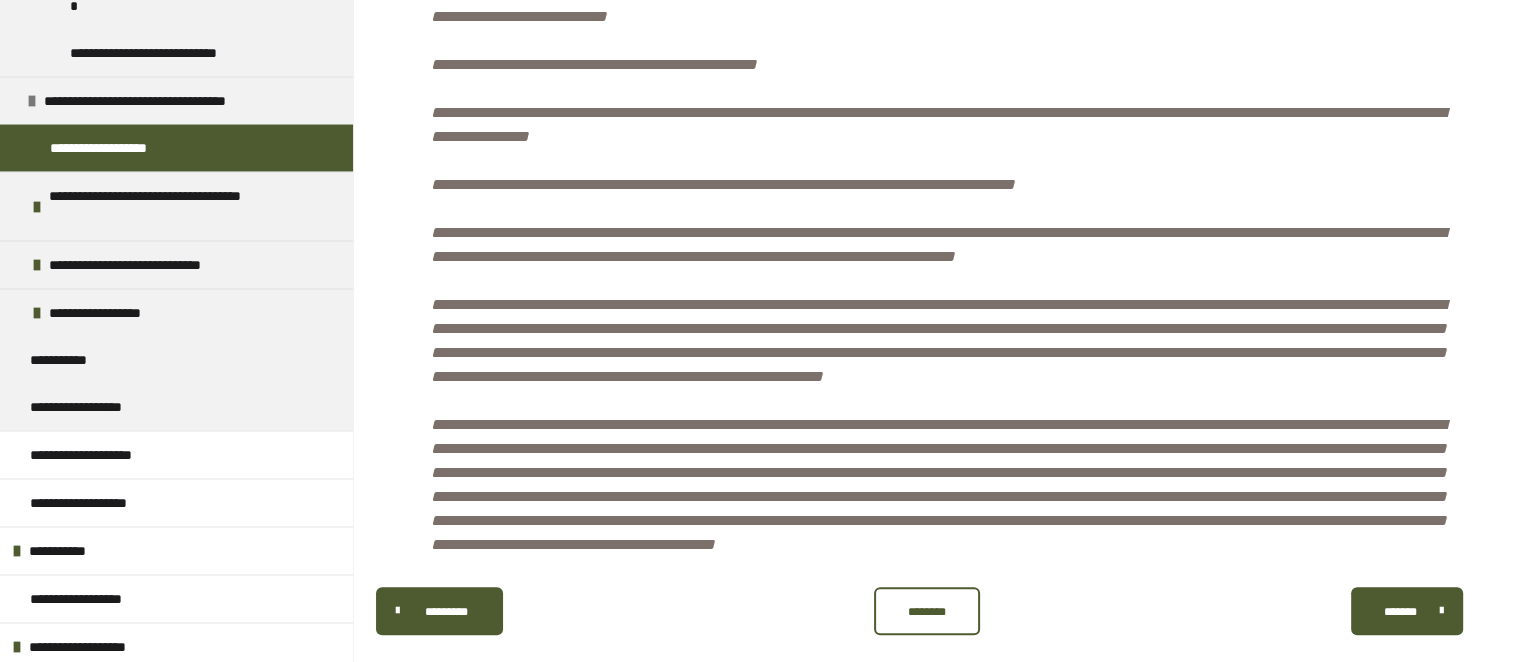 scroll, scrollTop: 1664, scrollLeft: 0, axis: vertical 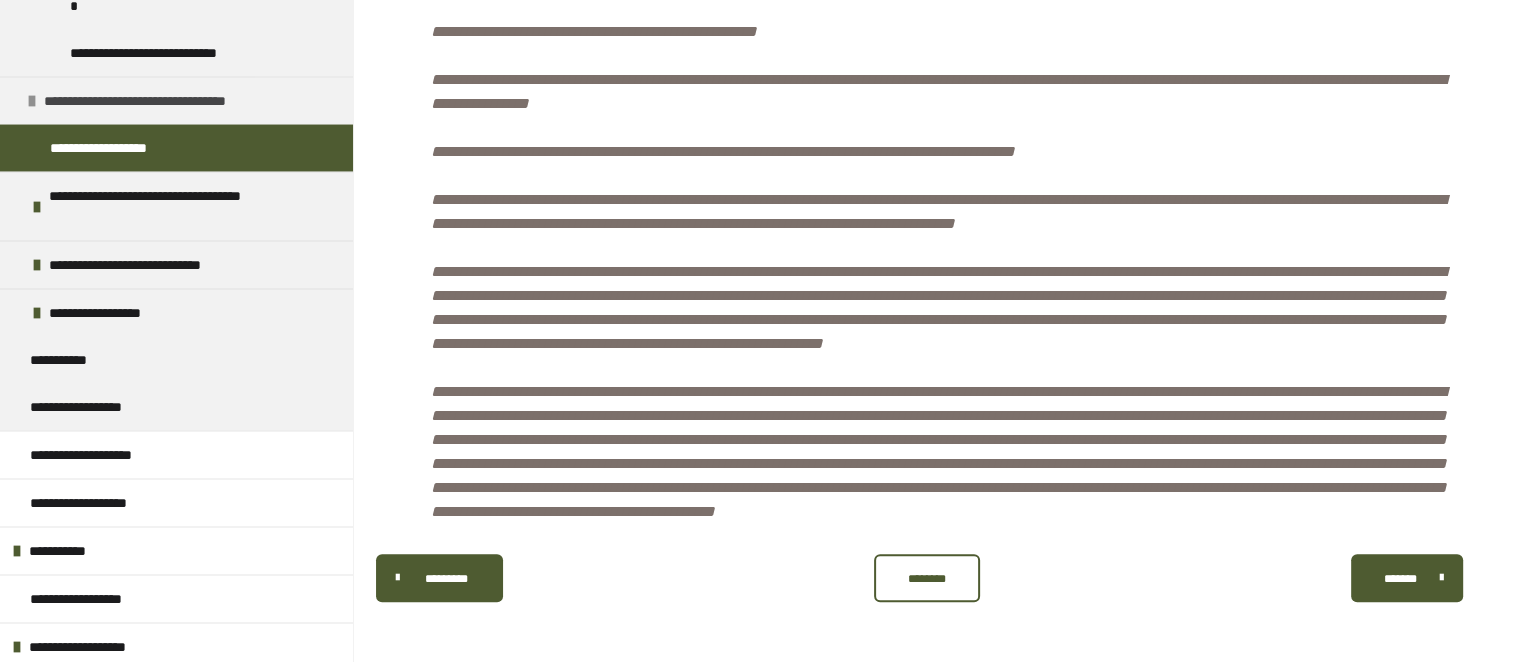 click at bounding box center [32, 101] 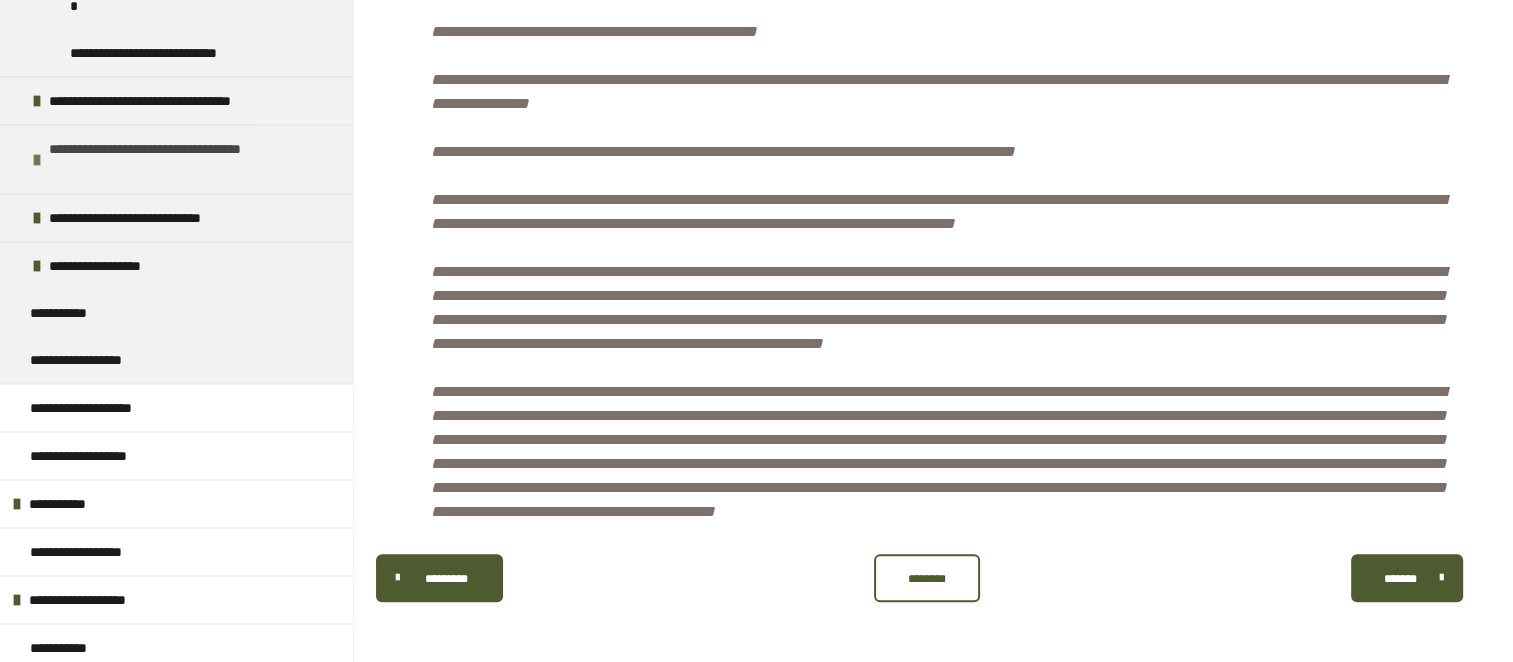 click at bounding box center (37, 160) 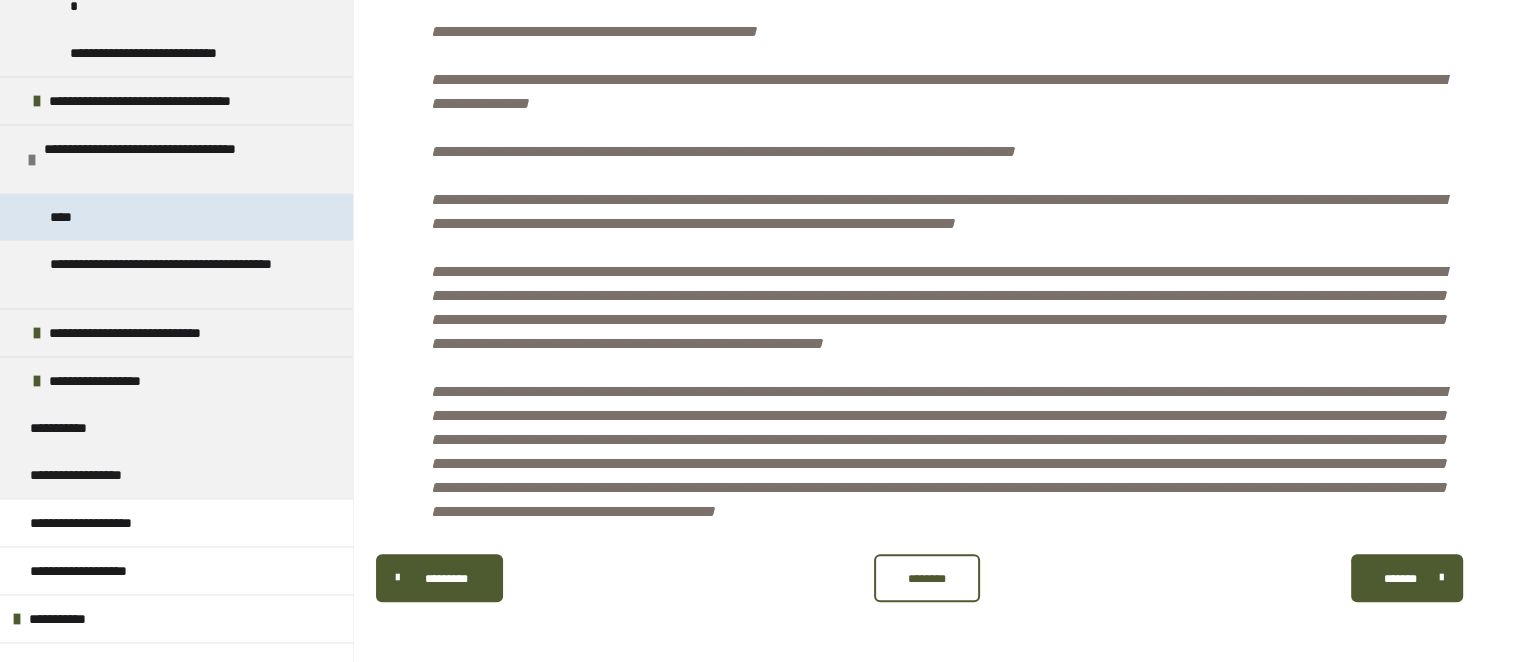 click on "****" at bounding box center (63, 217) 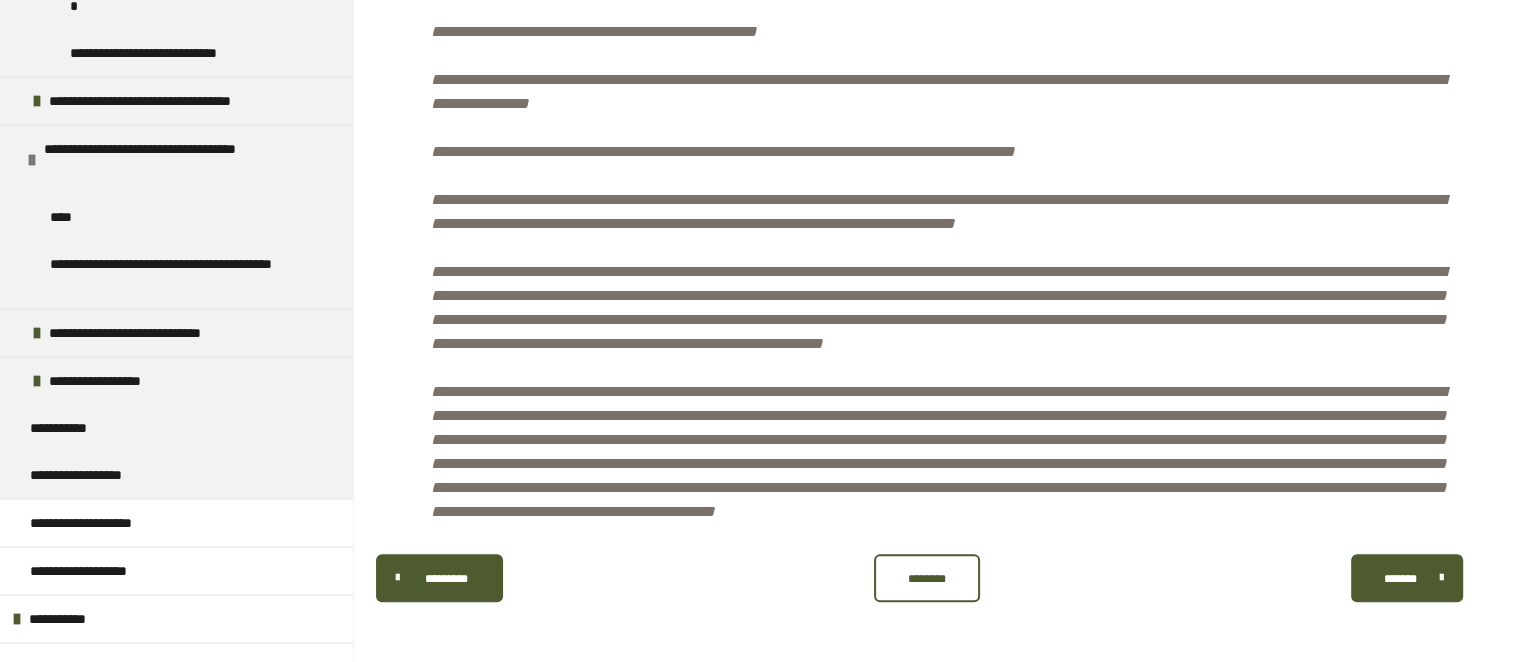 scroll, scrollTop: 379, scrollLeft: 0, axis: vertical 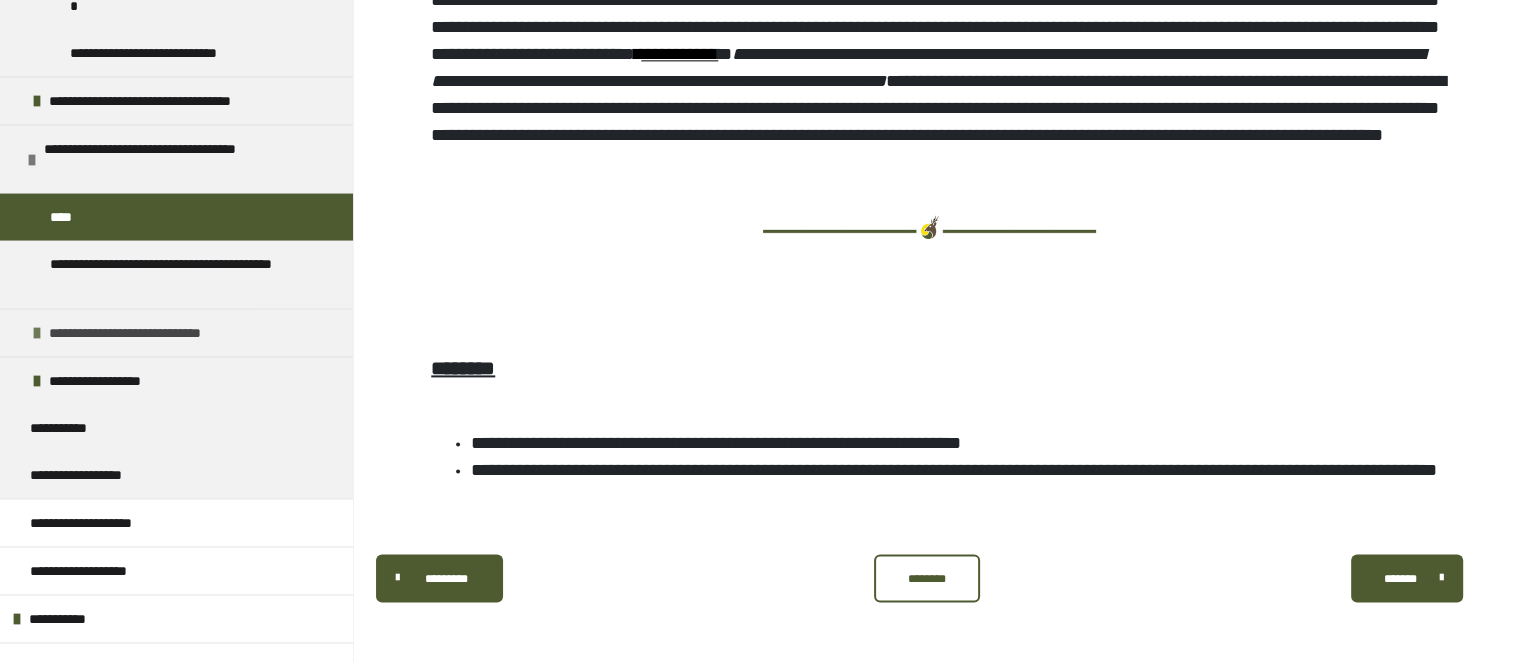 click at bounding box center (37, 333) 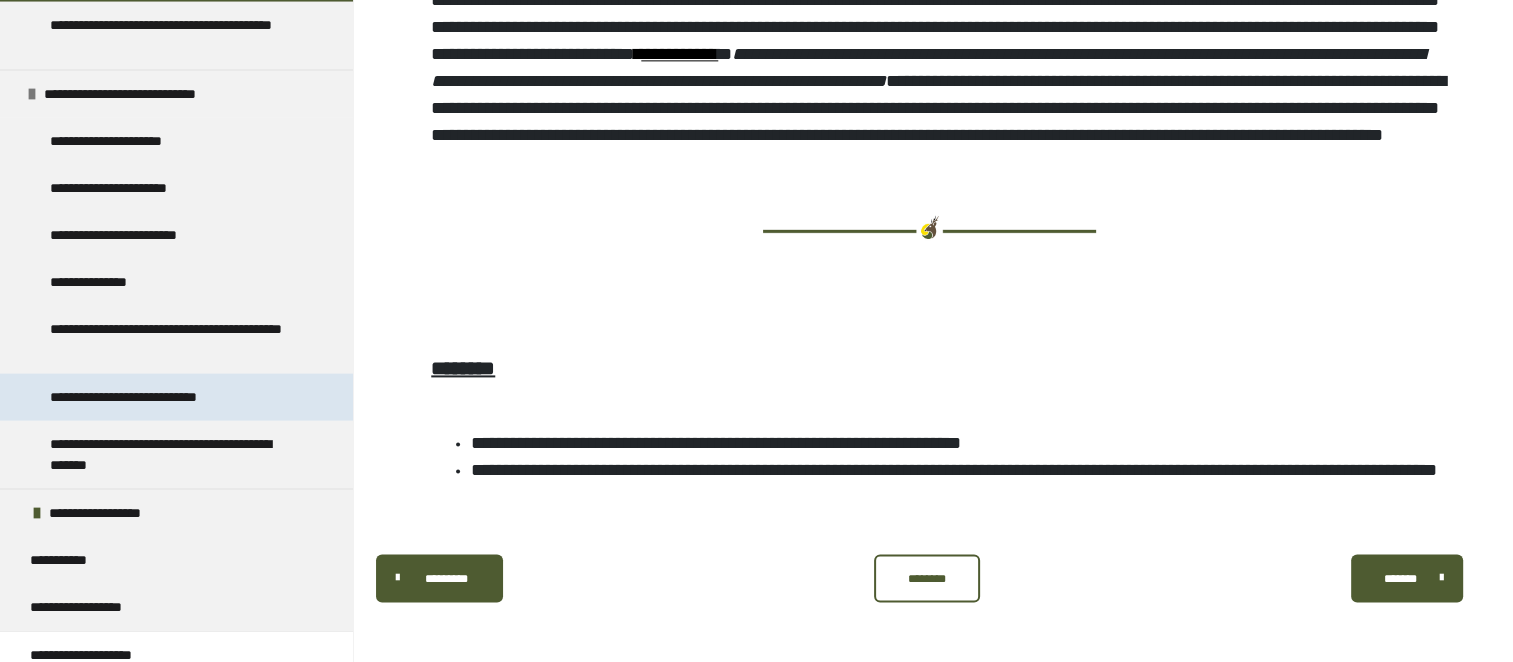 scroll, scrollTop: 4251, scrollLeft: 0, axis: vertical 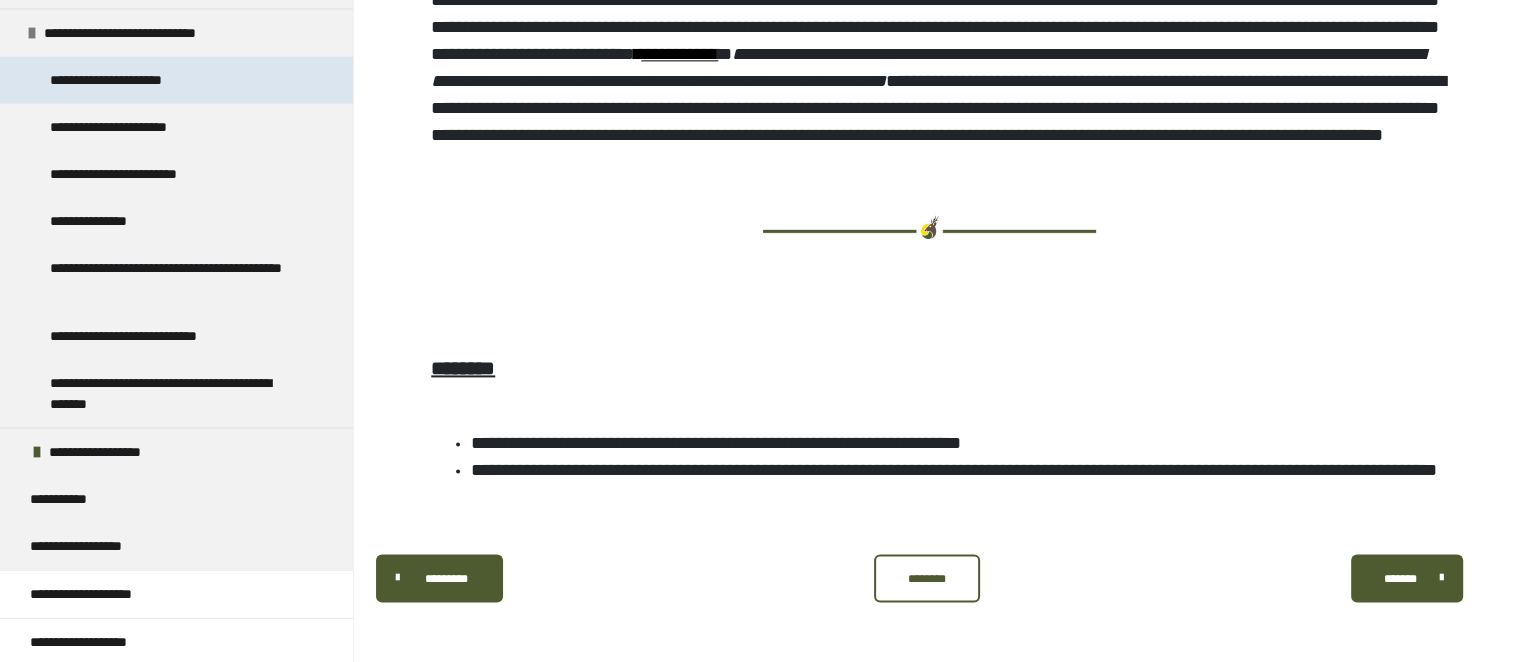 click on "**********" at bounding box center [123, 80] 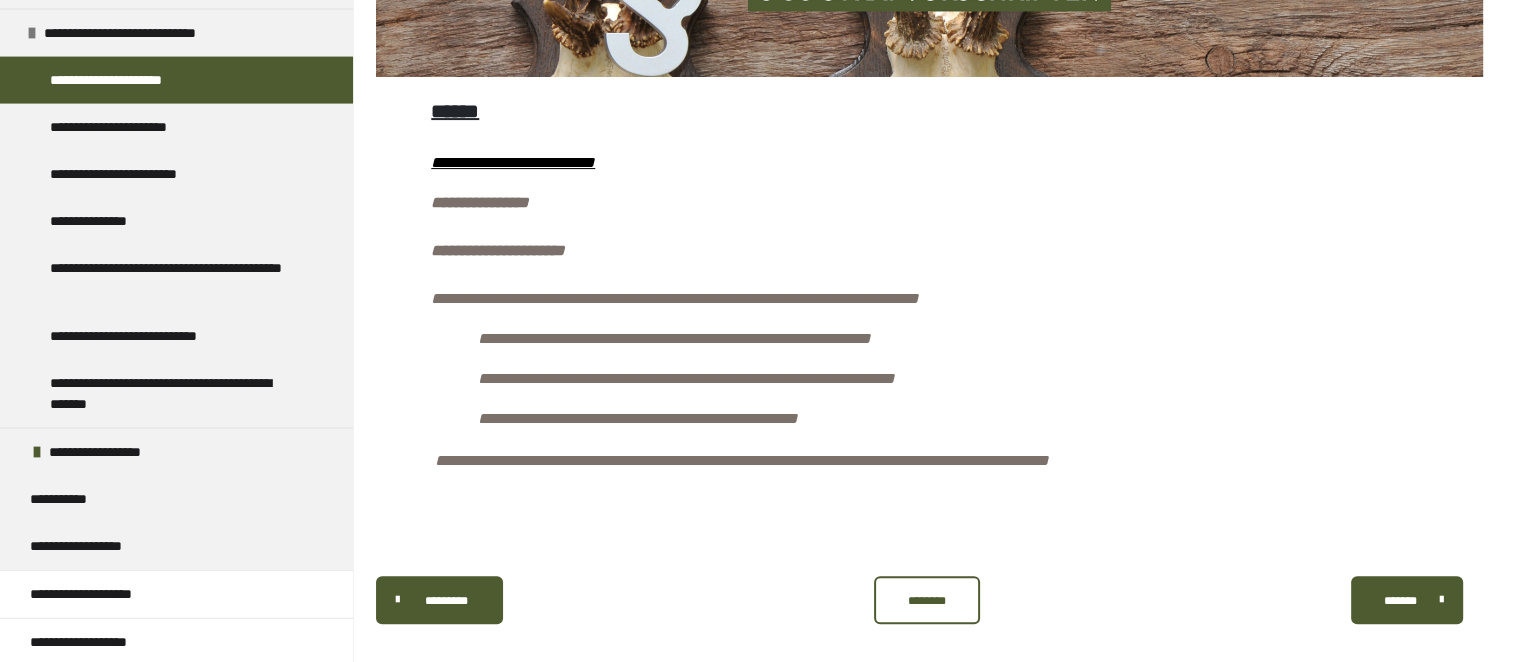 scroll, scrollTop: 548, scrollLeft: 0, axis: vertical 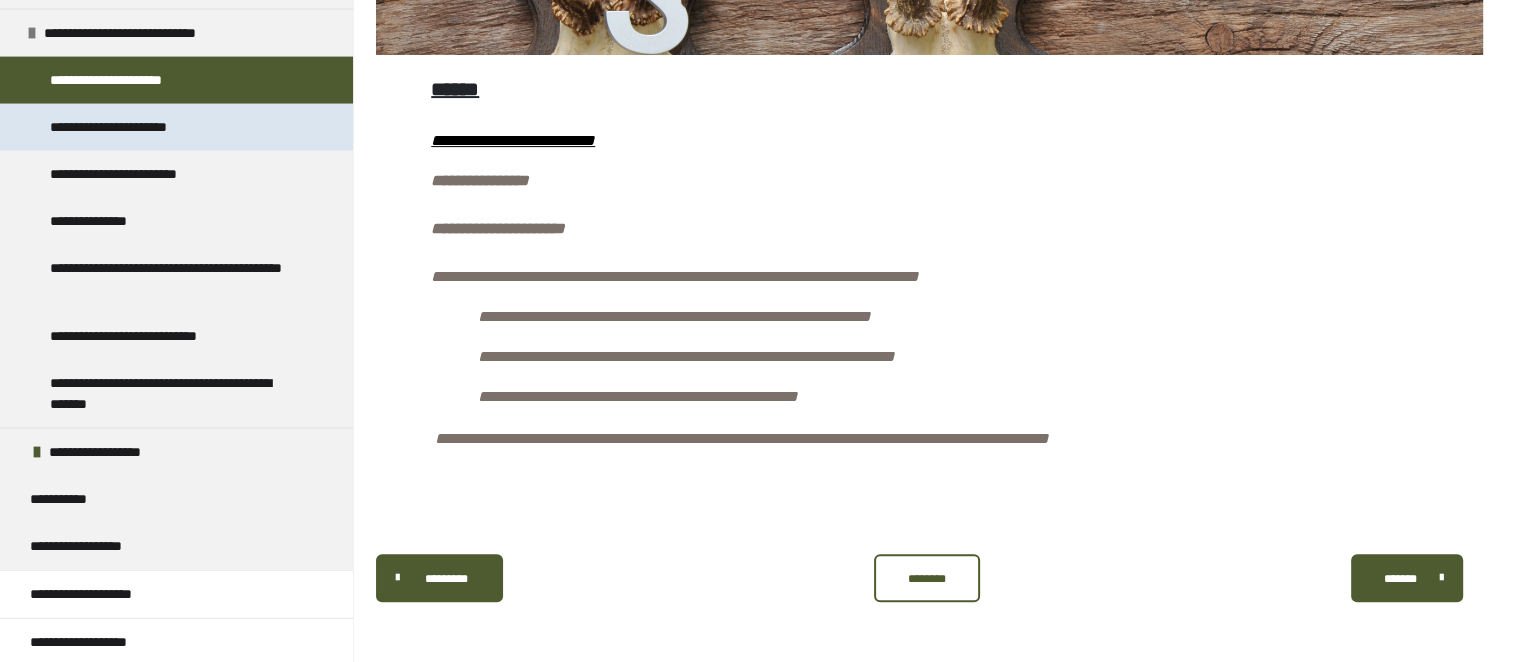click on "**********" at bounding box center [127, 127] 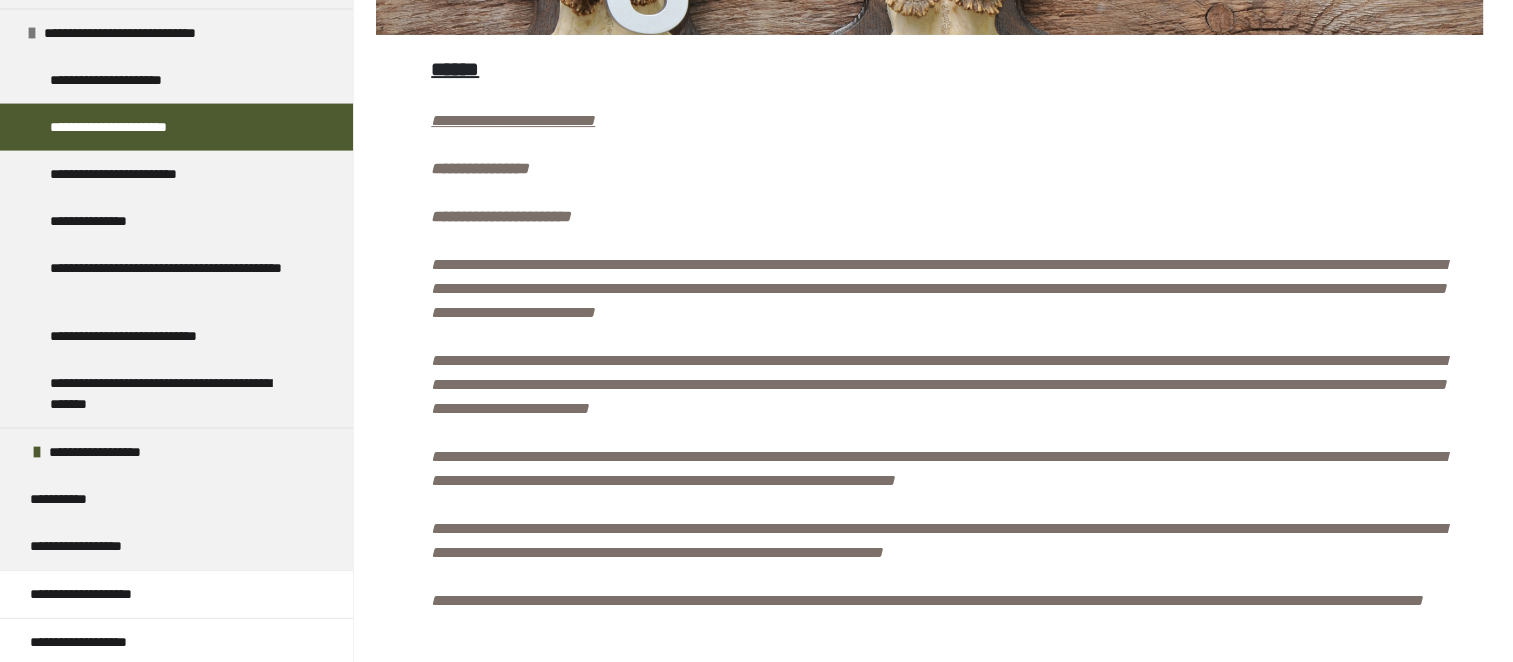 scroll, scrollTop: 579, scrollLeft: 0, axis: vertical 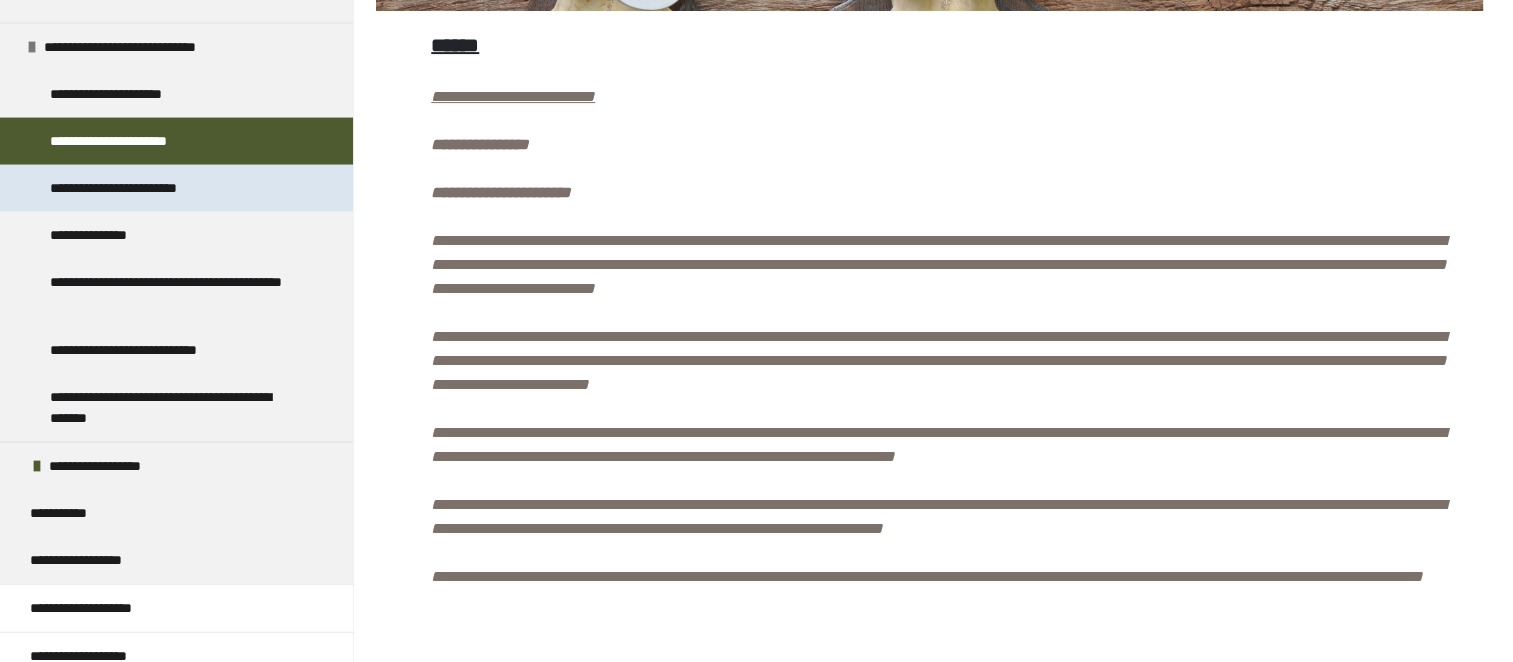 click on "**********" at bounding box center [145, 188] 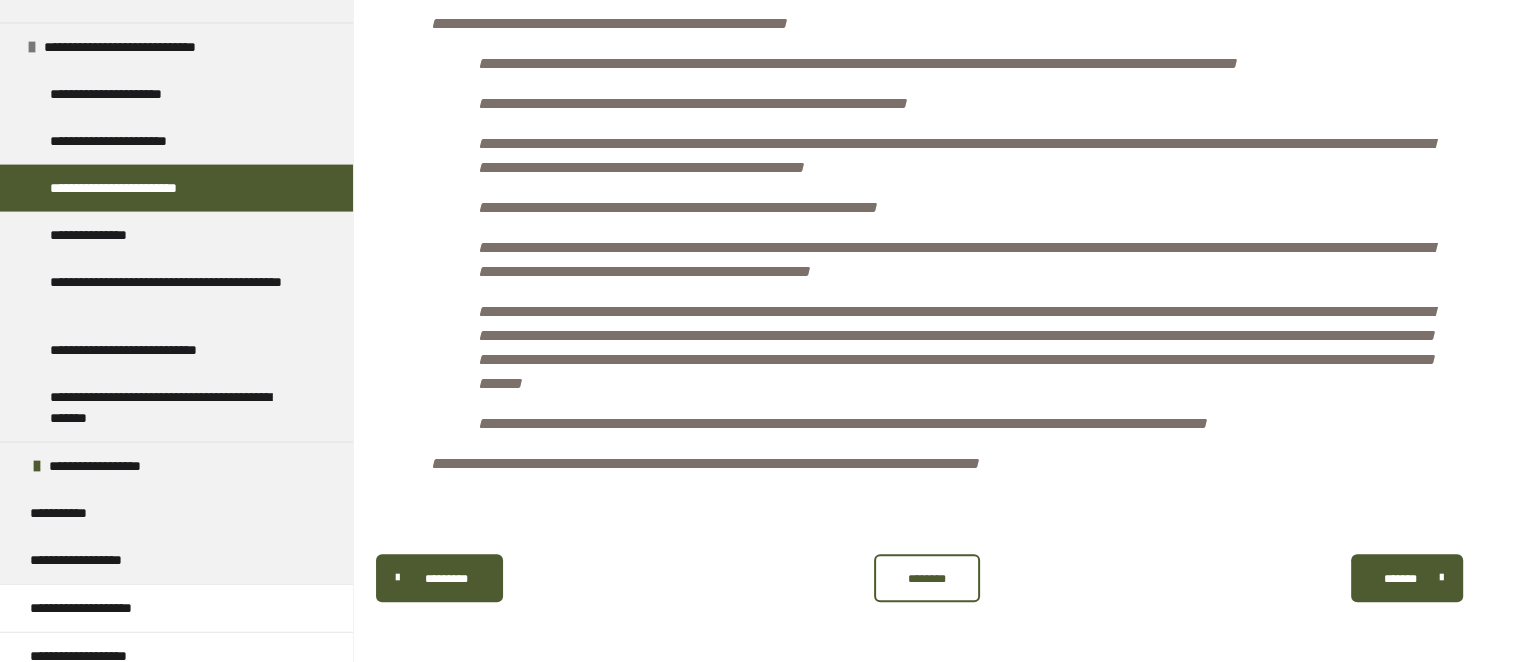 scroll, scrollTop: 1304, scrollLeft: 0, axis: vertical 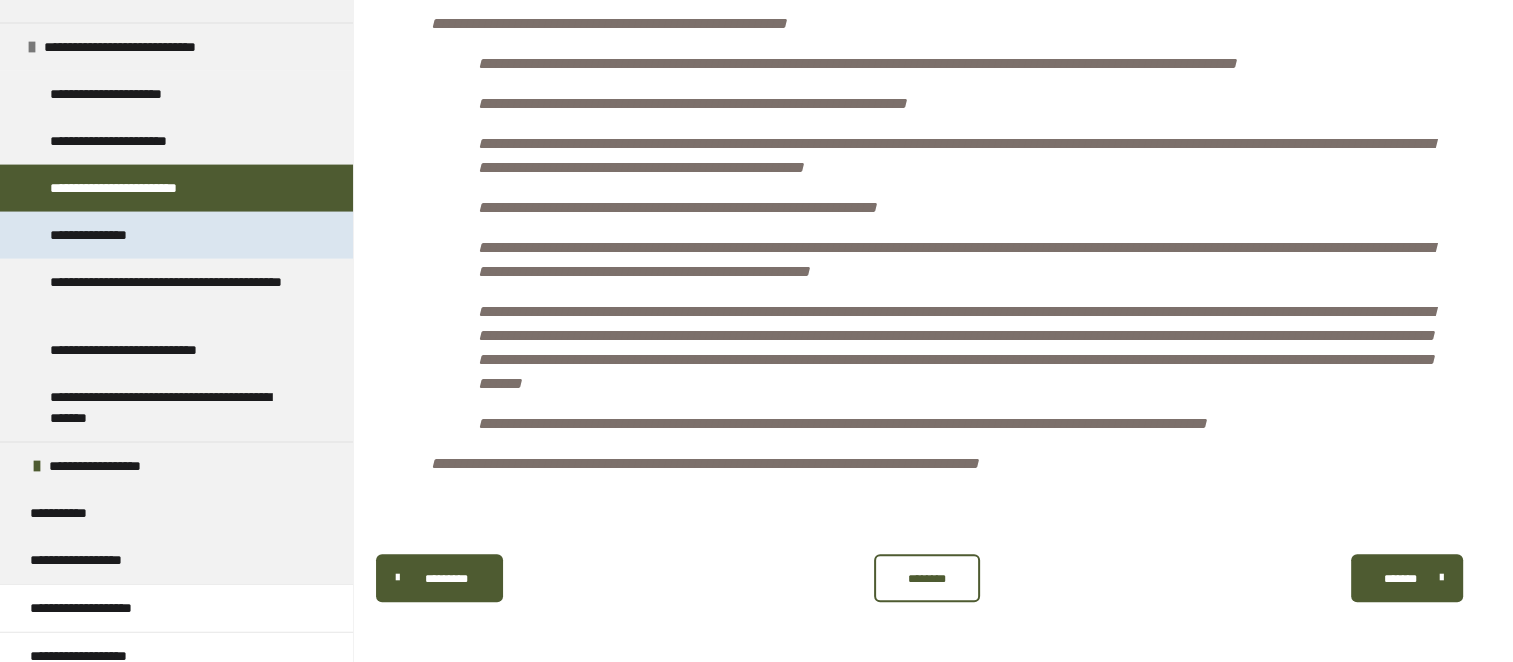 click on "**********" at bounding box center (106, 235) 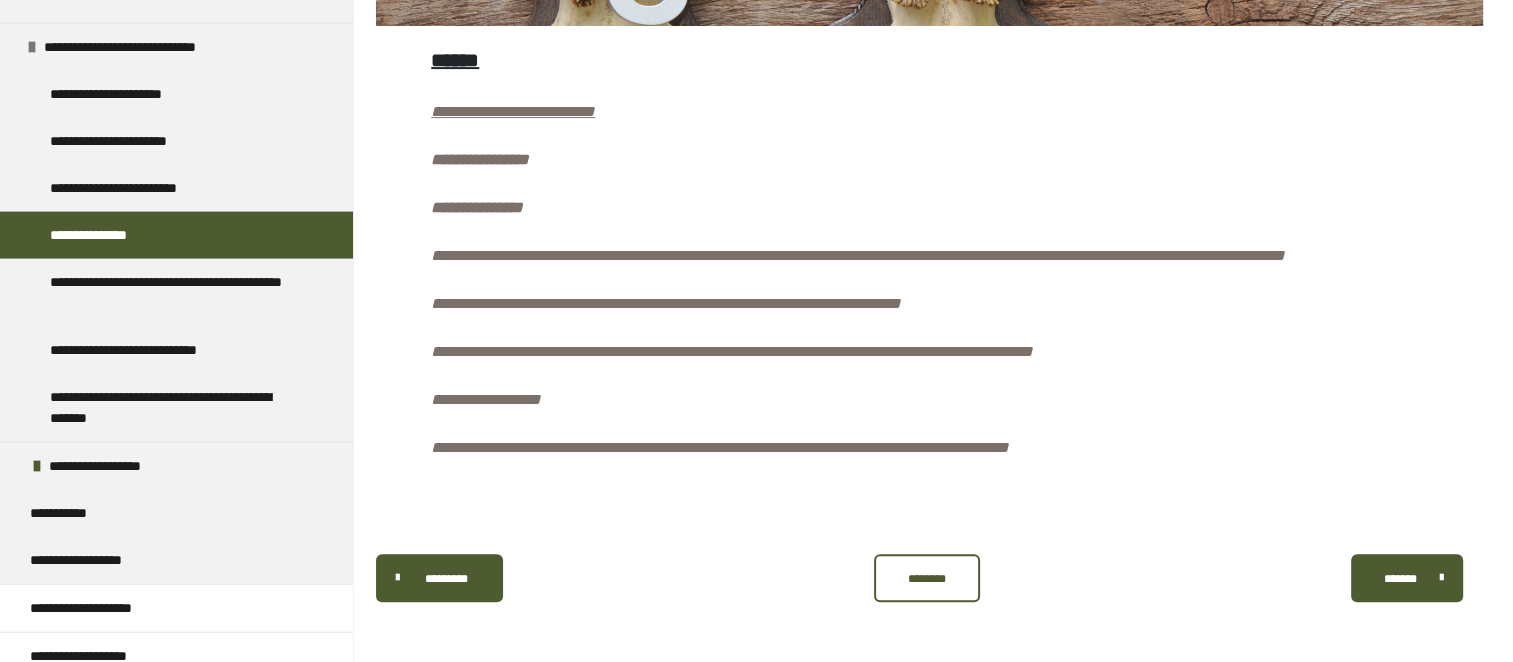 scroll, scrollTop: 600, scrollLeft: 0, axis: vertical 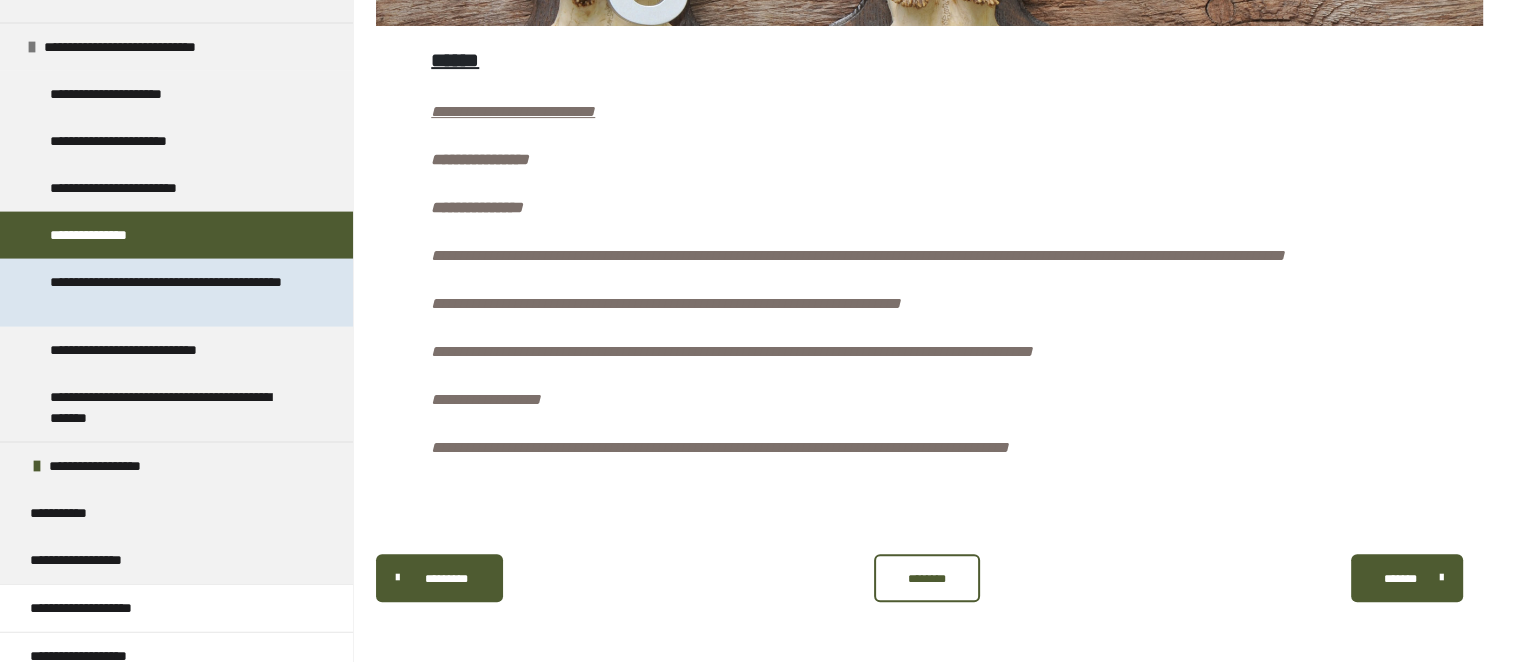 click on "**********" at bounding box center [171, 293] 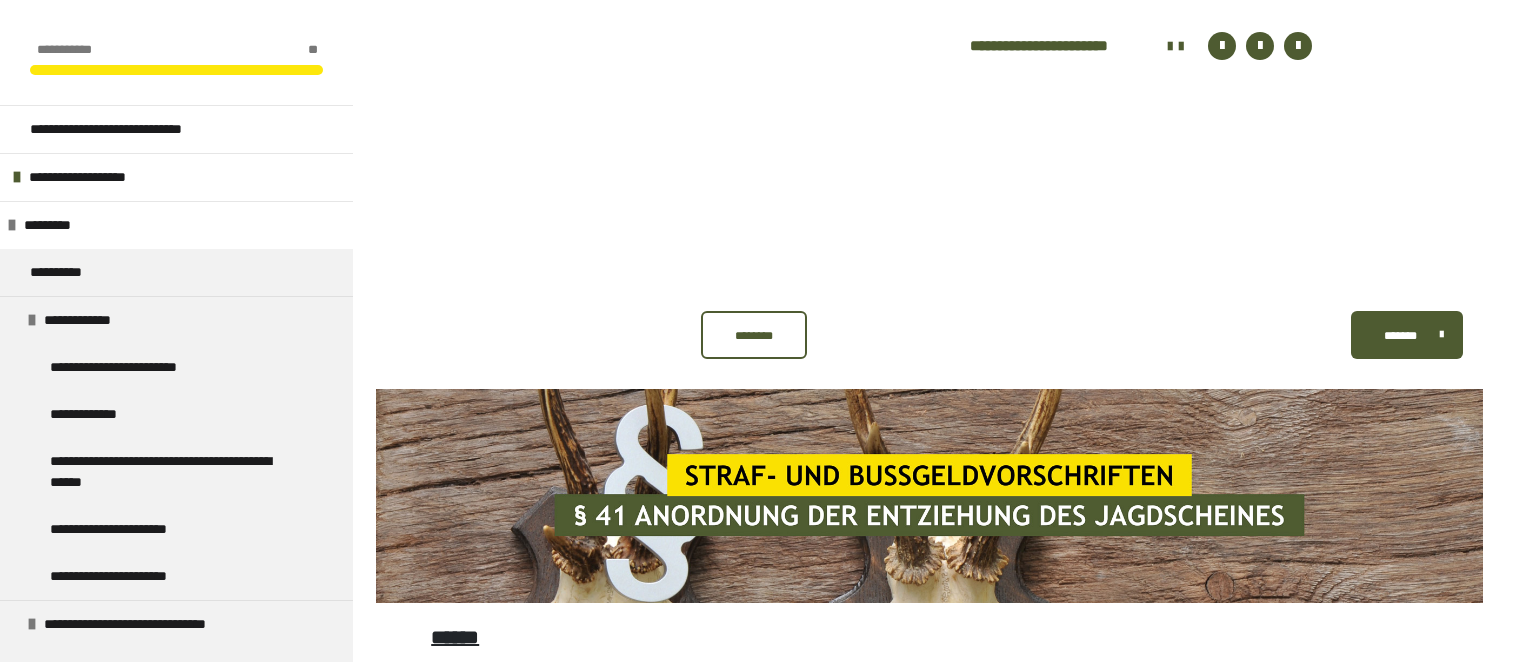 scroll, scrollTop: 379, scrollLeft: 0, axis: vertical 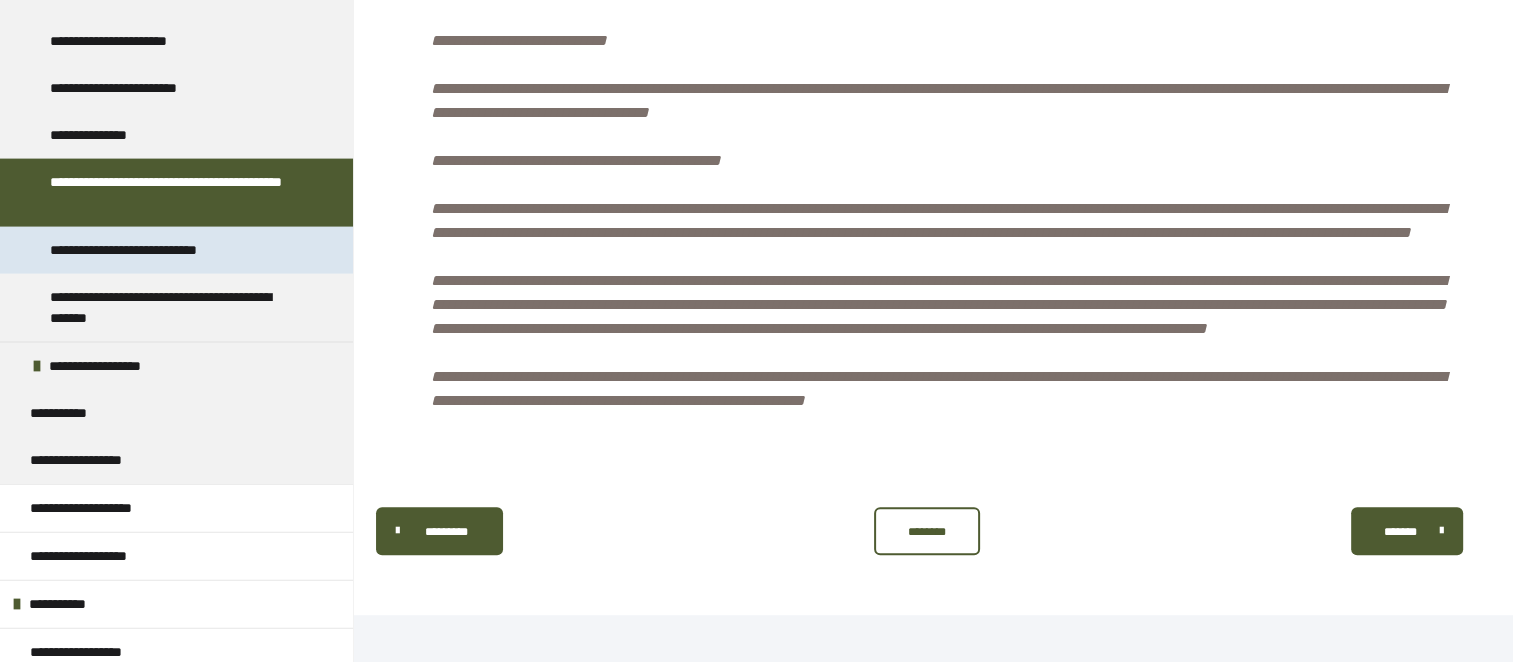 click on "**********" at bounding box center (160, 250) 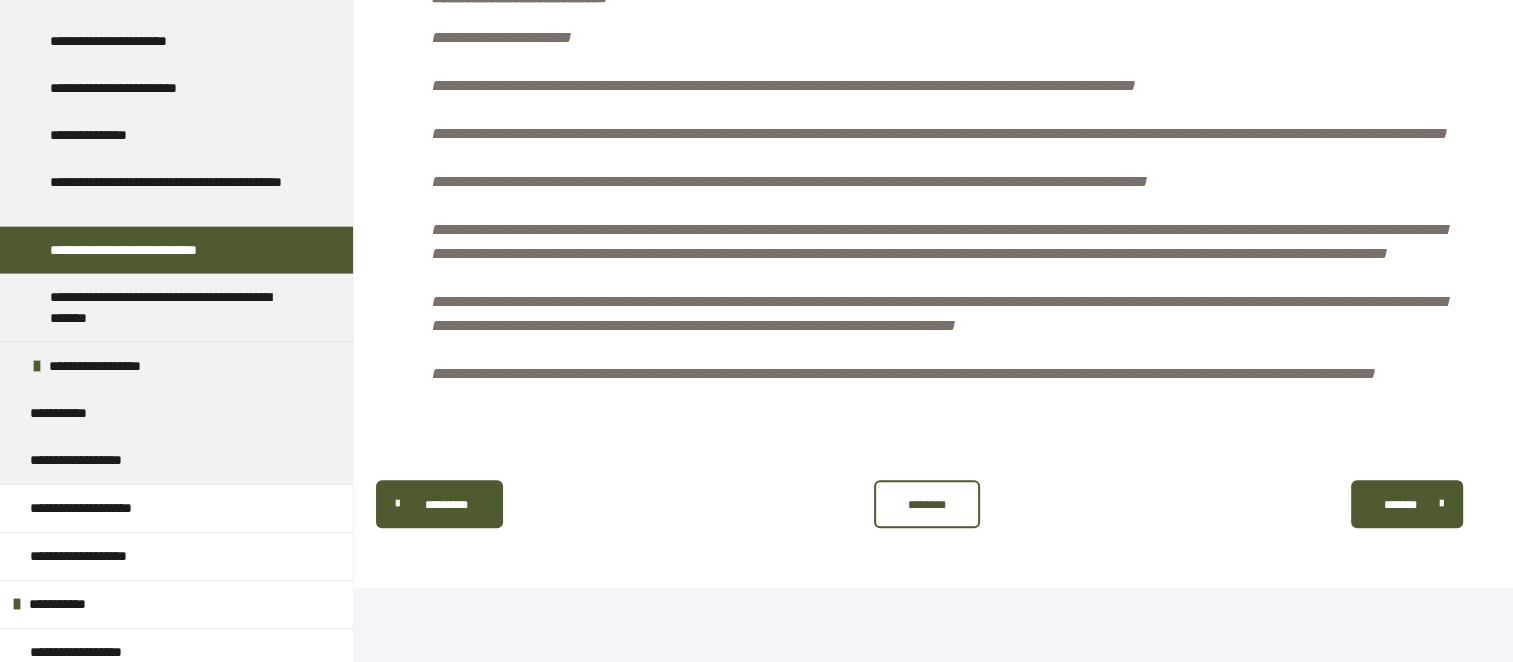 scroll, scrollTop: 824, scrollLeft: 0, axis: vertical 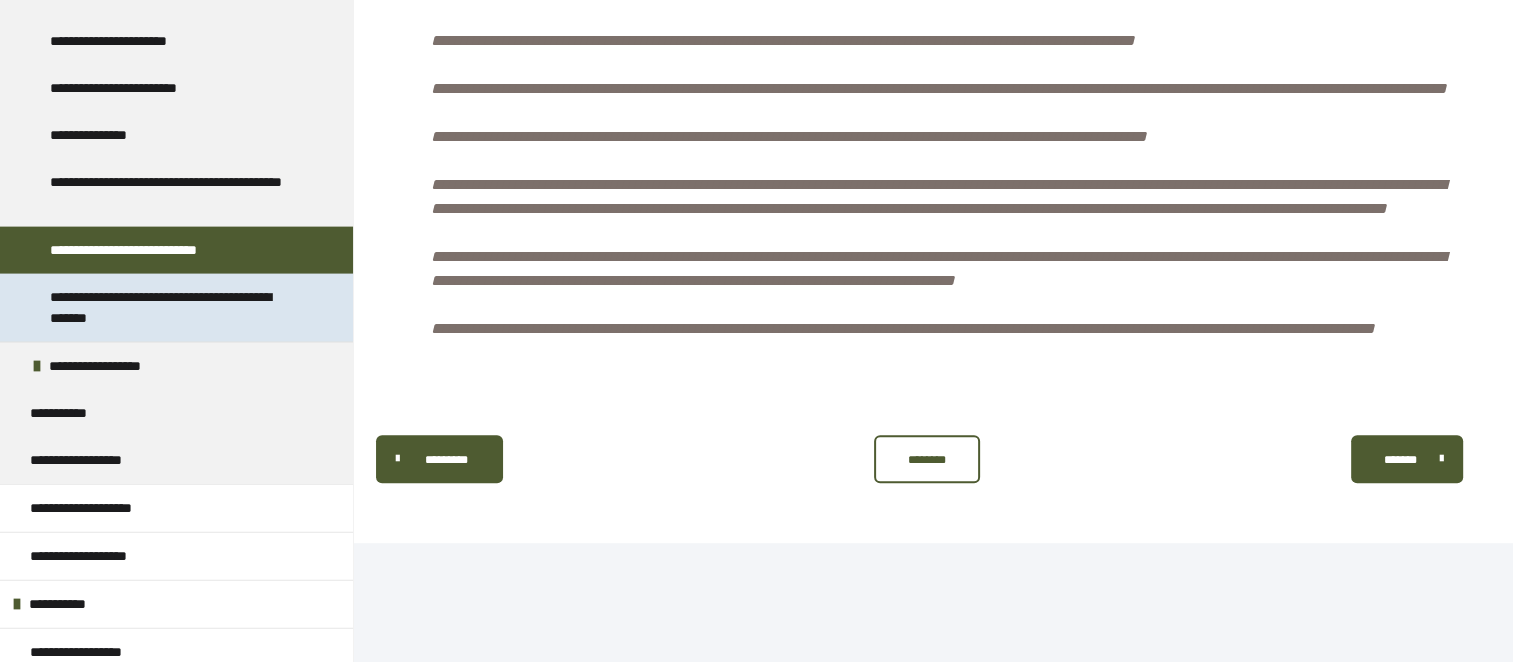 click on "**********" at bounding box center [171, 308] 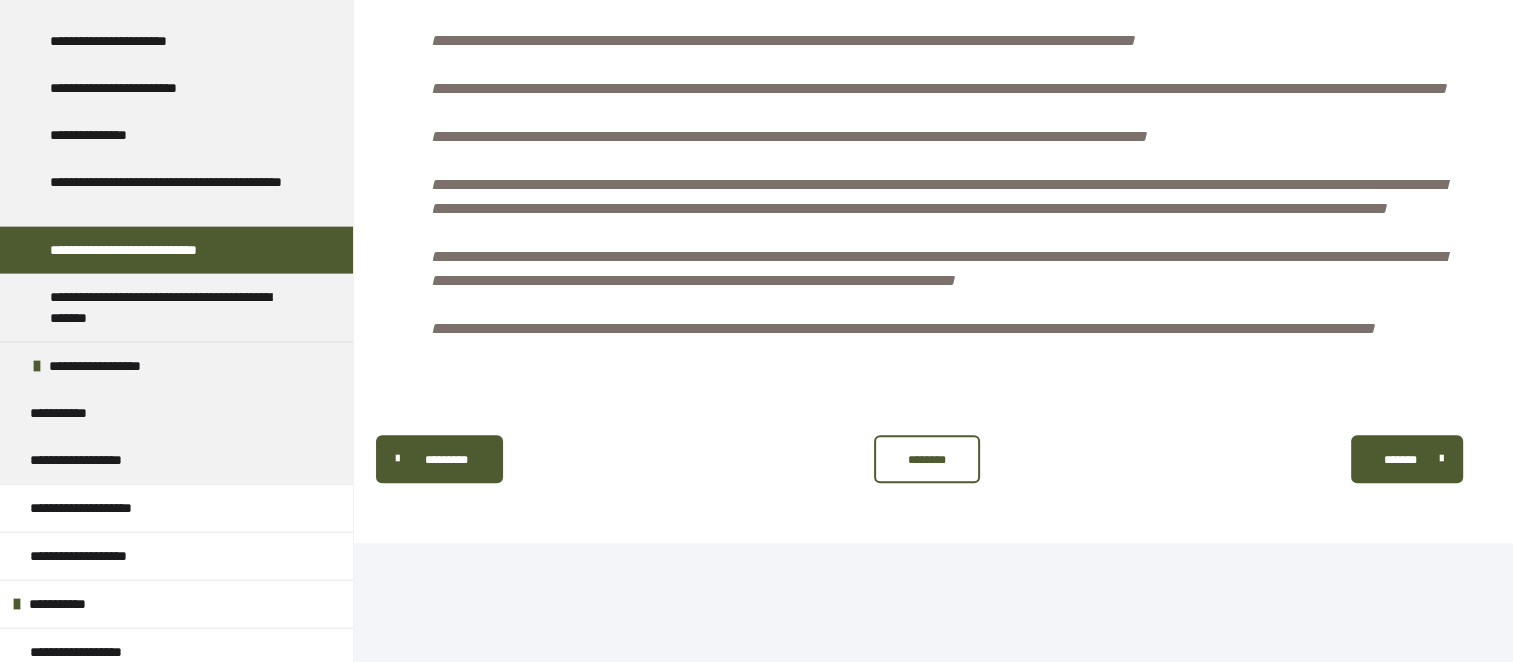 scroll, scrollTop: 379, scrollLeft: 0, axis: vertical 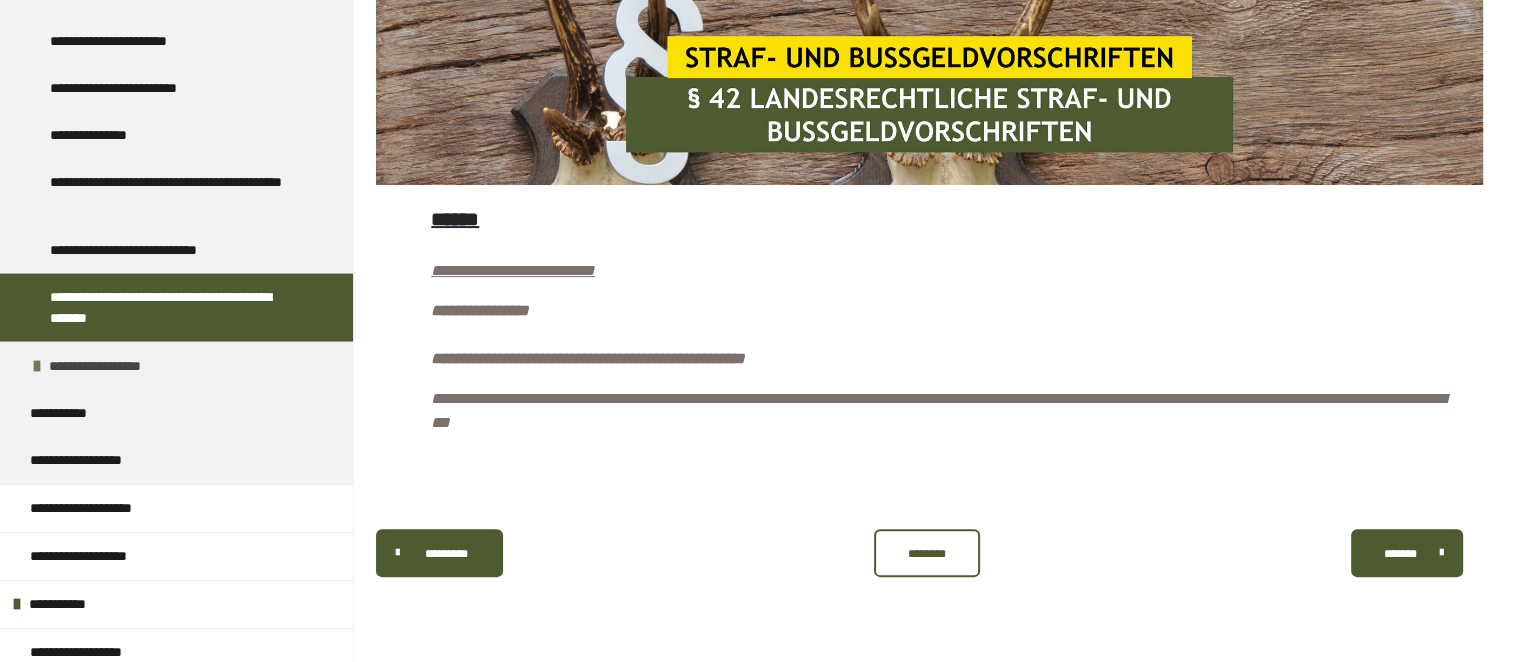 drag, startPoint x: 38, startPoint y: 360, endPoint x: 29, endPoint y: 368, distance: 12.0415945 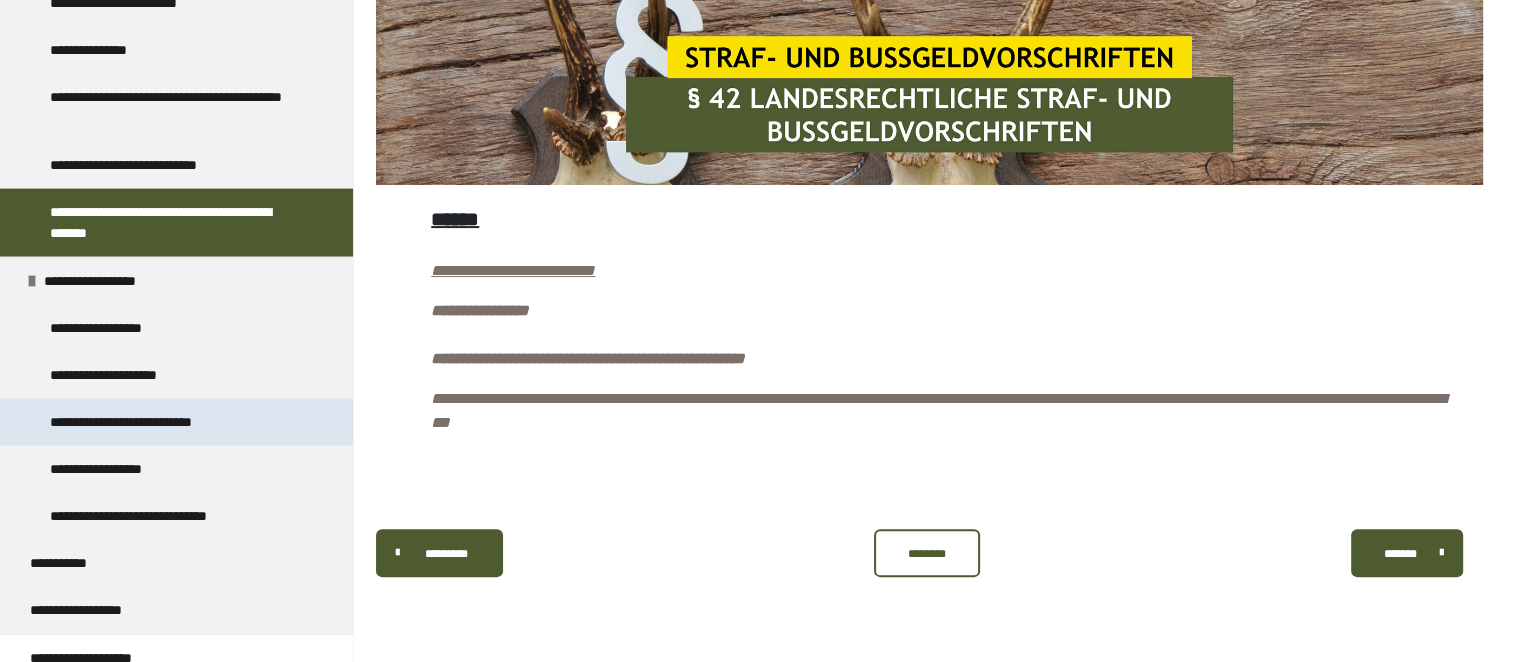 scroll, scrollTop: 4537, scrollLeft: 0, axis: vertical 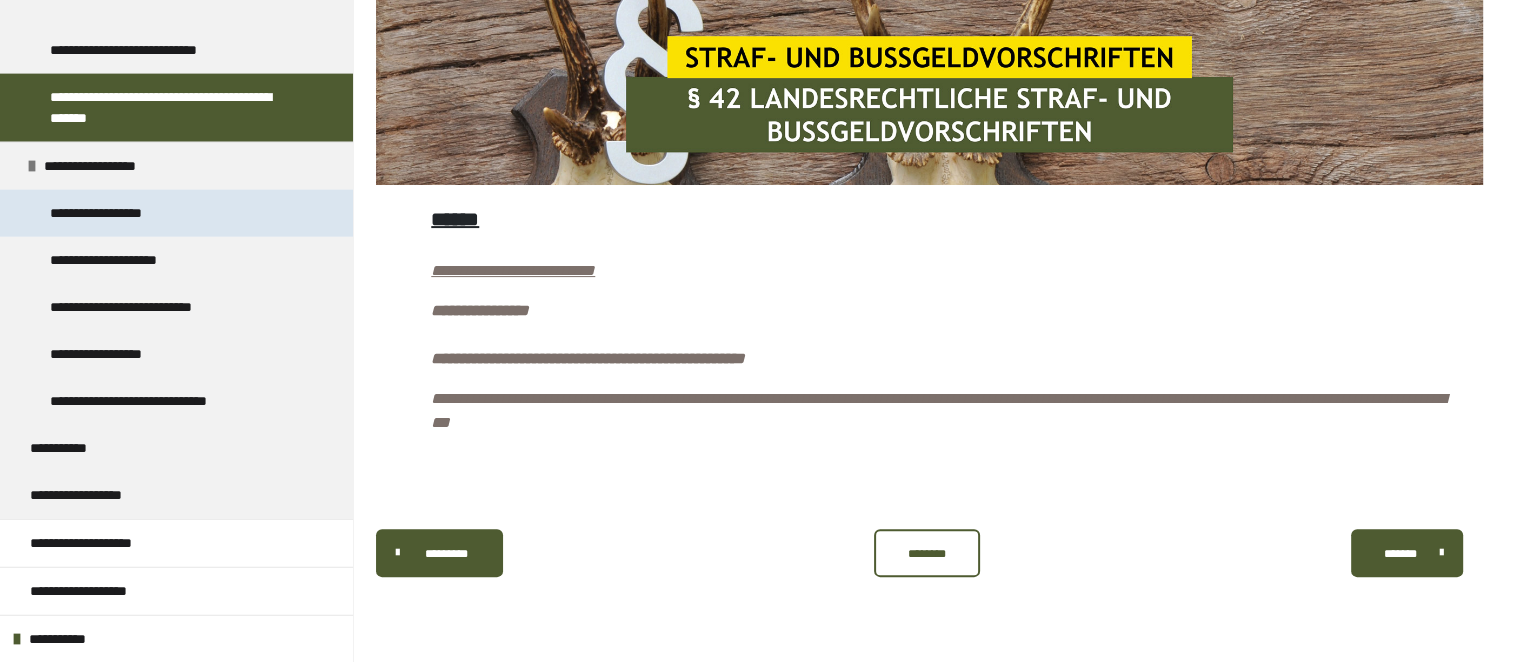 click on "**********" at bounding box center [113, 213] 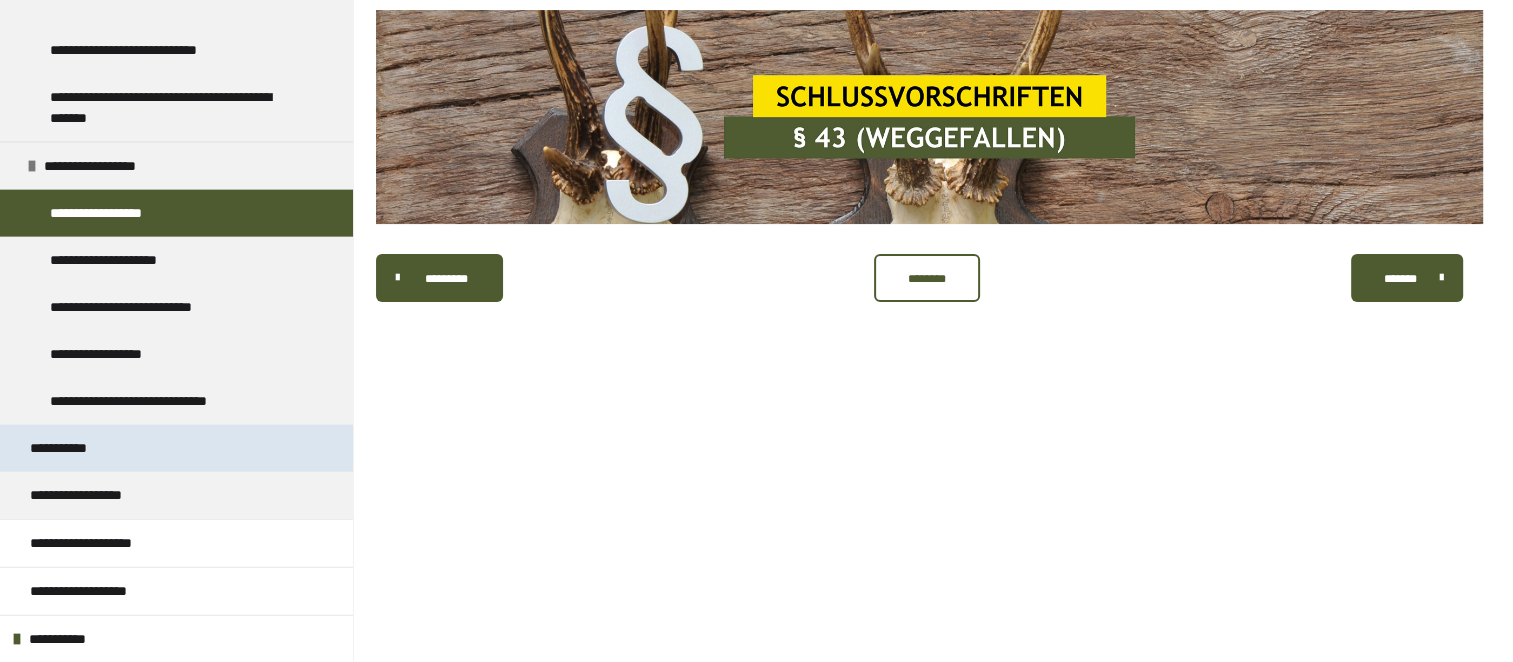 scroll, scrollTop: 418, scrollLeft: 0, axis: vertical 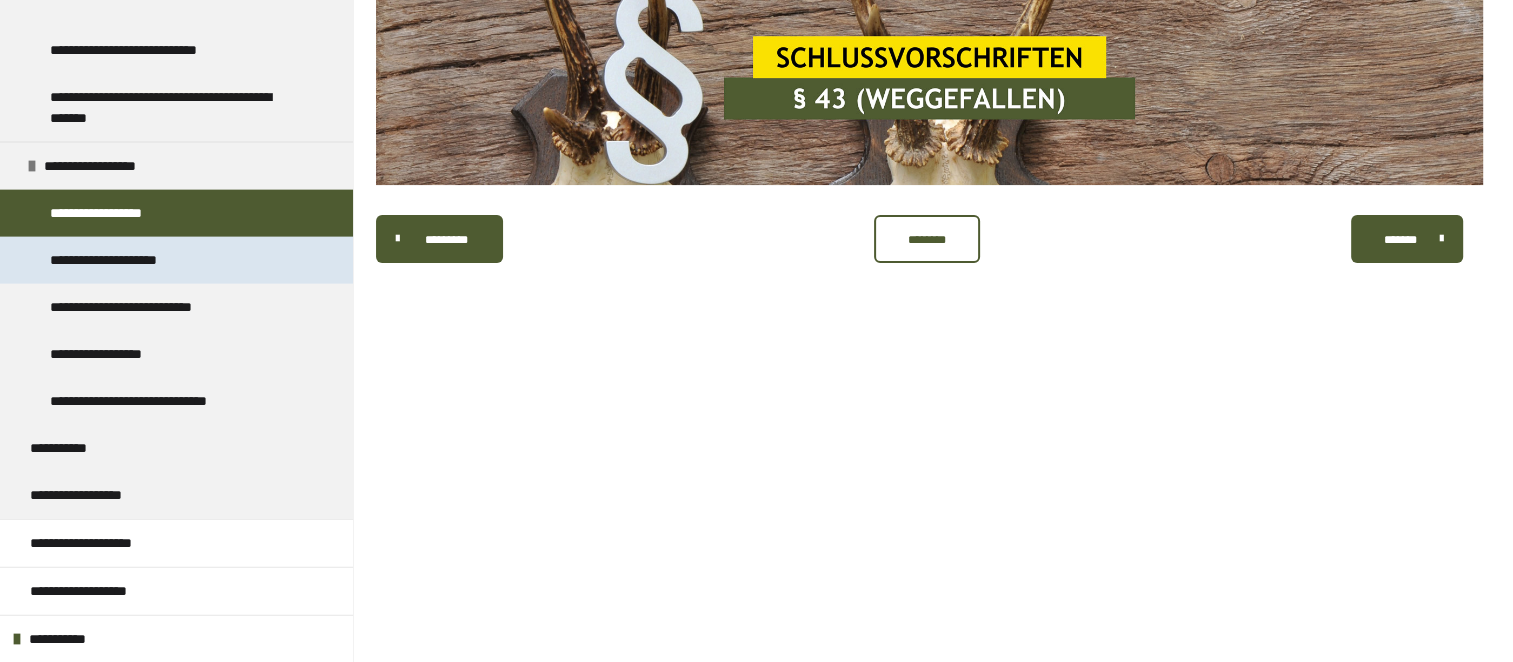 click on "**********" at bounding box center [132, 260] 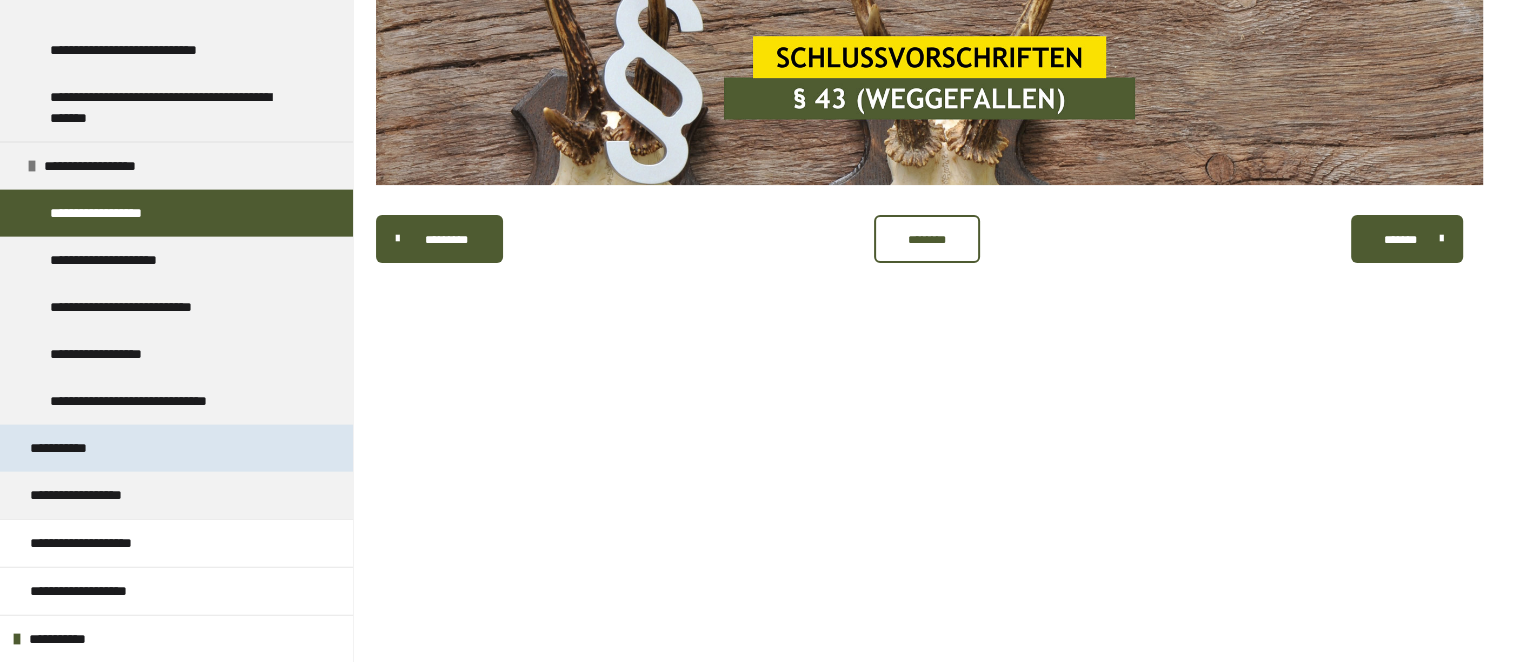 scroll, scrollTop: 379, scrollLeft: 0, axis: vertical 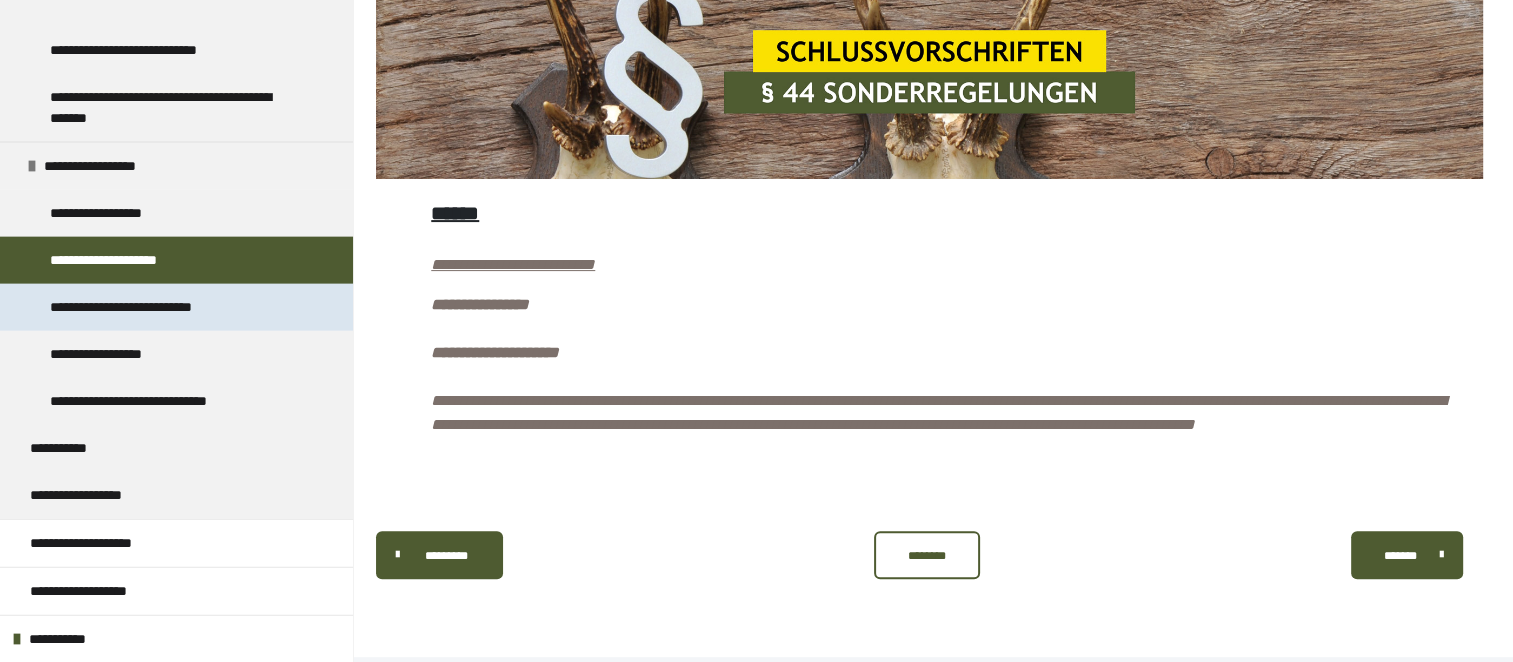 click on "**********" at bounding box center (151, 307) 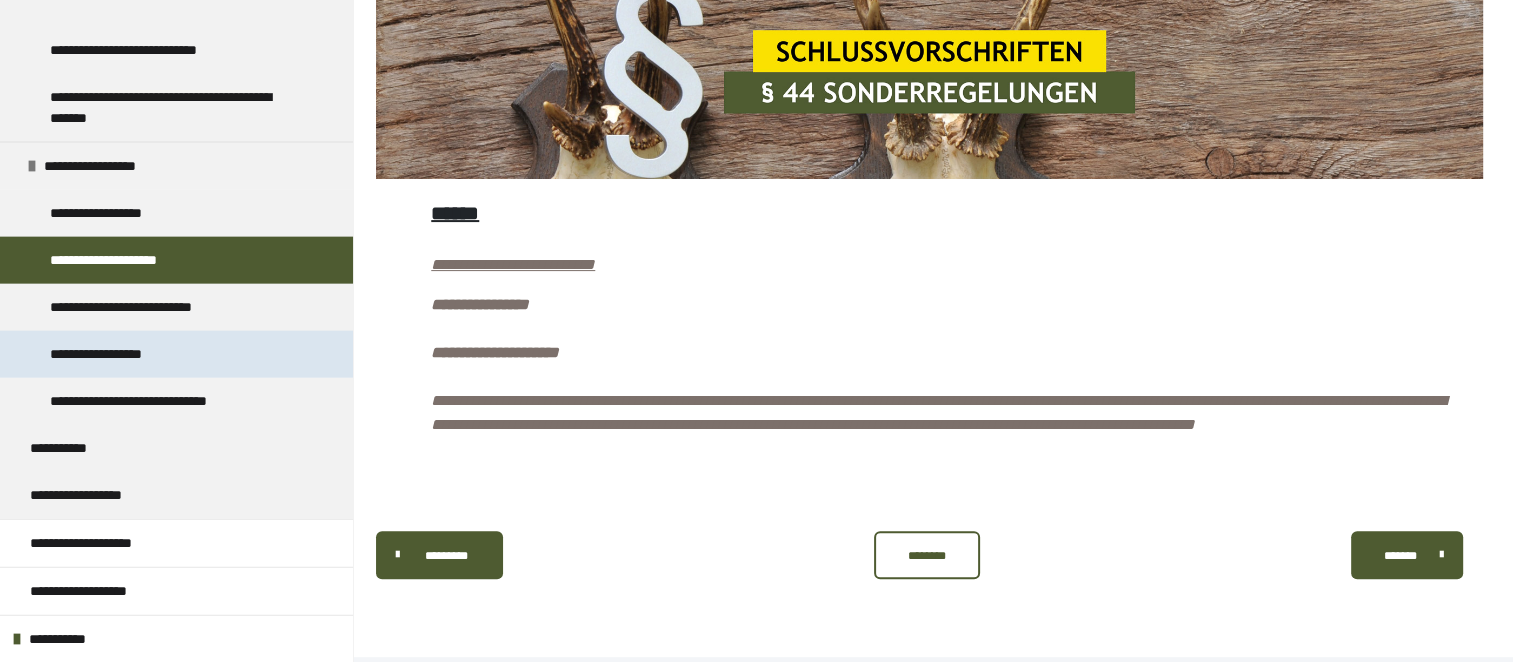 scroll, scrollTop: 379, scrollLeft: 0, axis: vertical 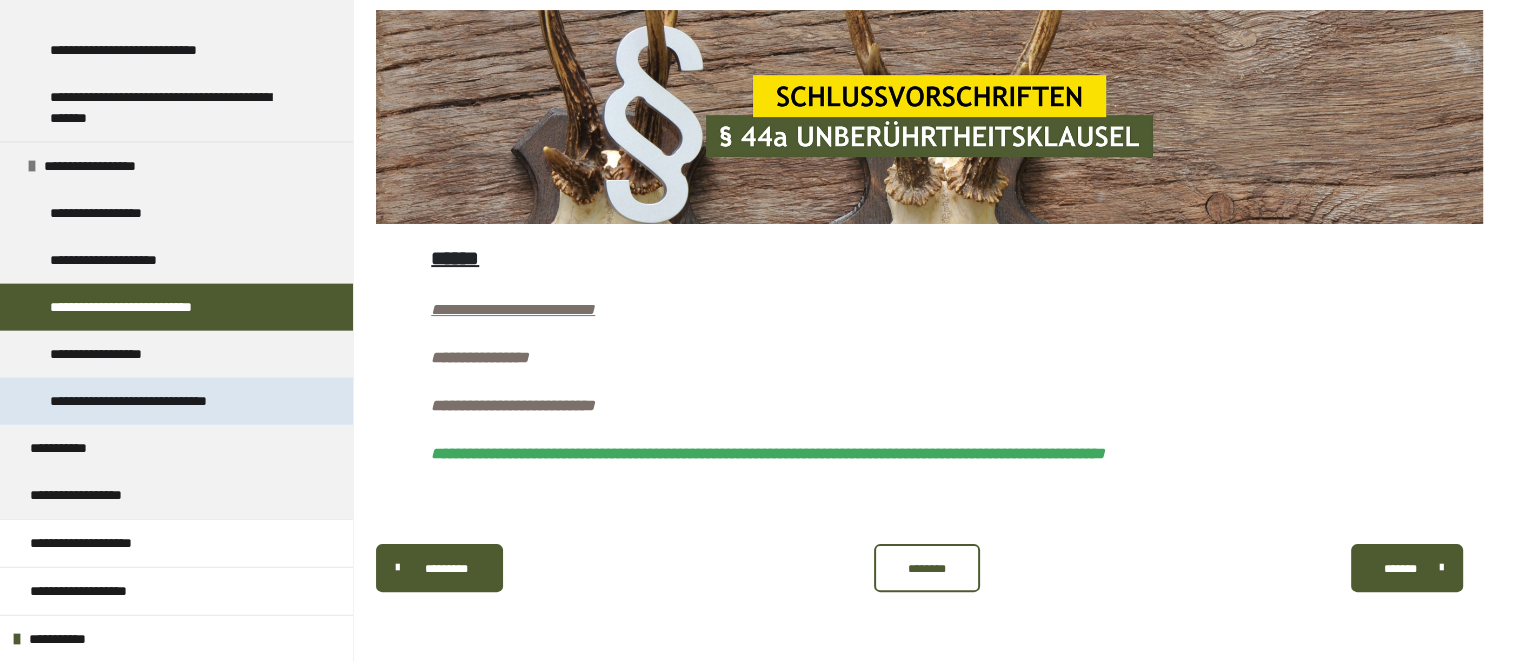 click on "**********" at bounding box center [157, 401] 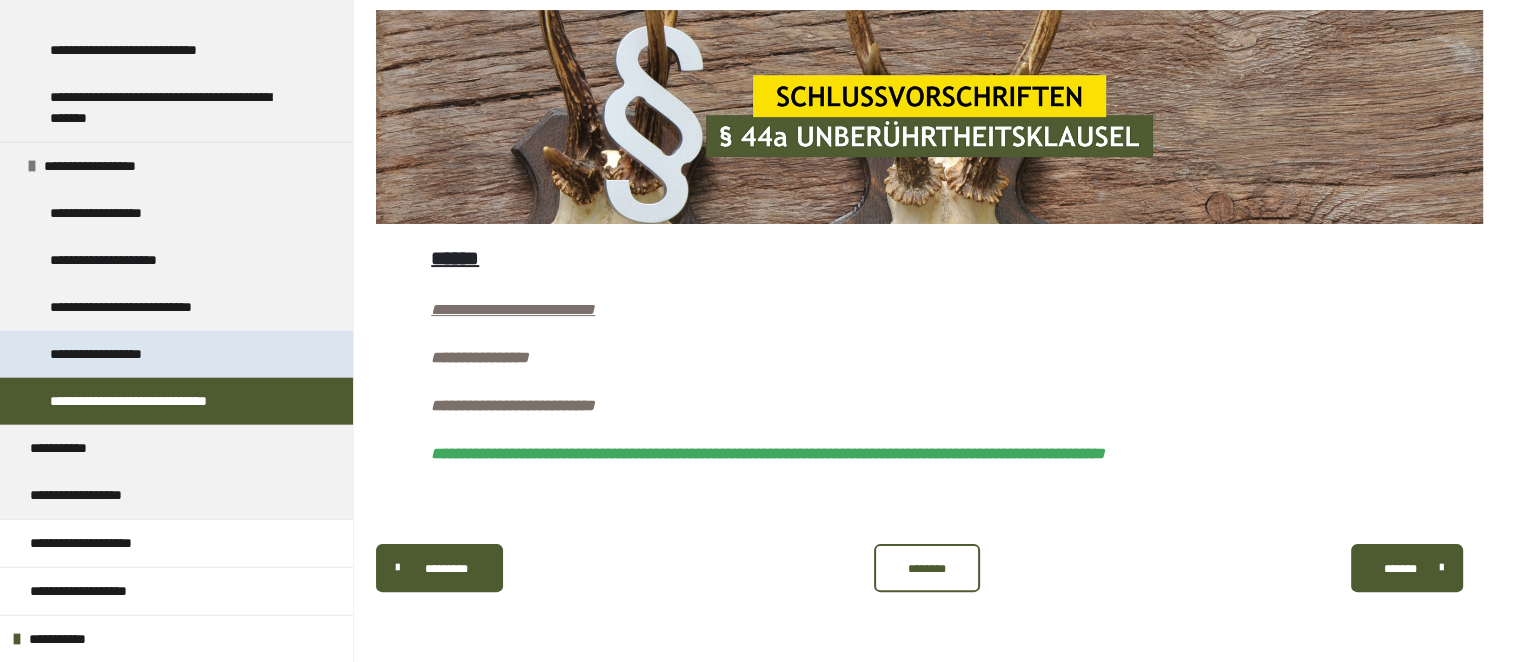 click on "**********" at bounding box center [113, 354] 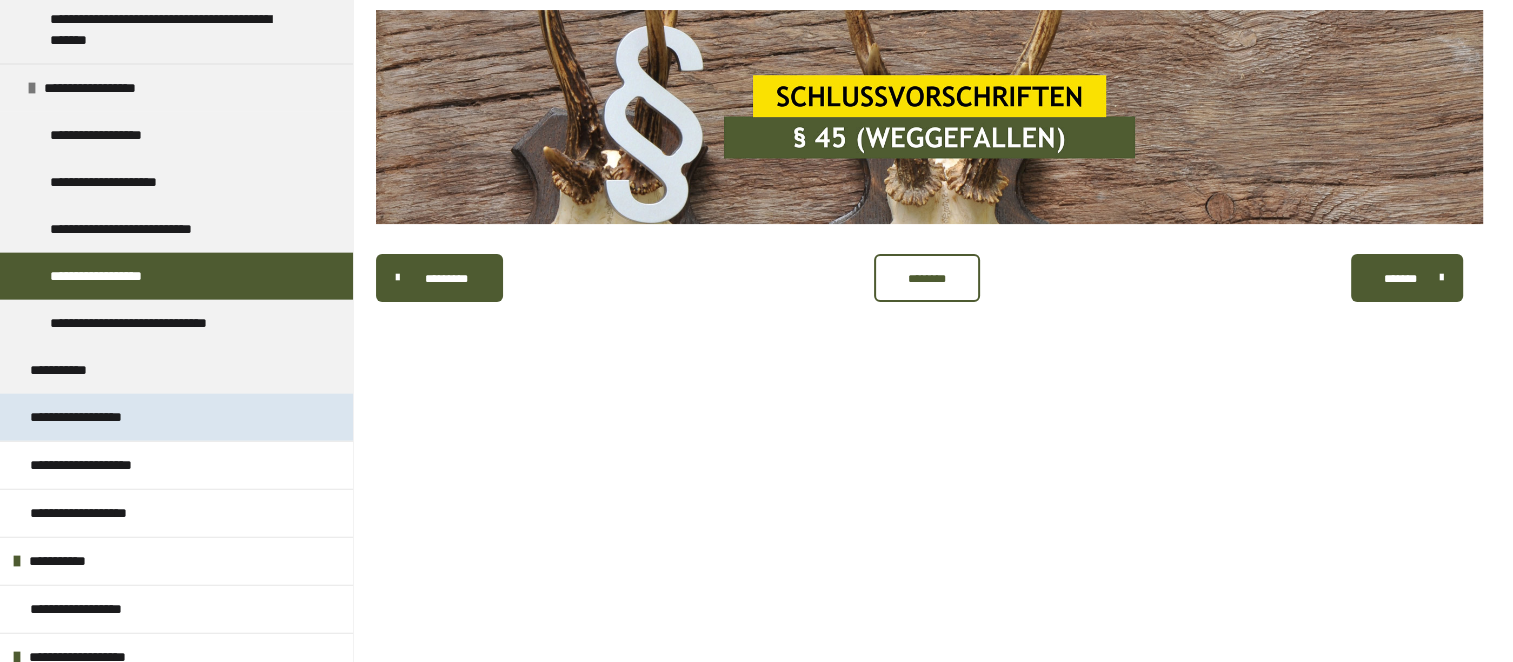 scroll, scrollTop: 4672, scrollLeft: 0, axis: vertical 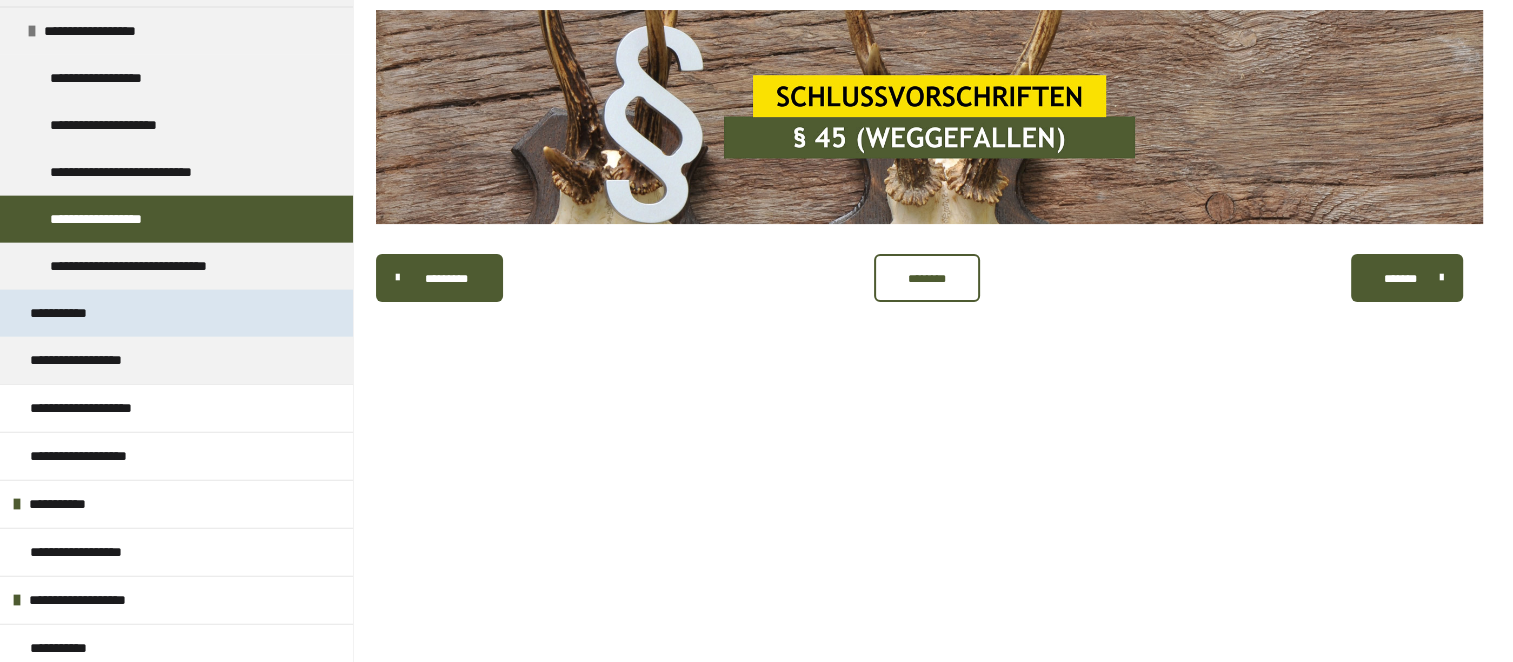 click on "**********" at bounding box center [76, 313] 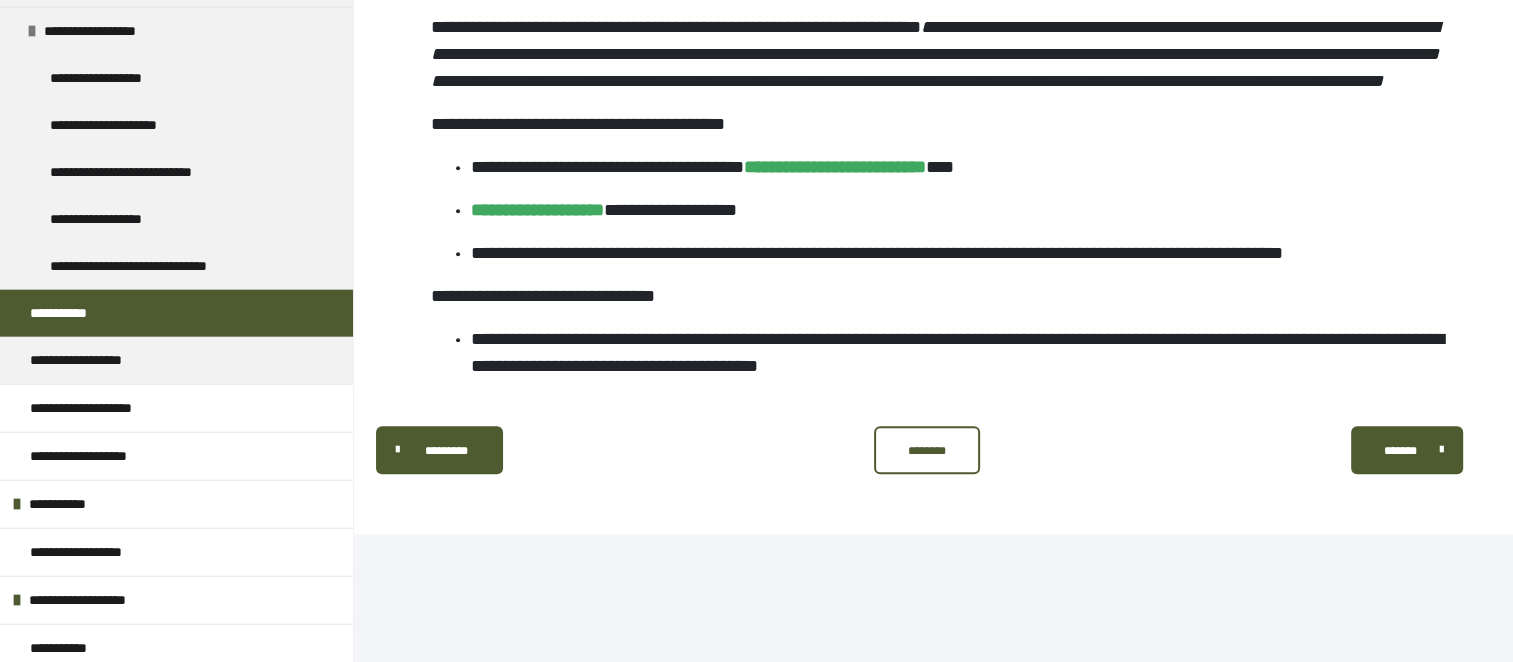 scroll, scrollTop: 1445, scrollLeft: 0, axis: vertical 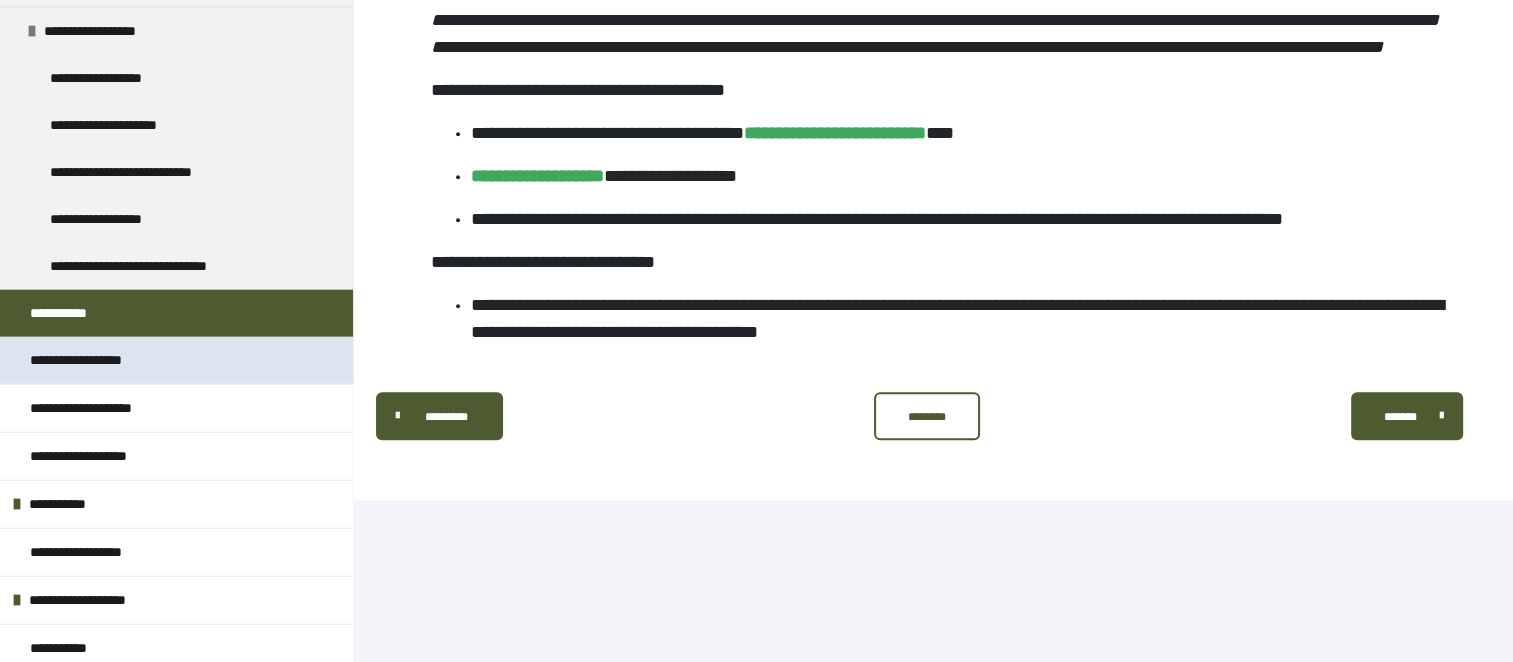 click on "**********" at bounding box center (102, 360) 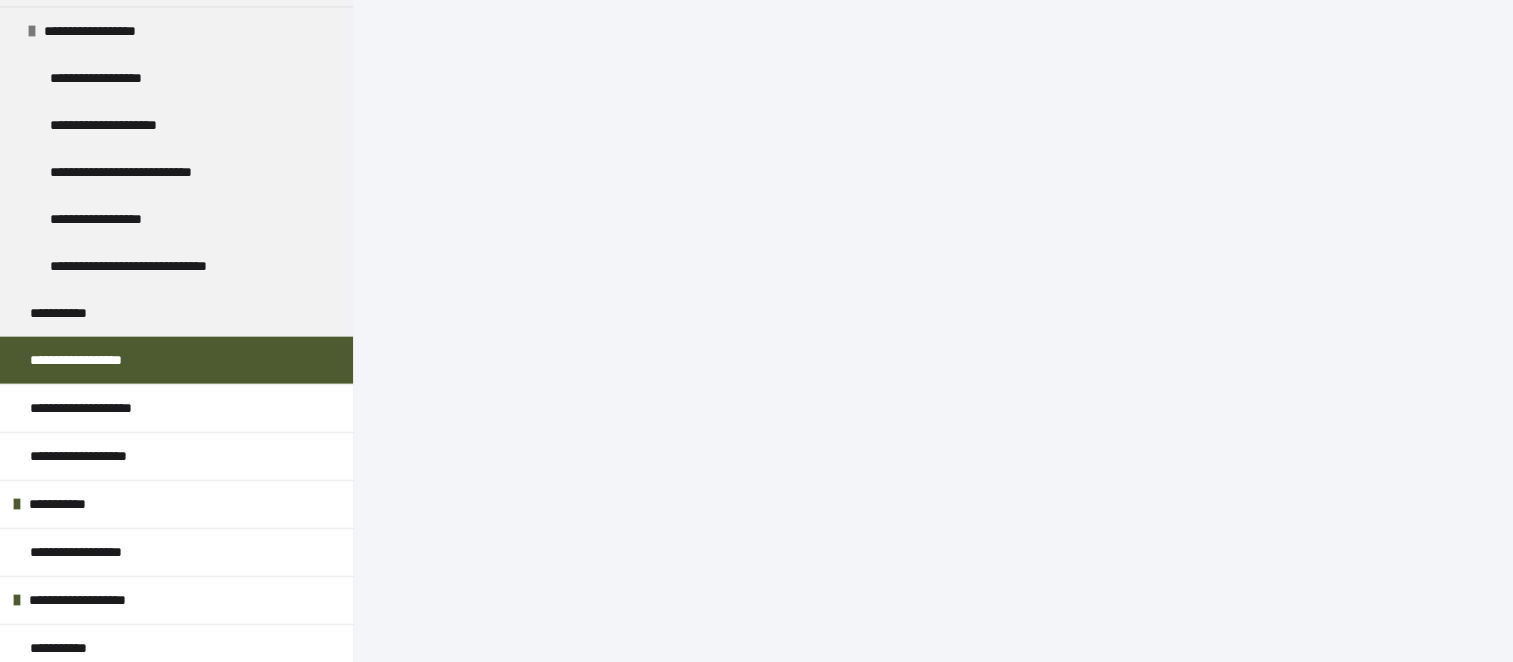 scroll, scrollTop: 11665, scrollLeft: 0, axis: vertical 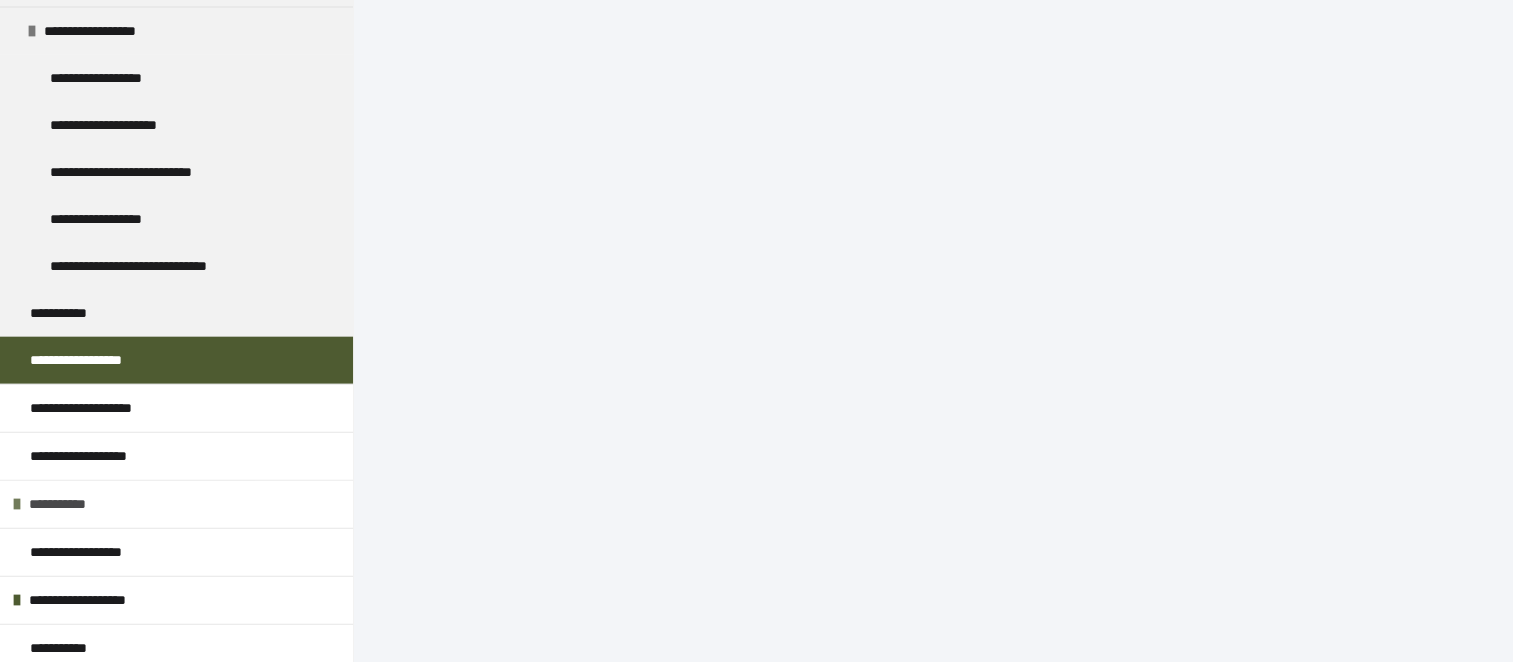 click at bounding box center (17, 504) 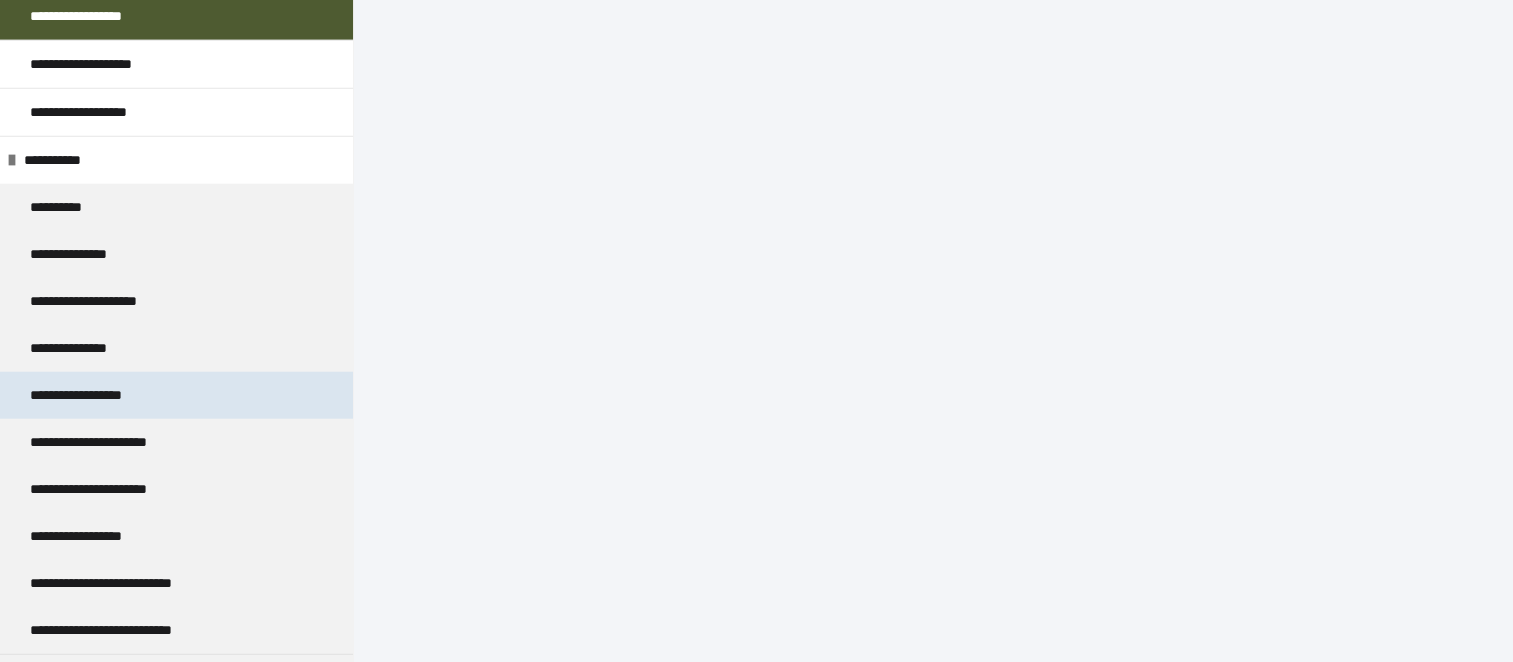 scroll, scrollTop: 4972, scrollLeft: 0, axis: vertical 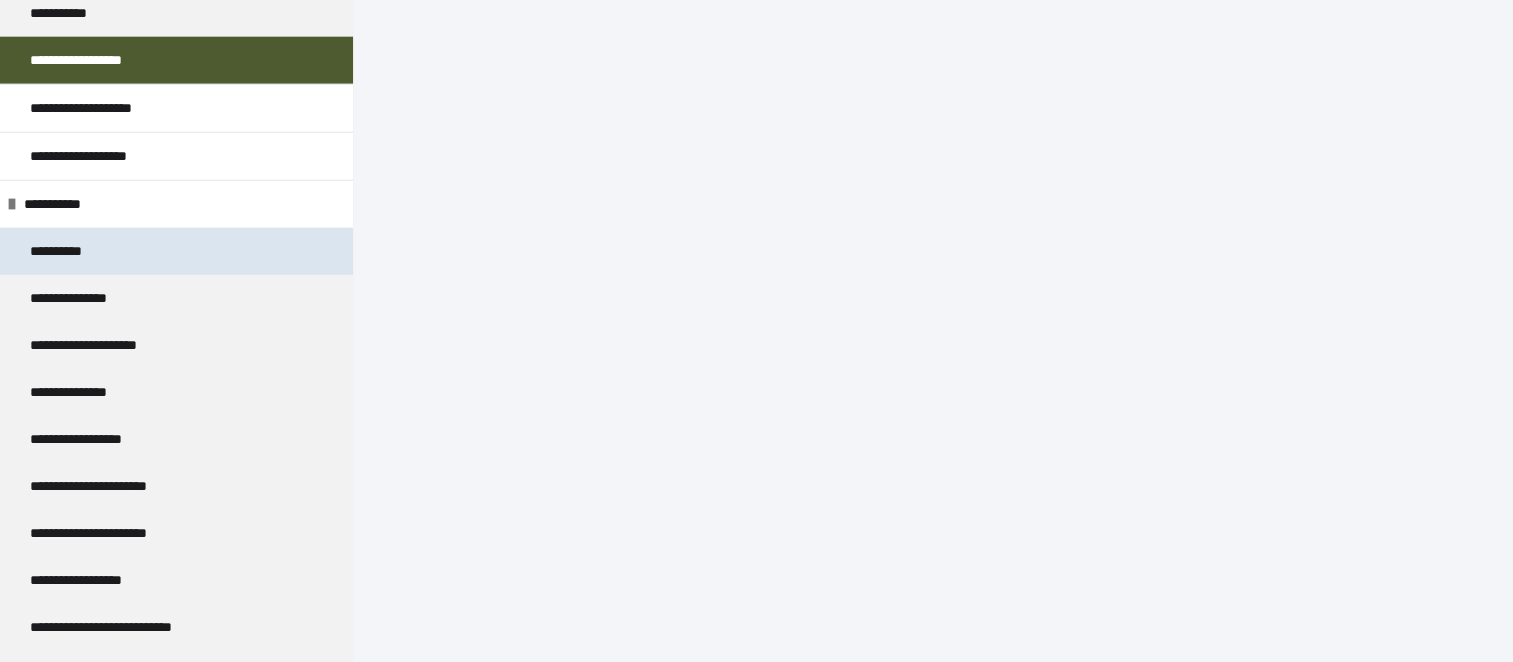 click on "**********" at bounding box center [70, 251] 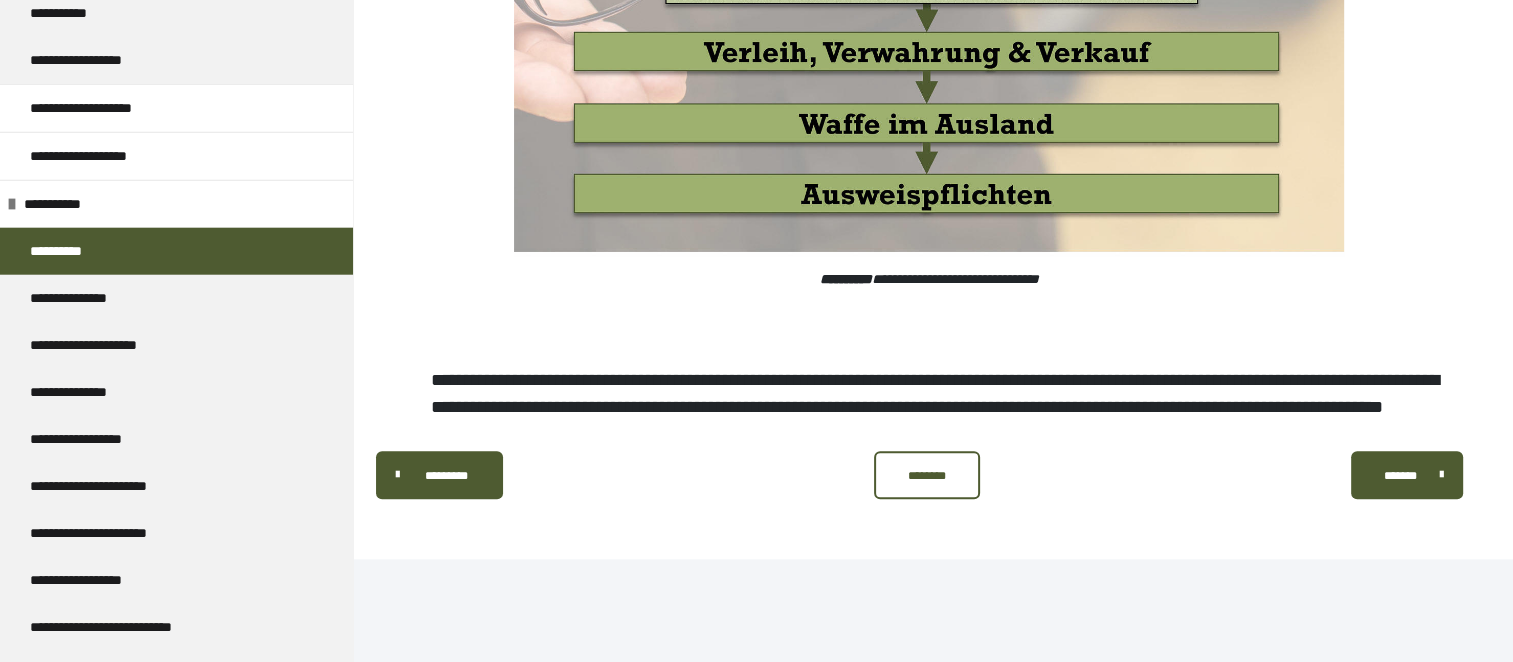 scroll, scrollTop: 1879, scrollLeft: 0, axis: vertical 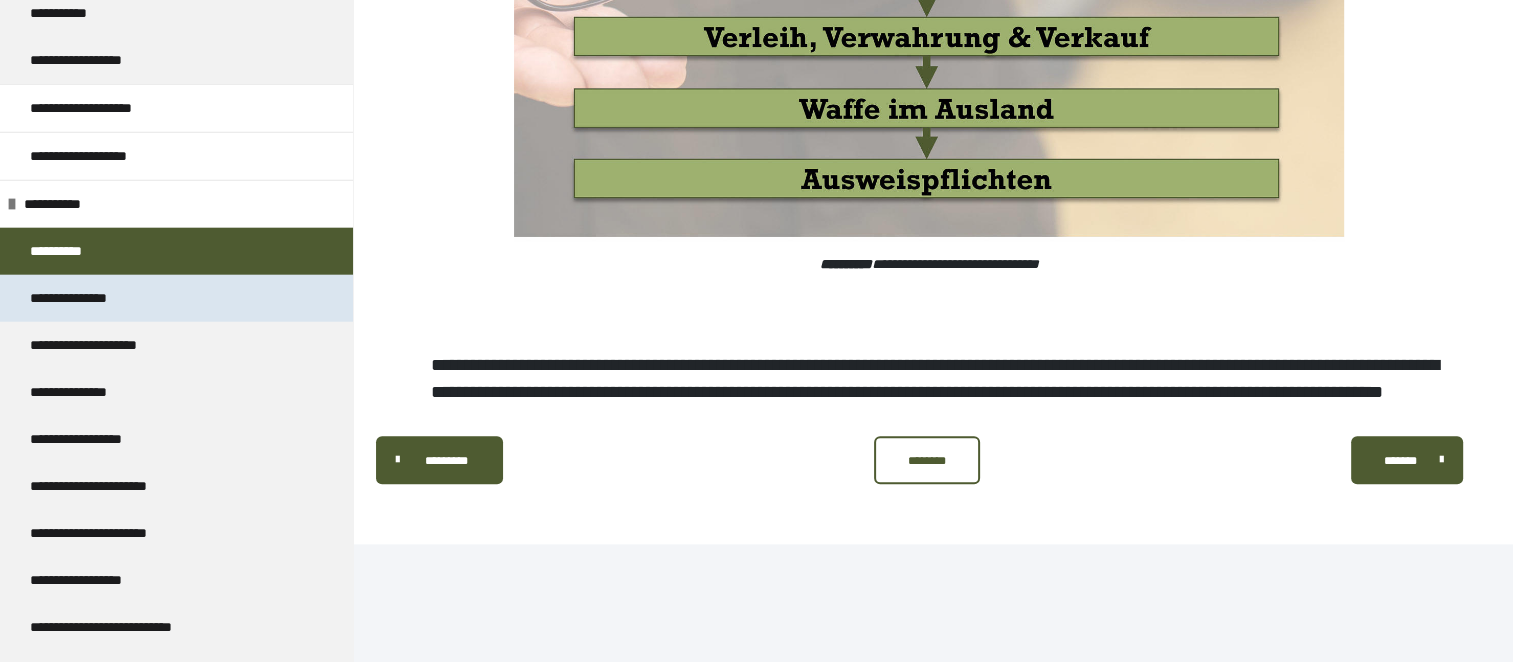 click on "**********" at bounding box center [91, 298] 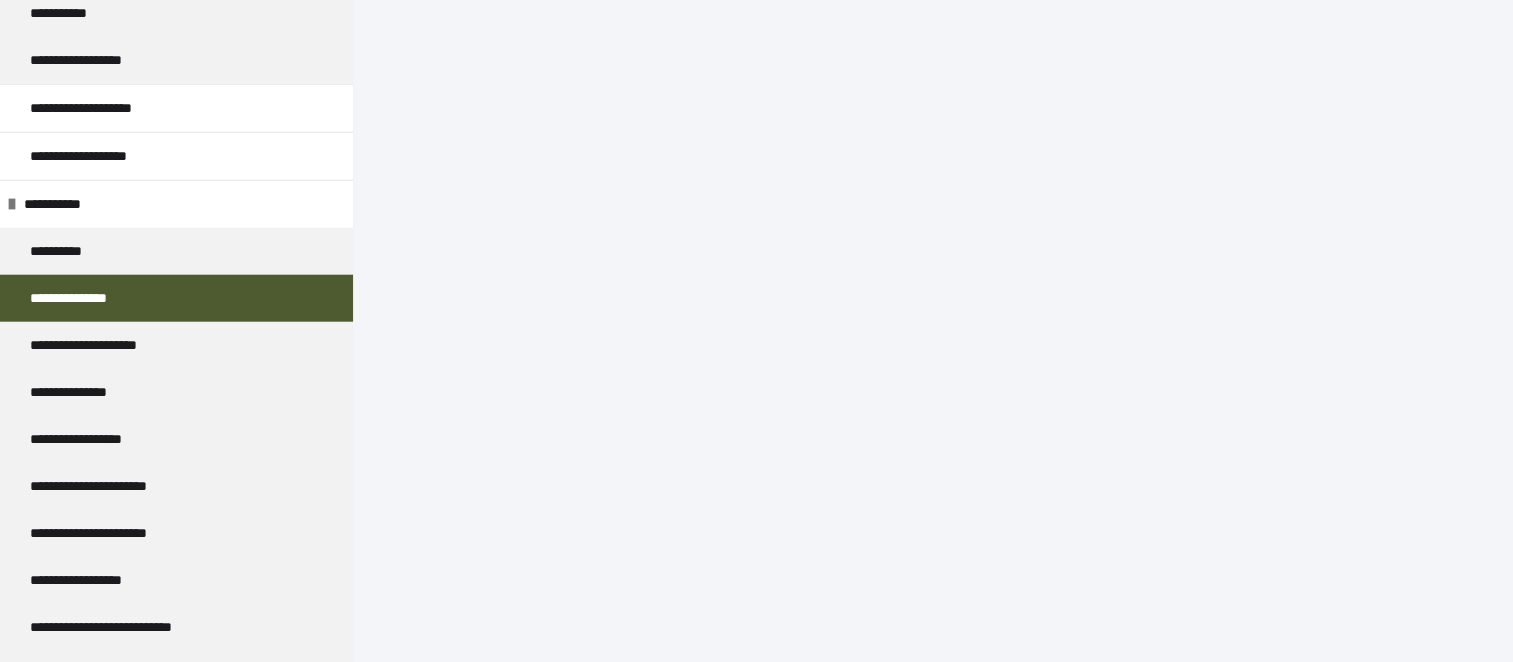 scroll, scrollTop: 11168, scrollLeft: 0, axis: vertical 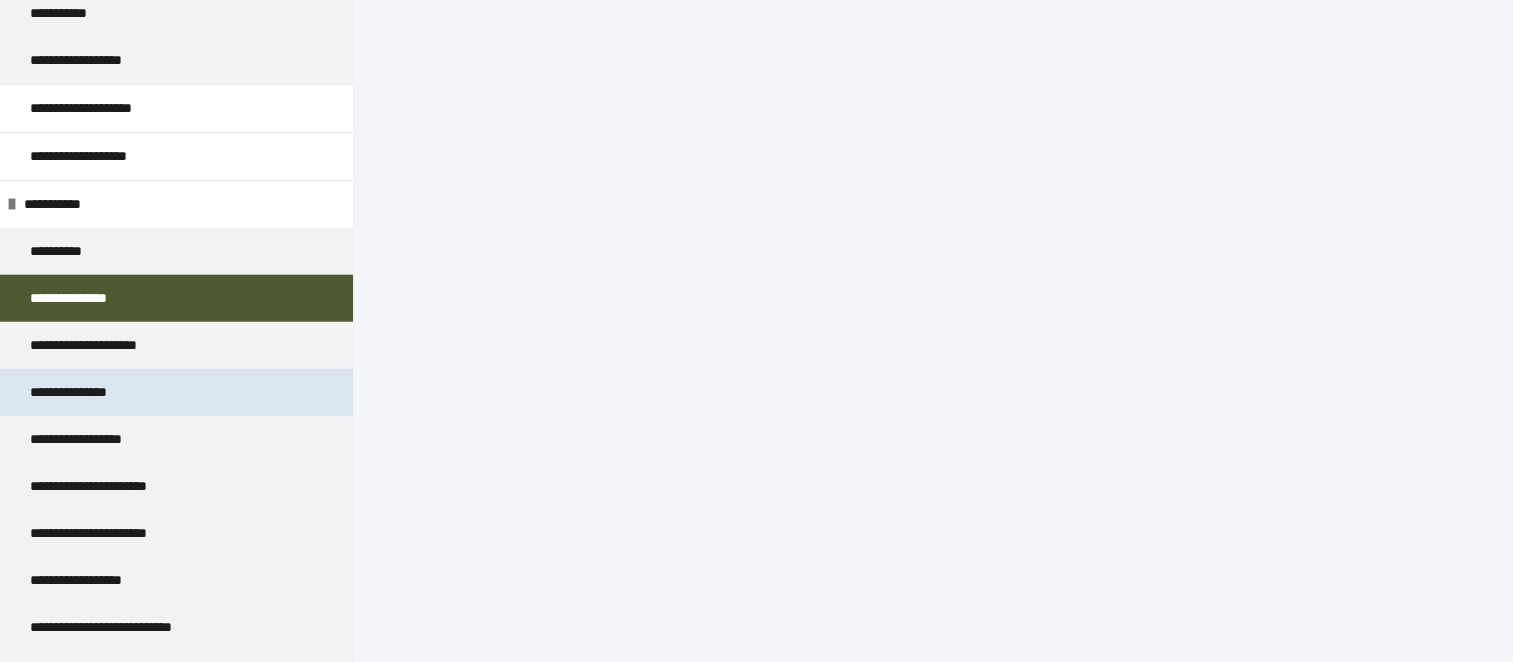 click on "**********" at bounding box center (94, 392) 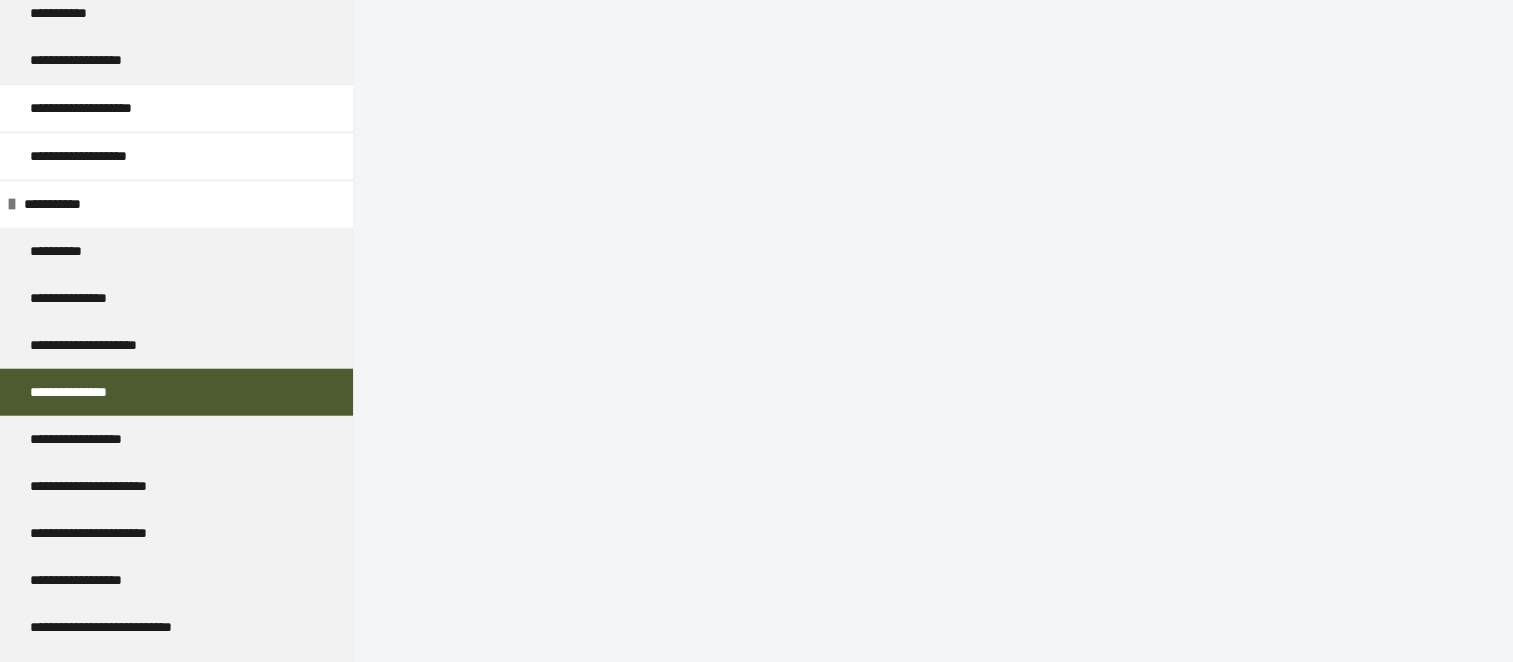 scroll, scrollTop: 12392, scrollLeft: 0, axis: vertical 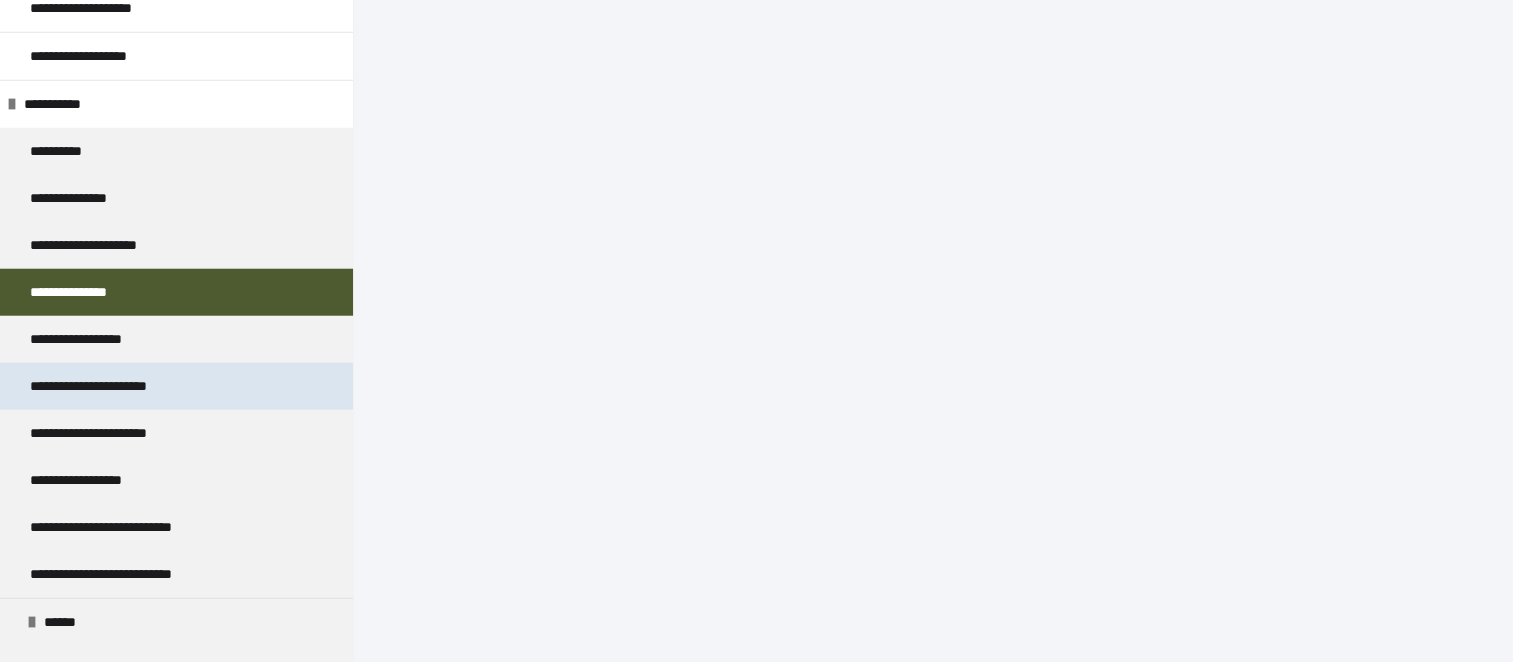 click on "**********" at bounding box center [118, 386] 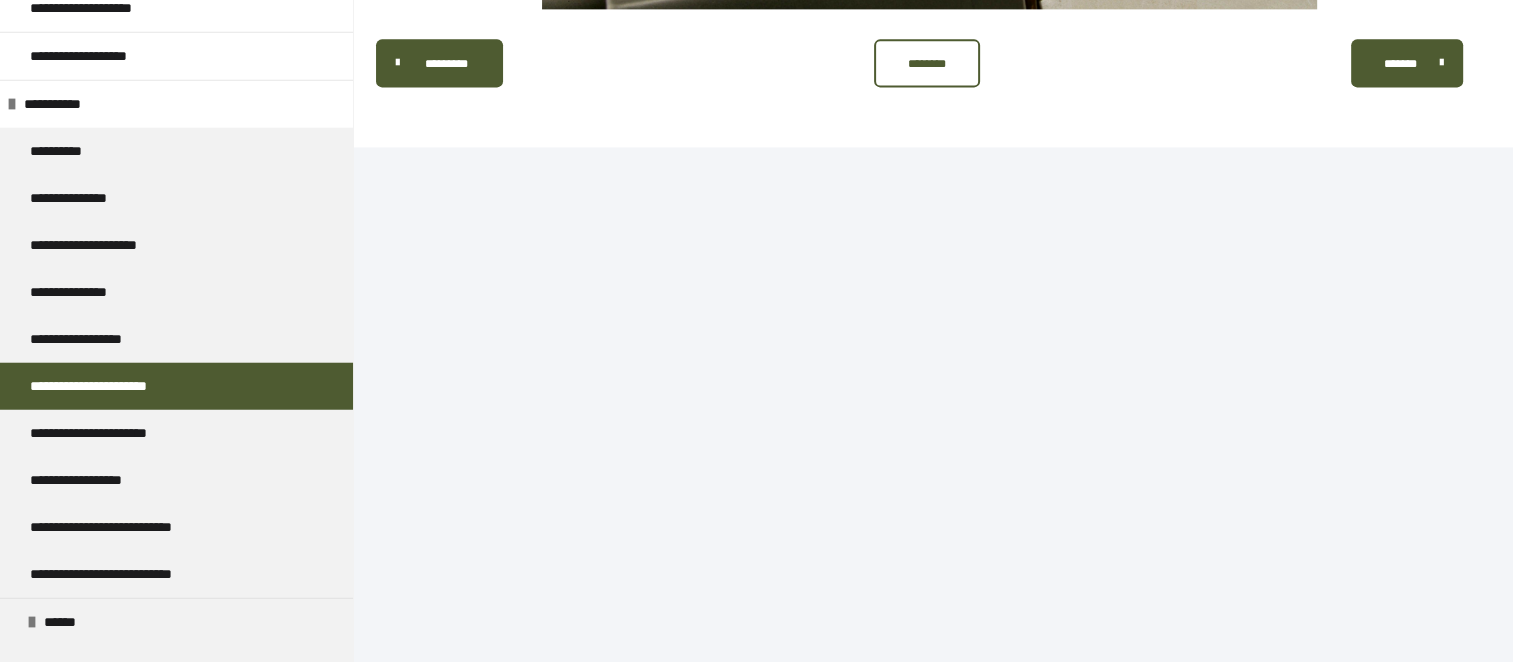 scroll, scrollTop: 10416, scrollLeft: 0, axis: vertical 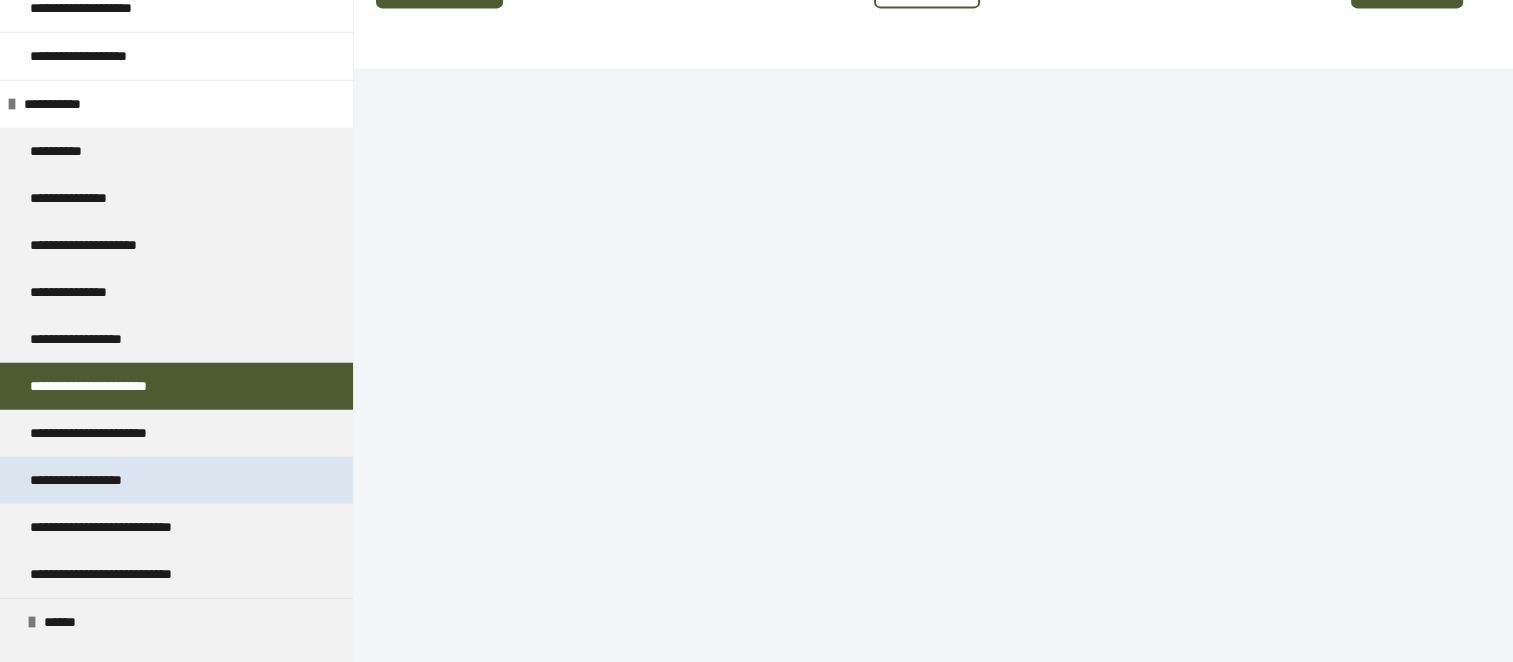 click on "**********" at bounding box center [97, 480] 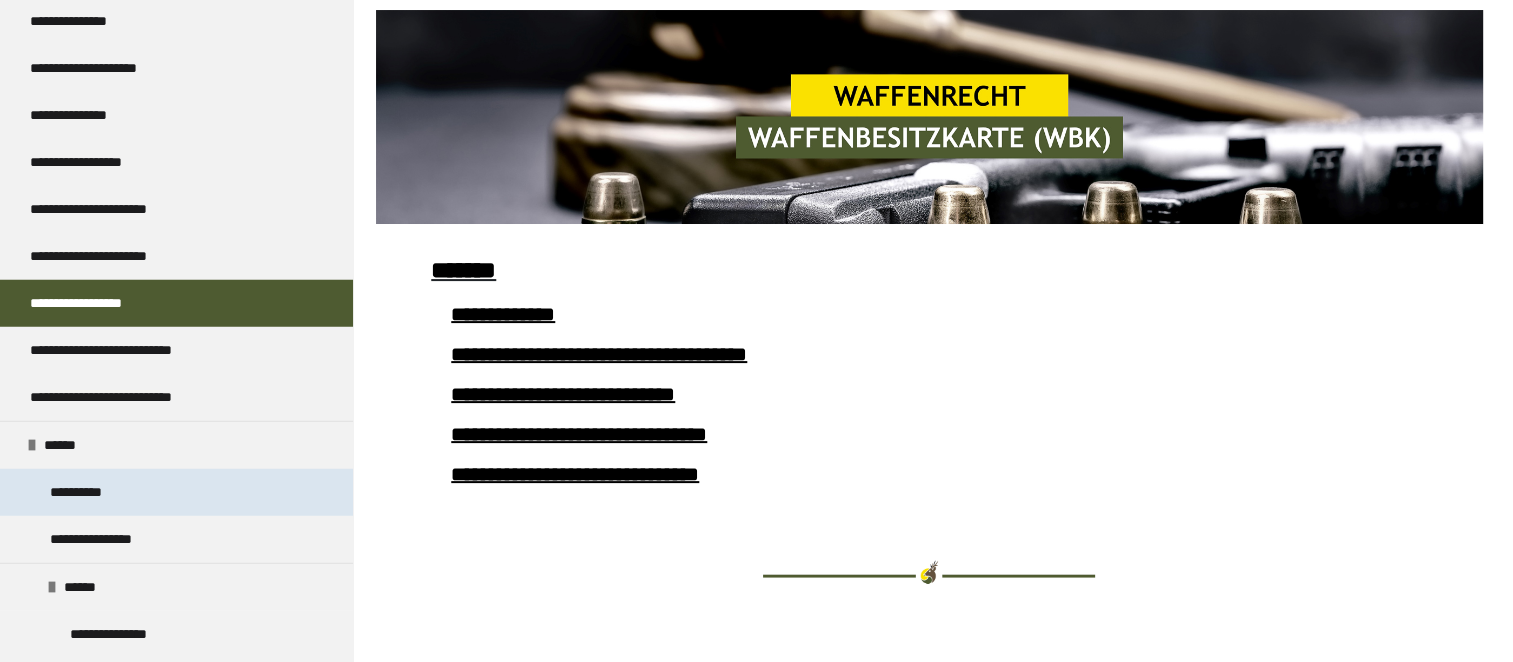 scroll, scrollTop: 5272, scrollLeft: 0, axis: vertical 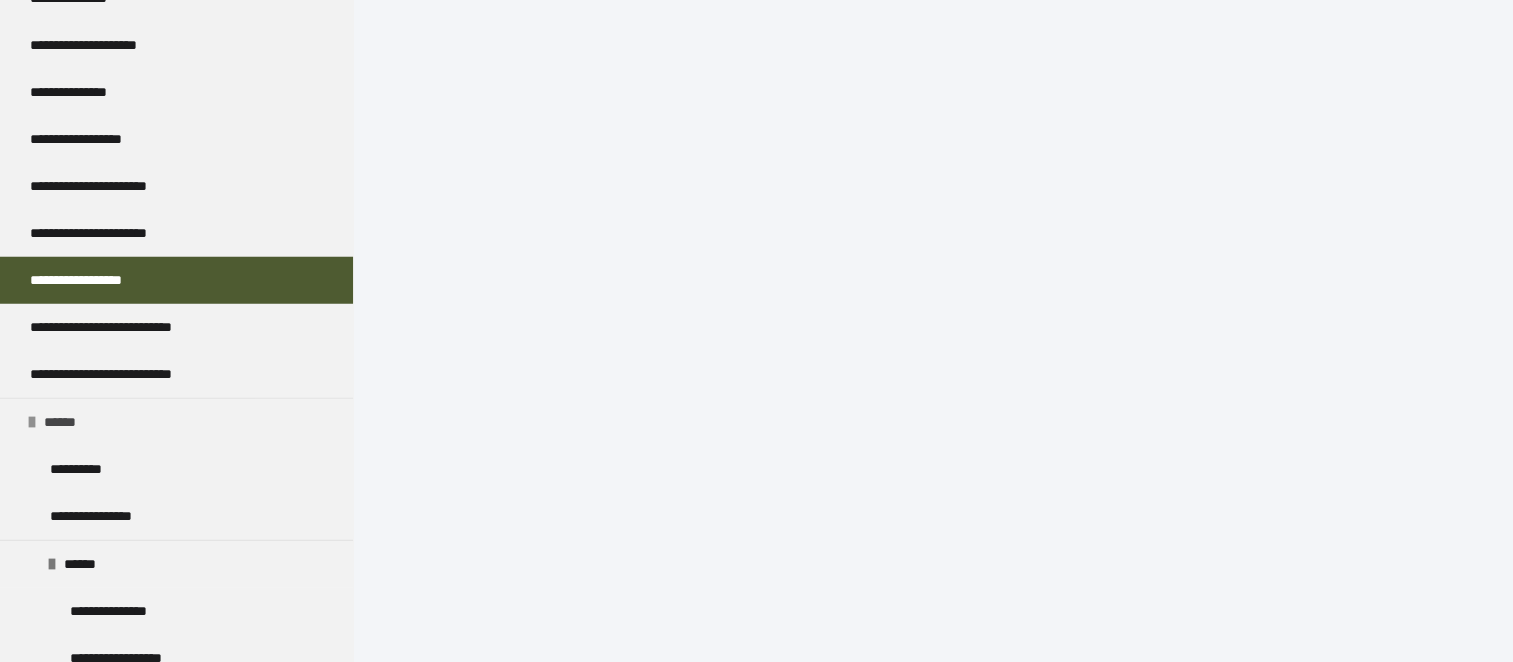 drag, startPoint x: 39, startPoint y: 419, endPoint x: 74, endPoint y: 425, distance: 35.510563 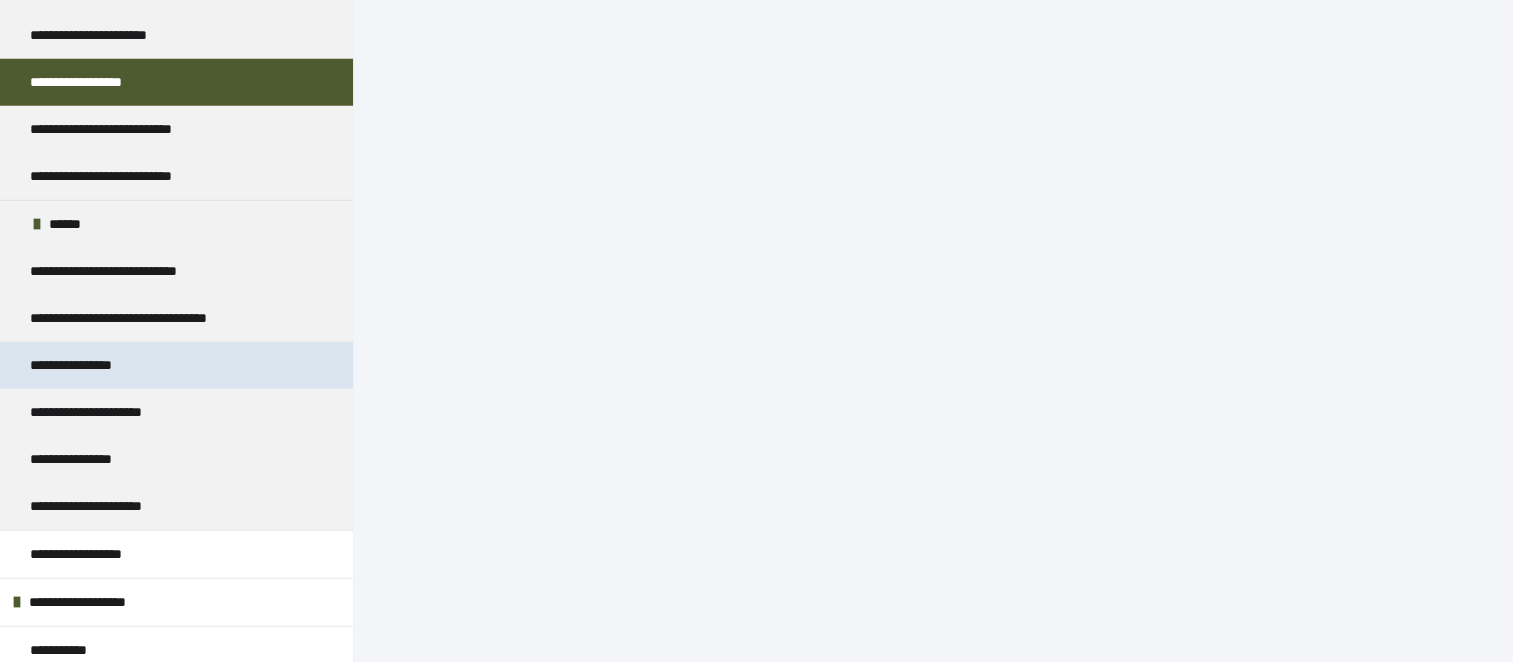 scroll, scrollTop: 5472, scrollLeft: 0, axis: vertical 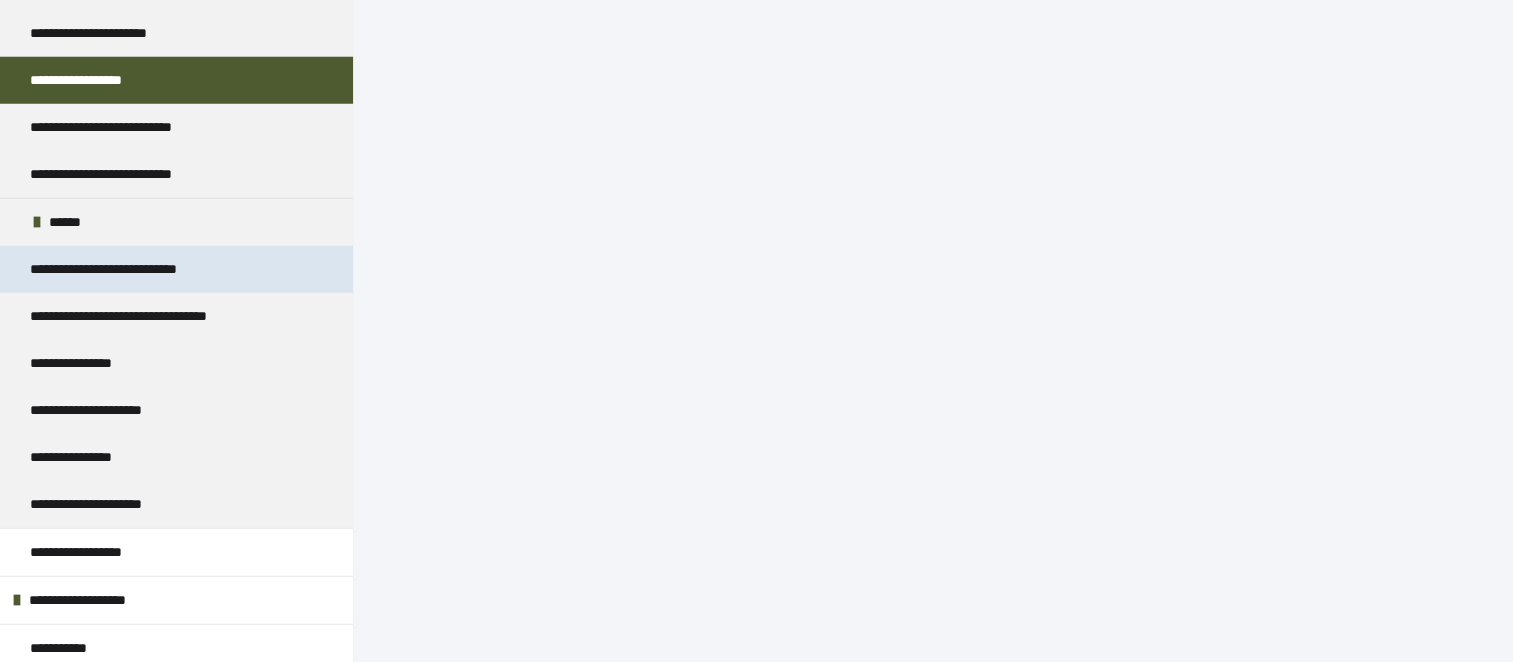 click on "**********" at bounding box center (136, 269) 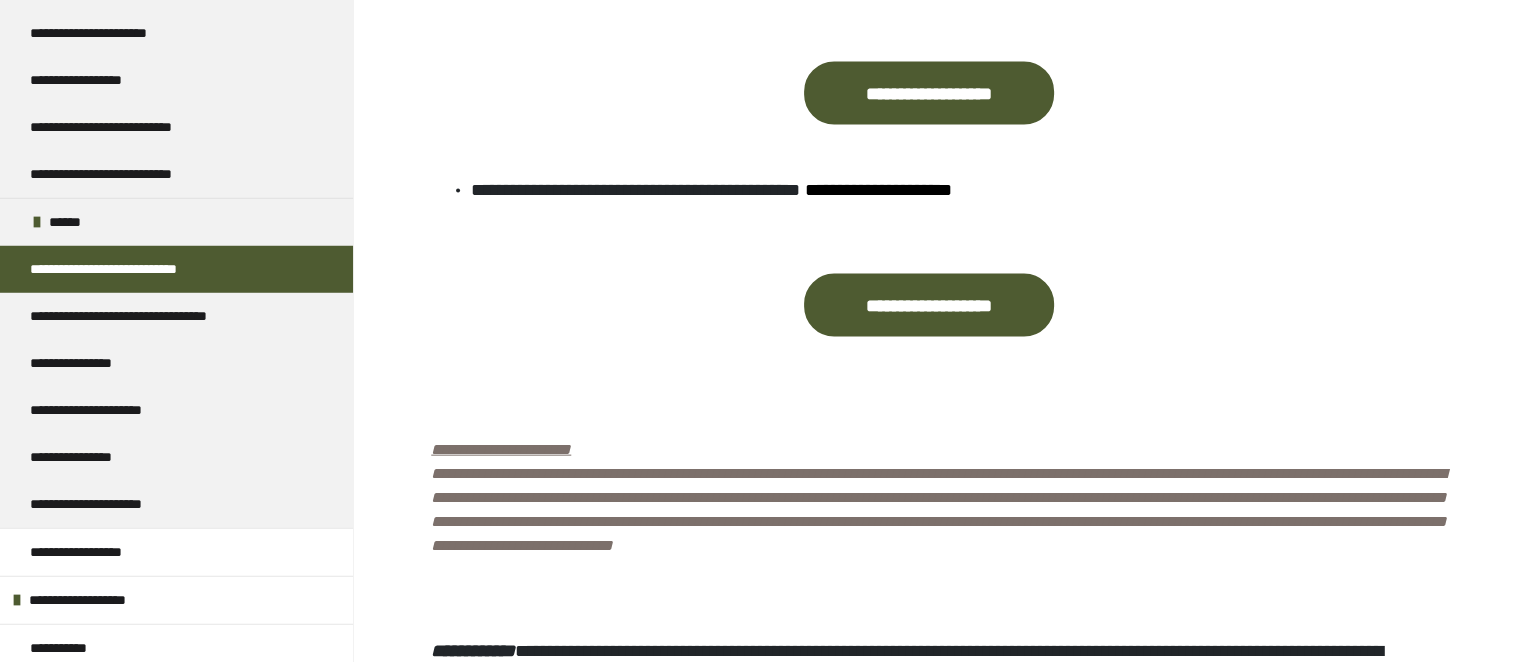 scroll, scrollTop: 4379, scrollLeft: 0, axis: vertical 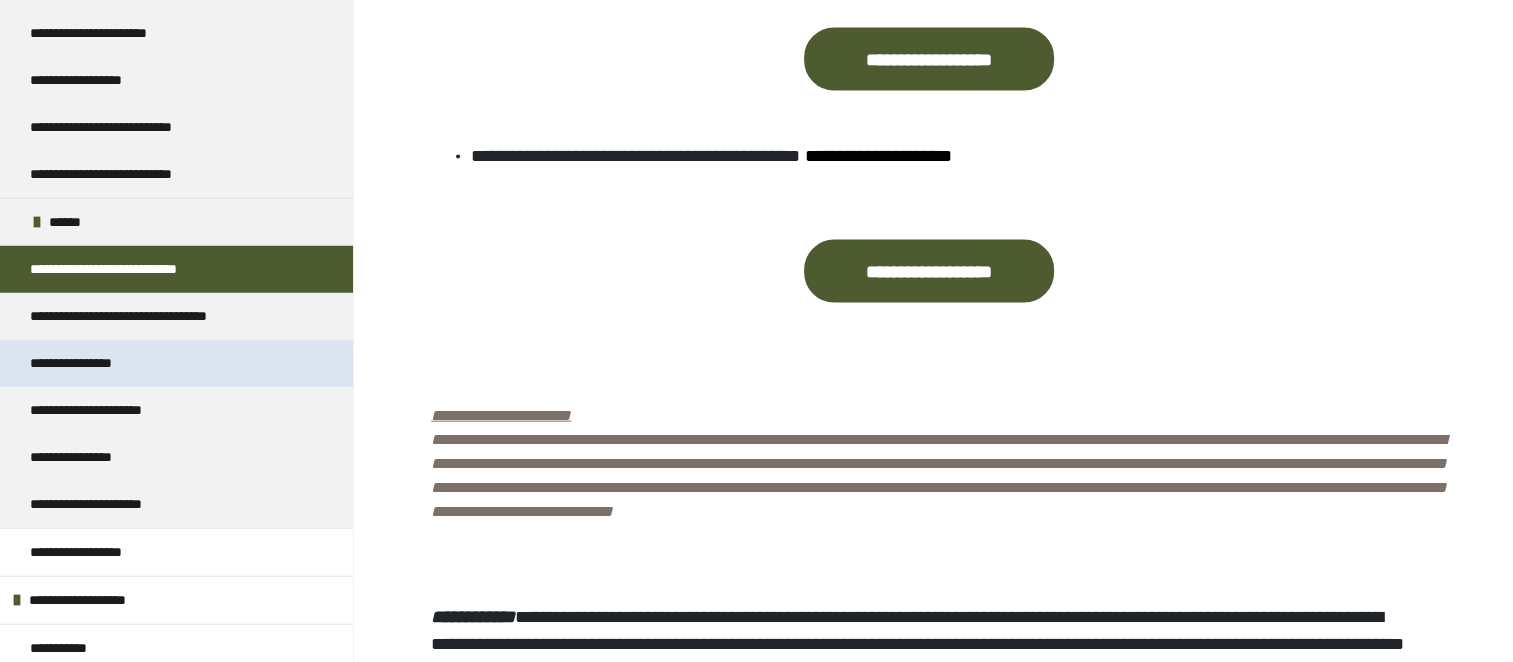 click on "**********" at bounding box center [92, 363] 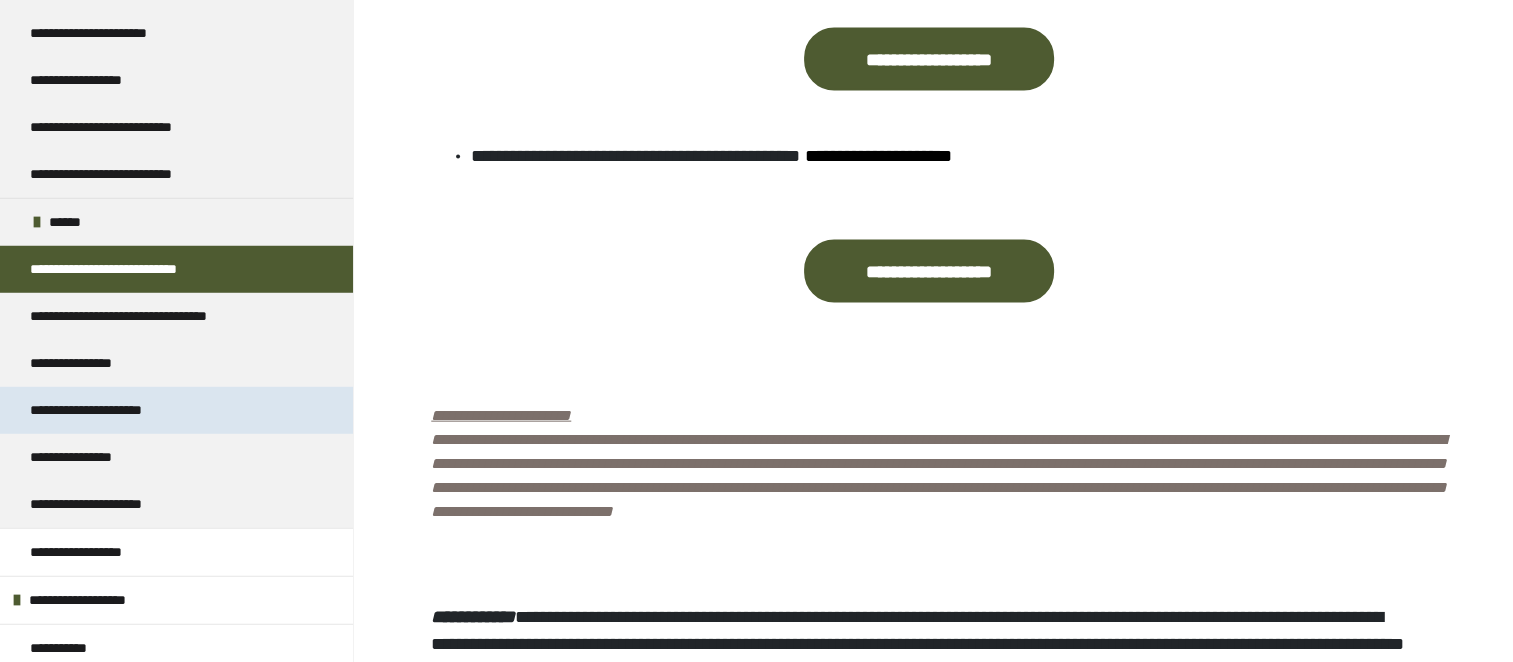 scroll, scrollTop: 379, scrollLeft: 0, axis: vertical 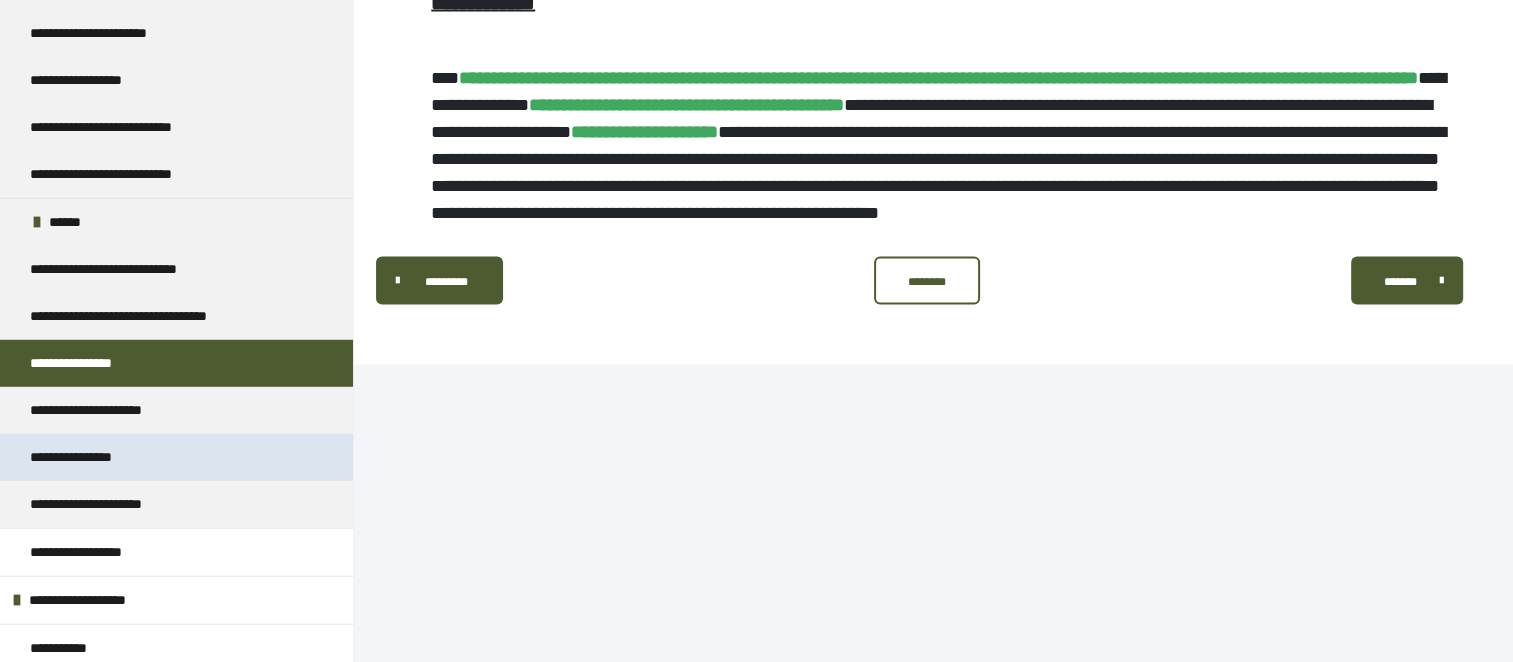 click on "**********" at bounding box center (90, 457) 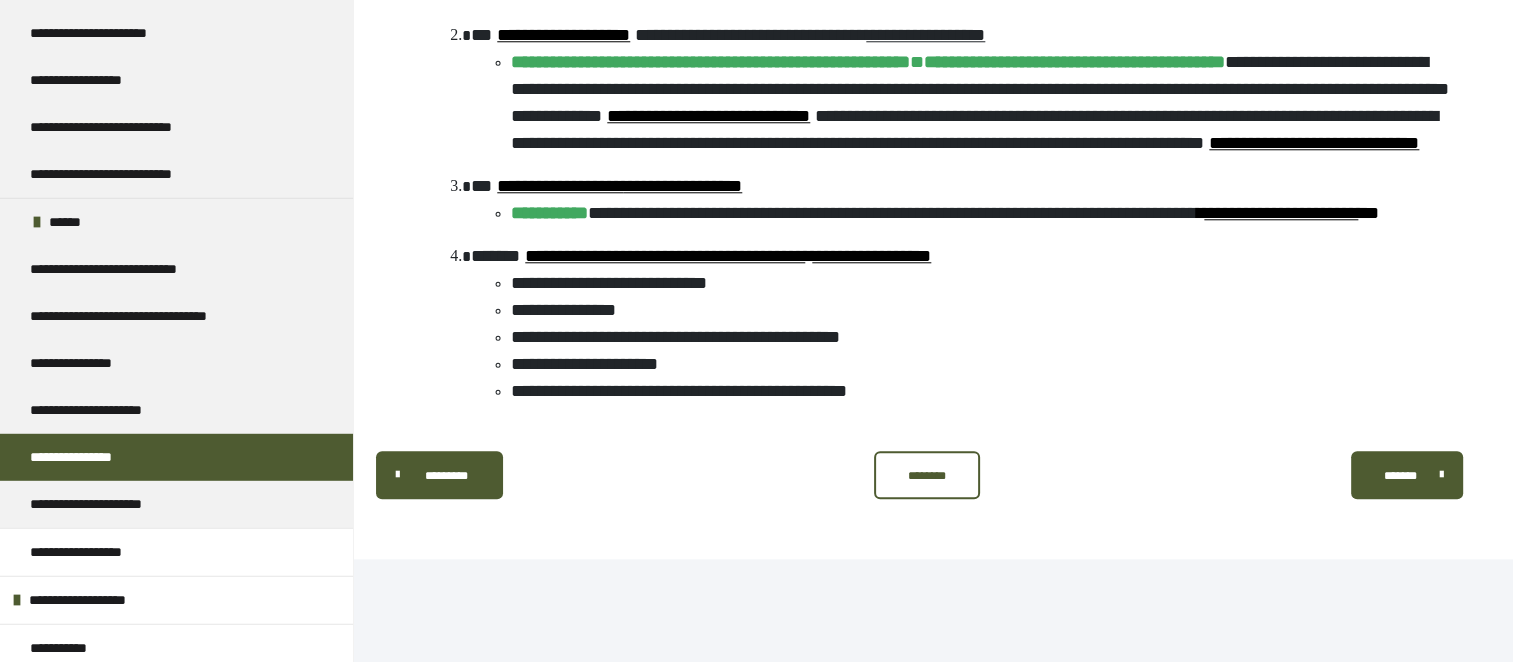 scroll, scrollTop: 1993, scrollLeft: 0, axis: vertical 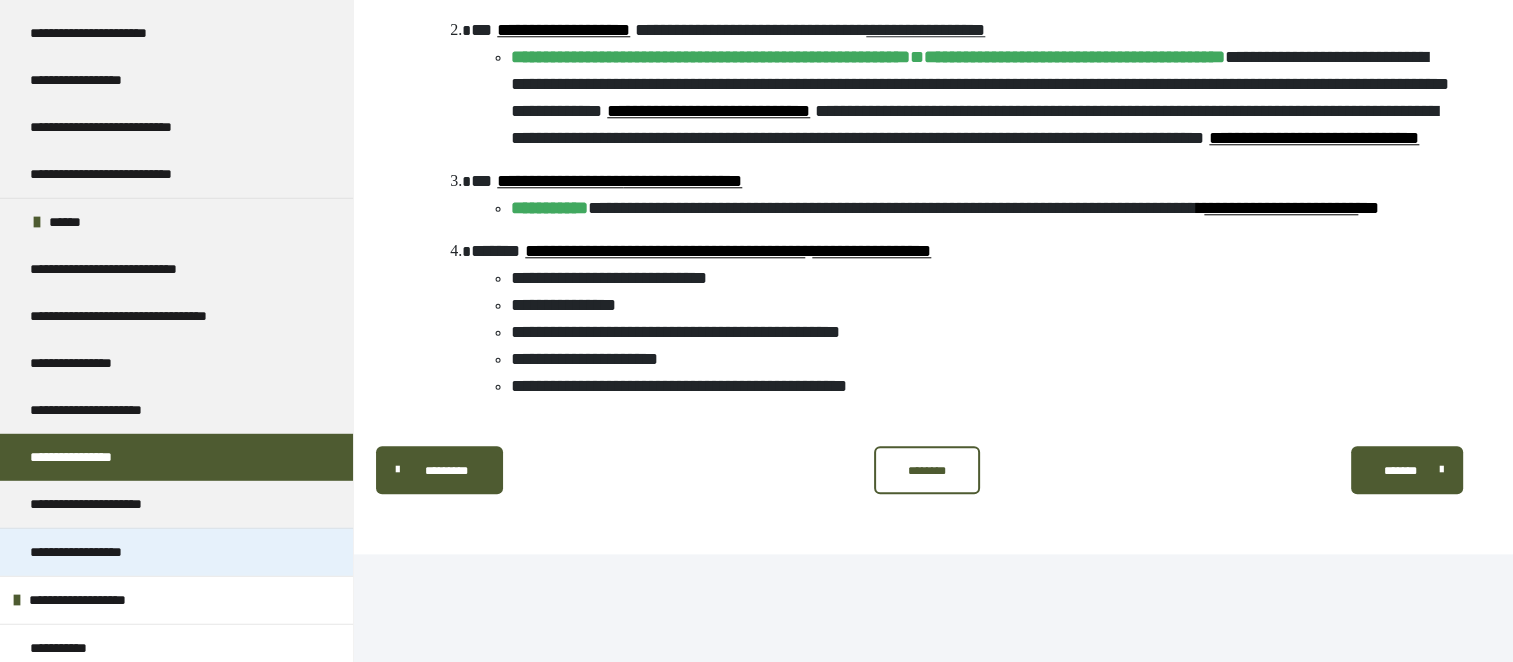 click on "**********" at bounding box center [92, 552] 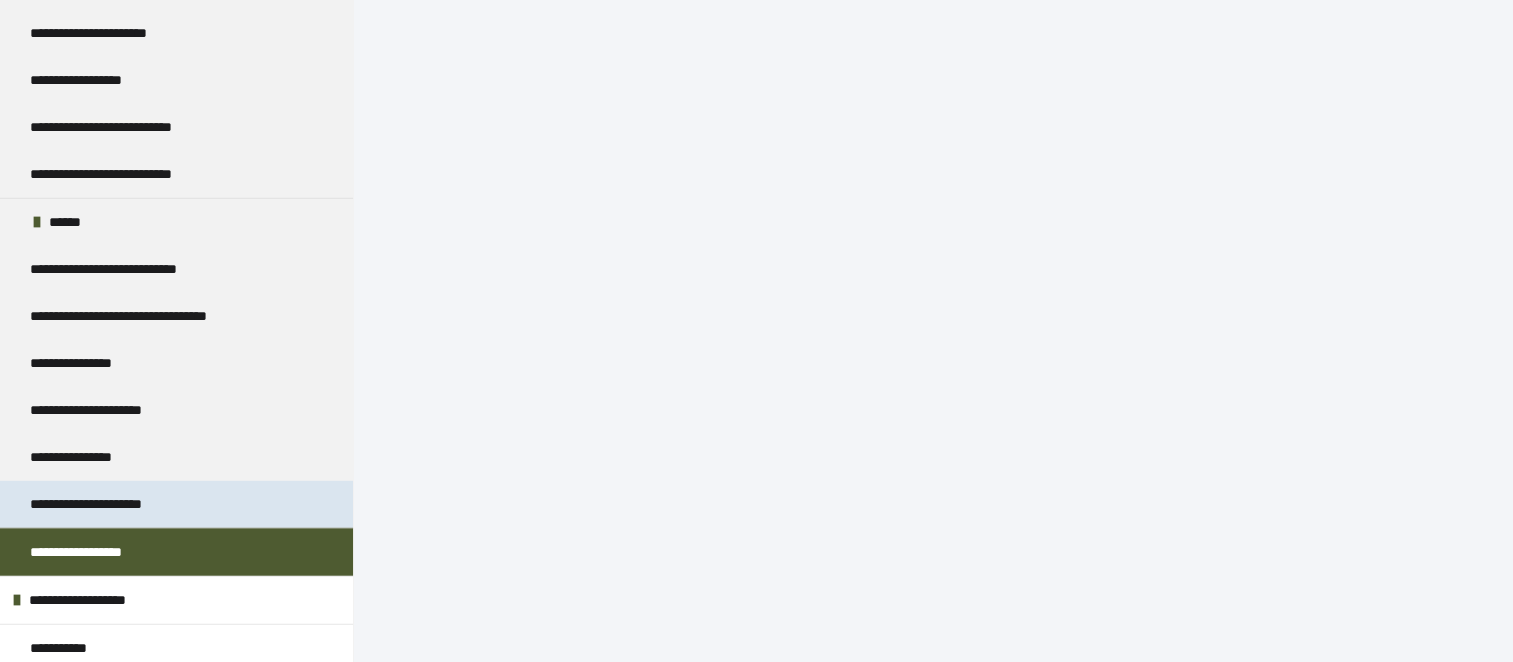 scroll, scrollTop: 18702, scrollLeft: 0, axis: vertical 